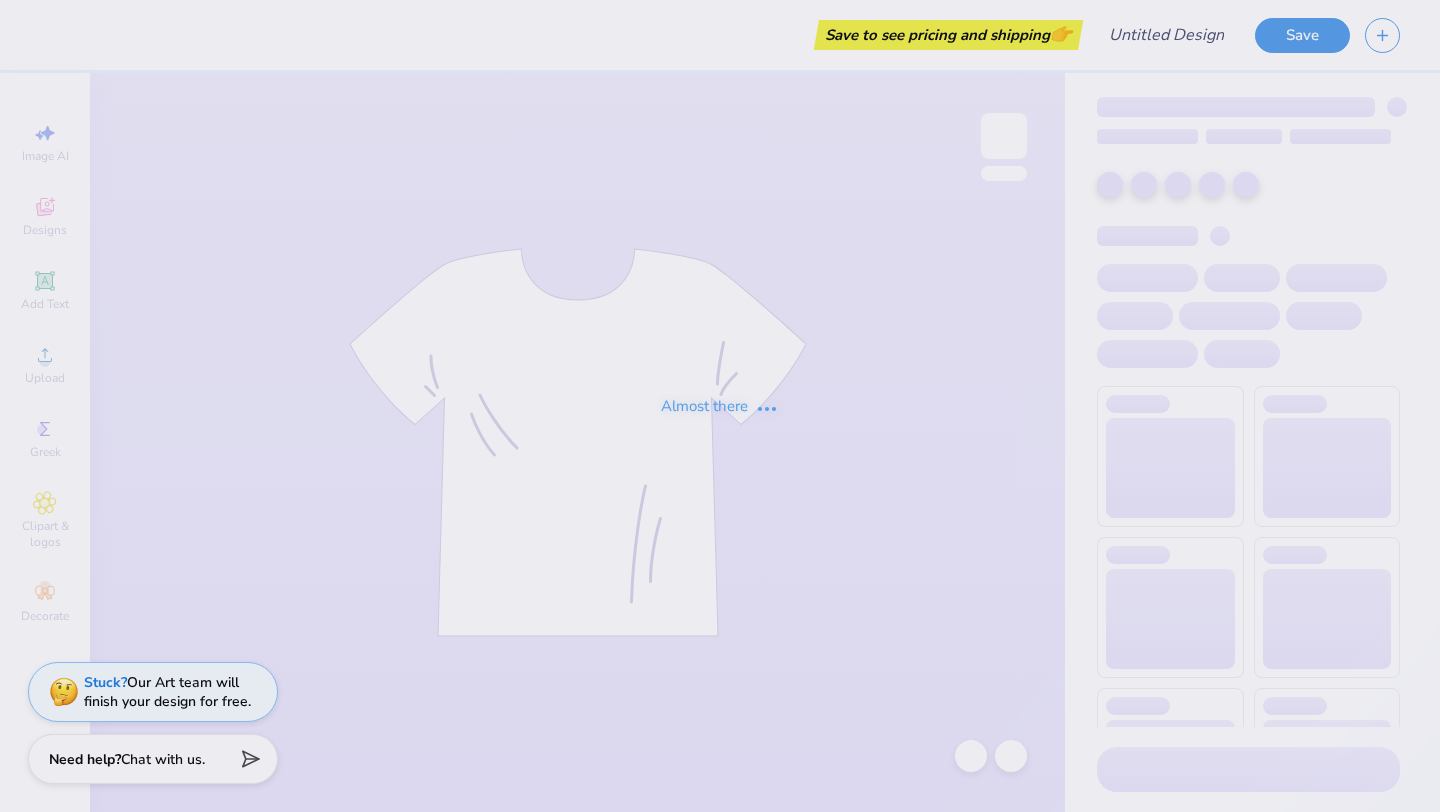 scroll, scrollTop: 0, scrollLeft: 0, axis: both 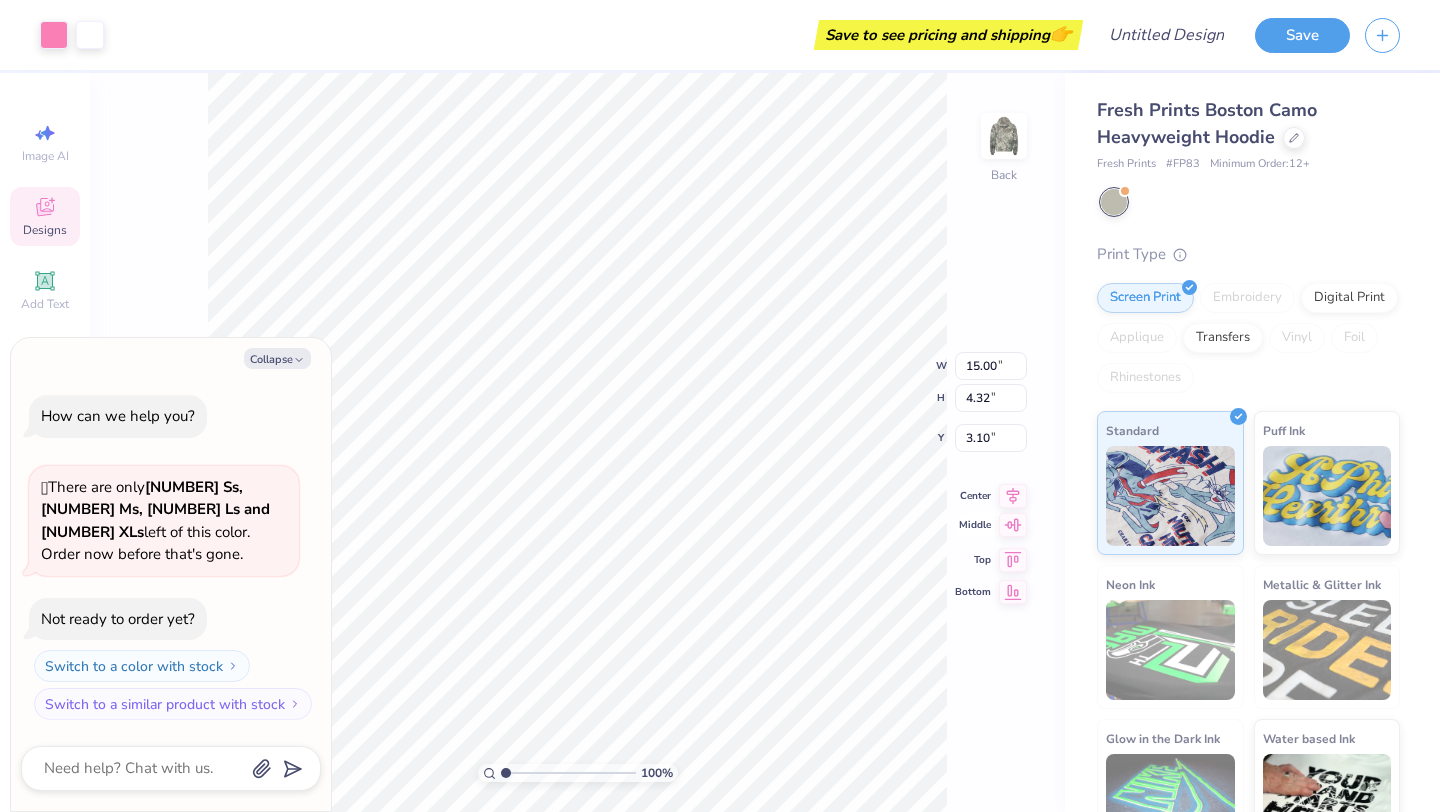 click 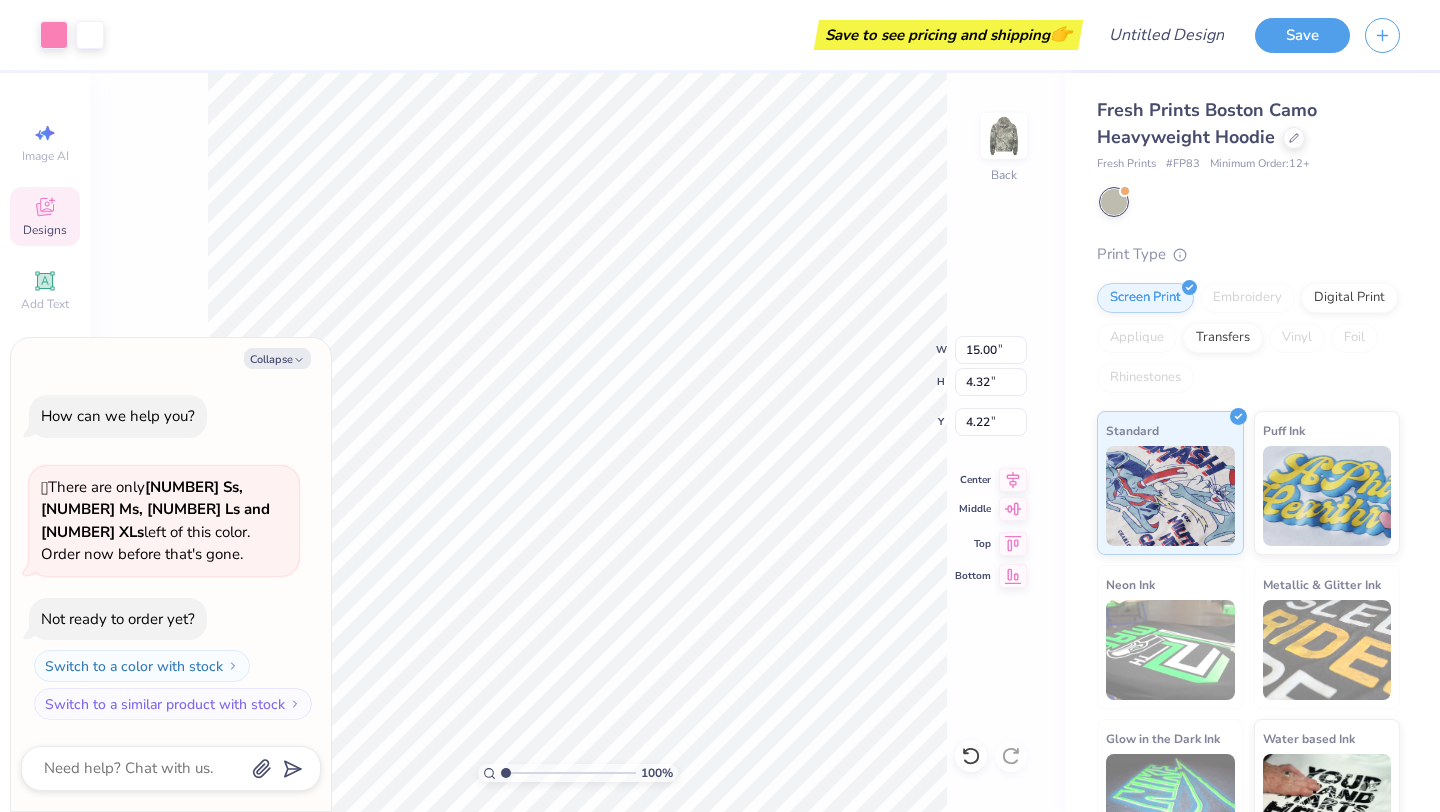 click 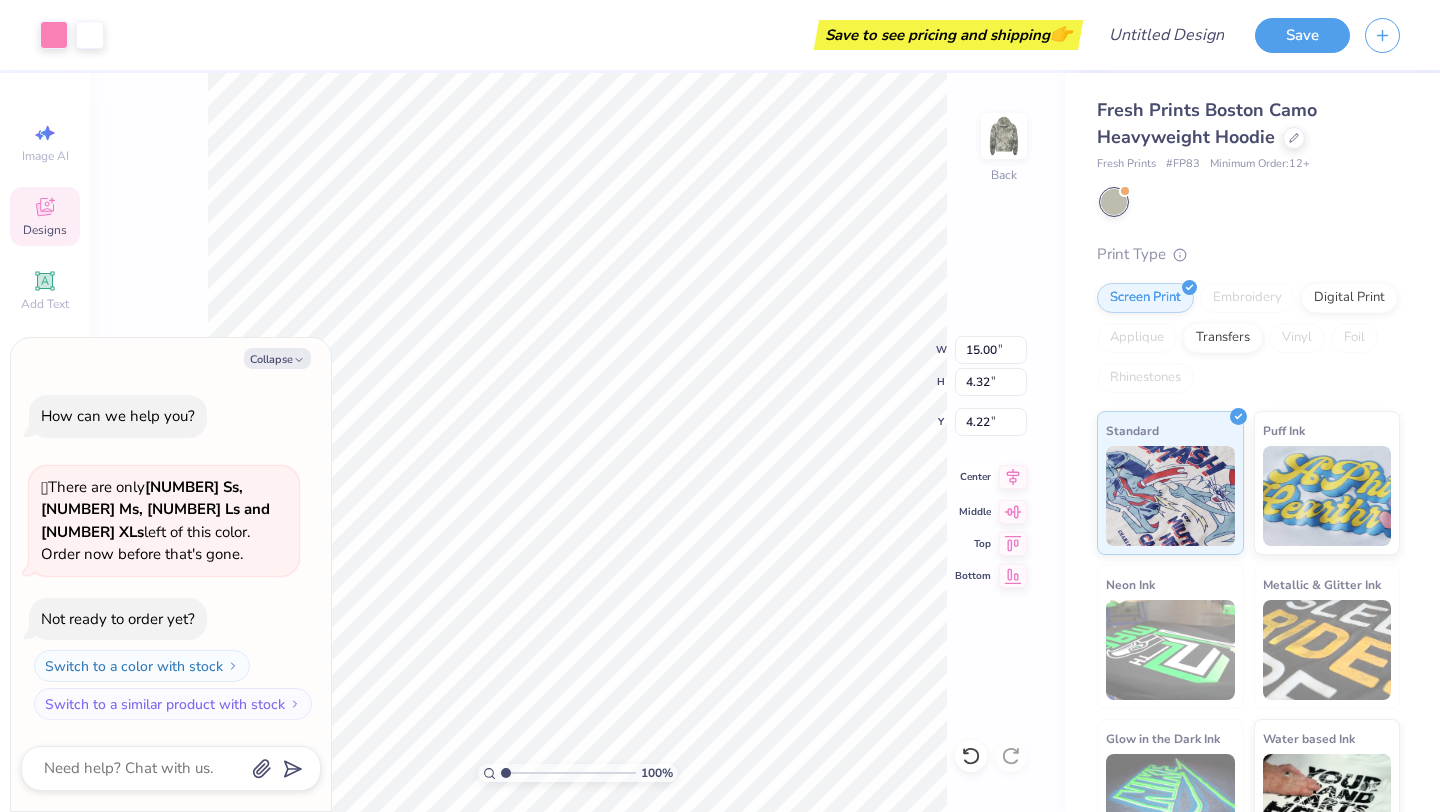 click 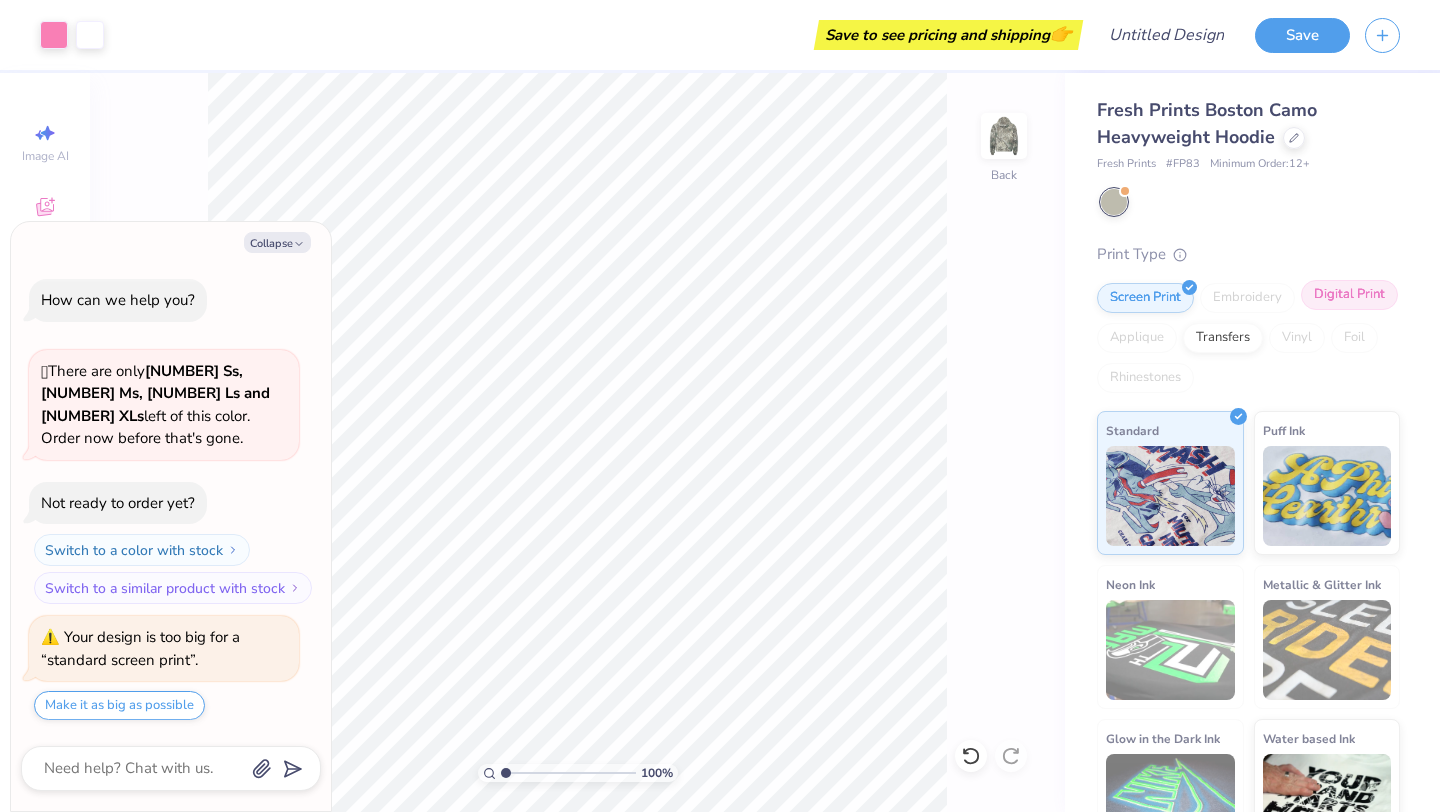 click on "Digital Print" at bounding box center (1349, 295) 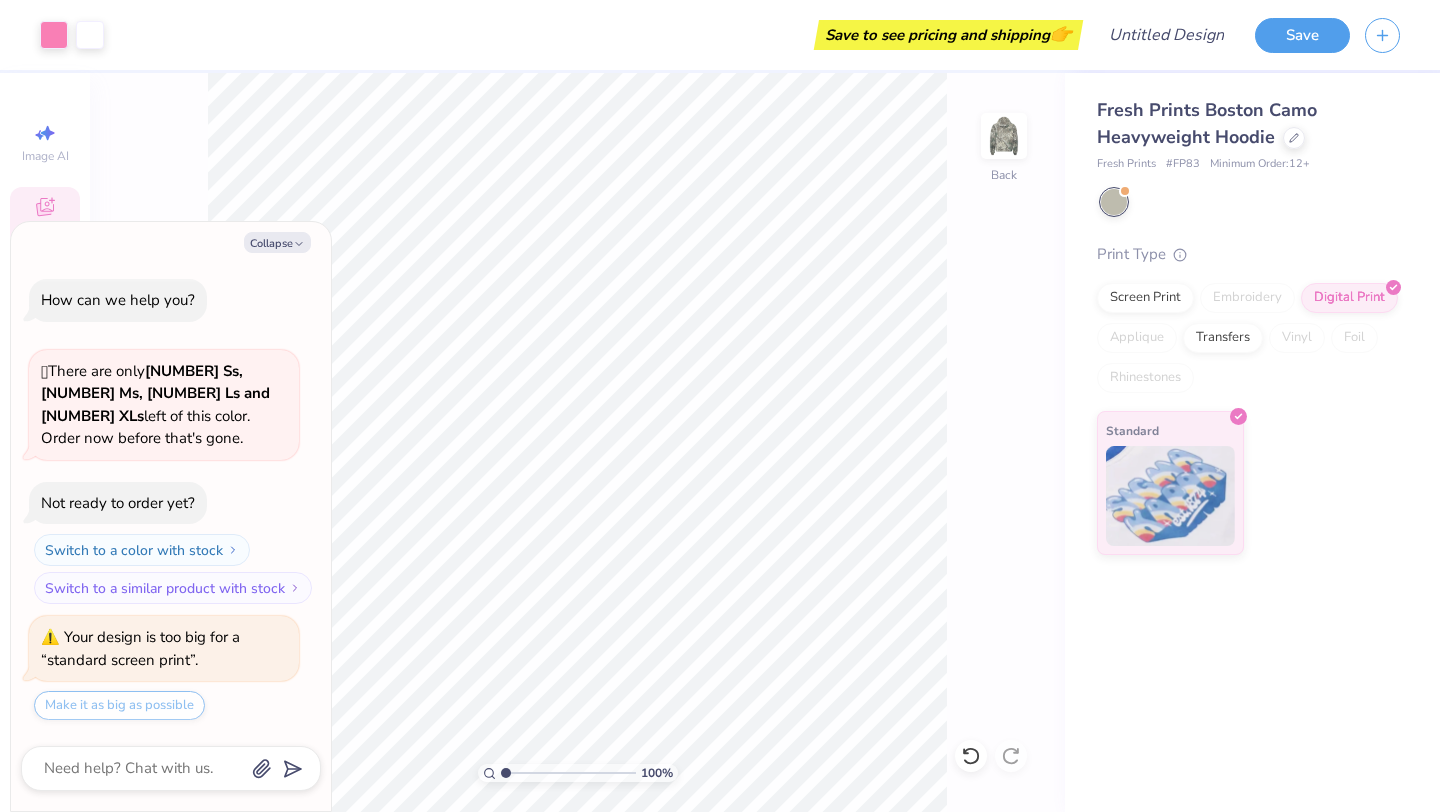 click 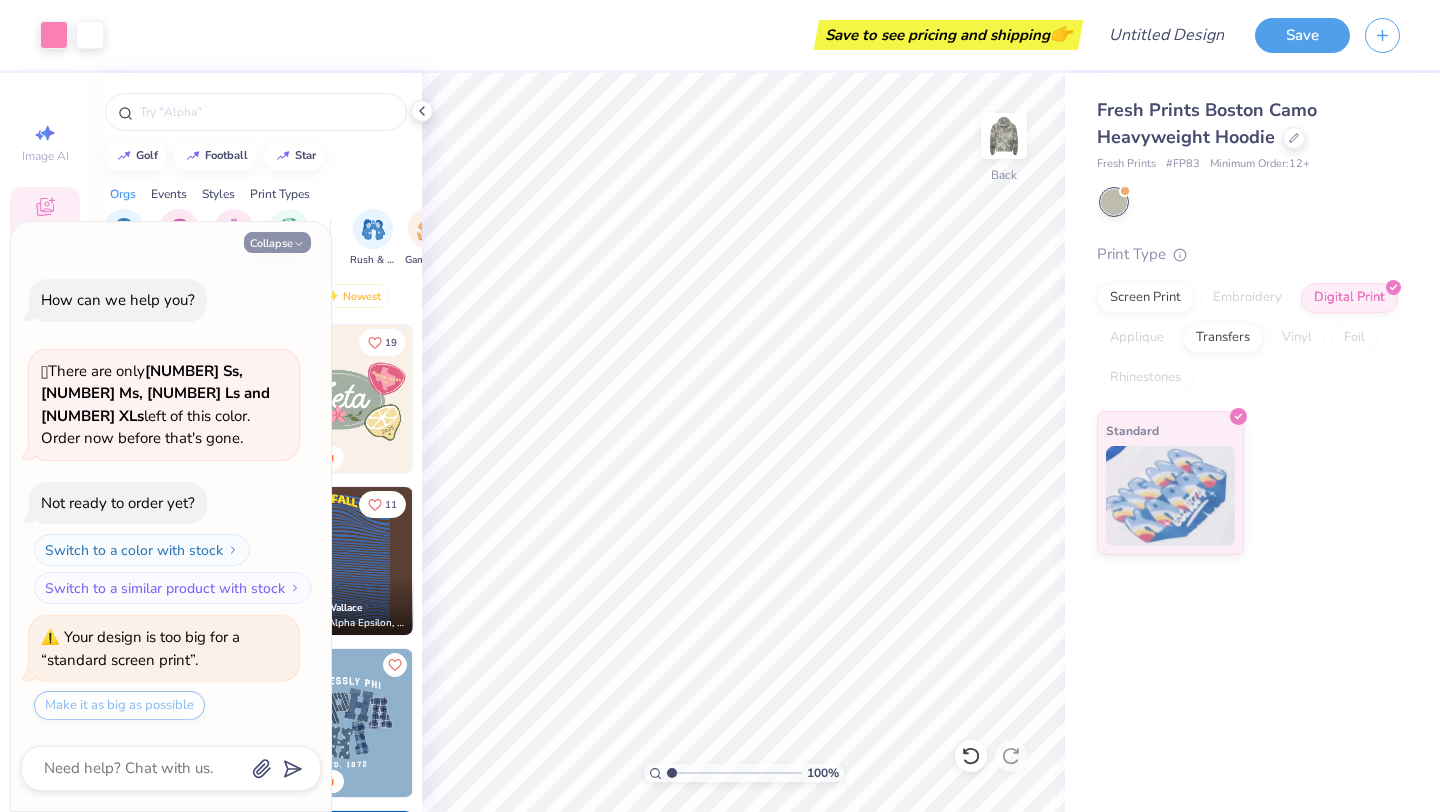 click 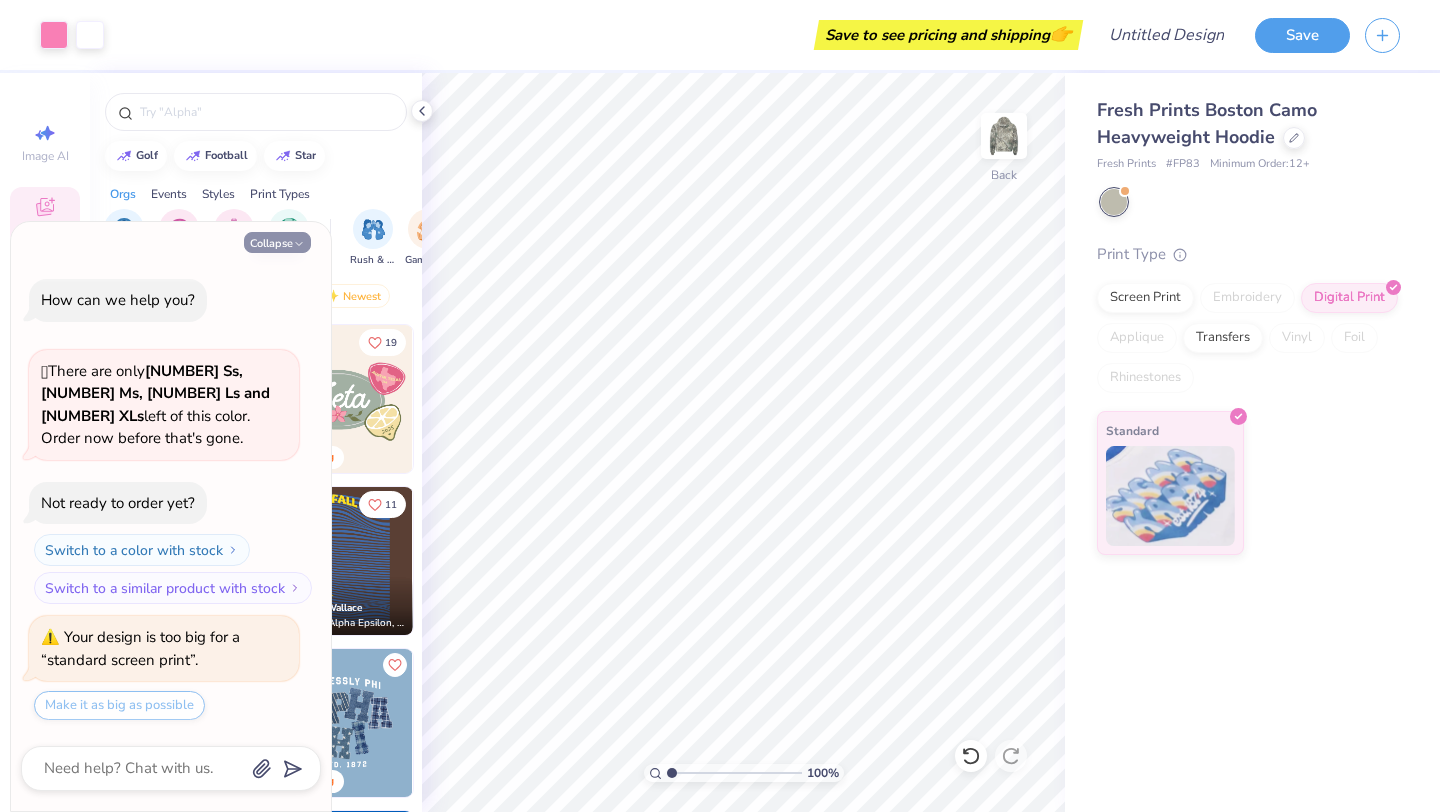 type on "x" 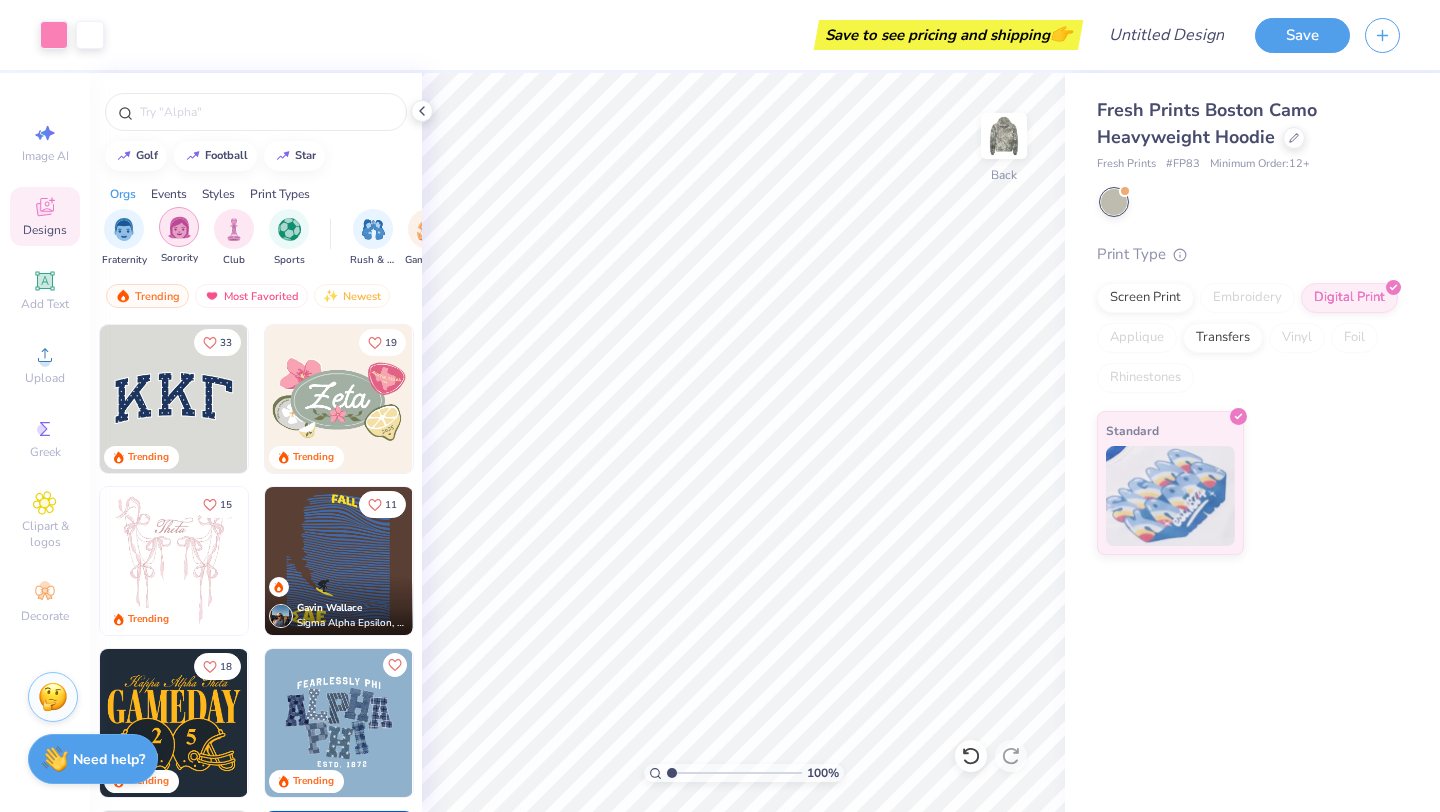 click at bounding box center [179, 227] 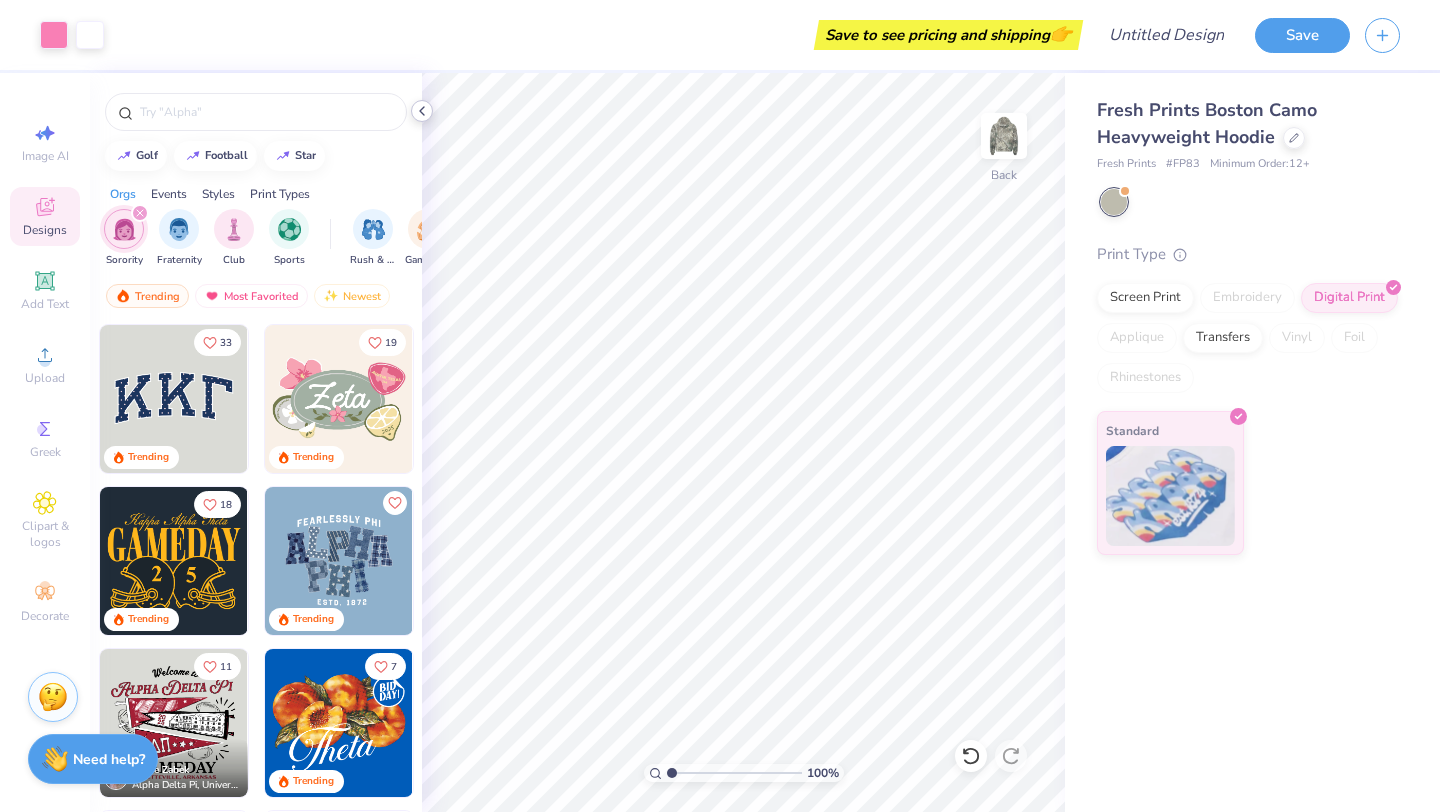 click 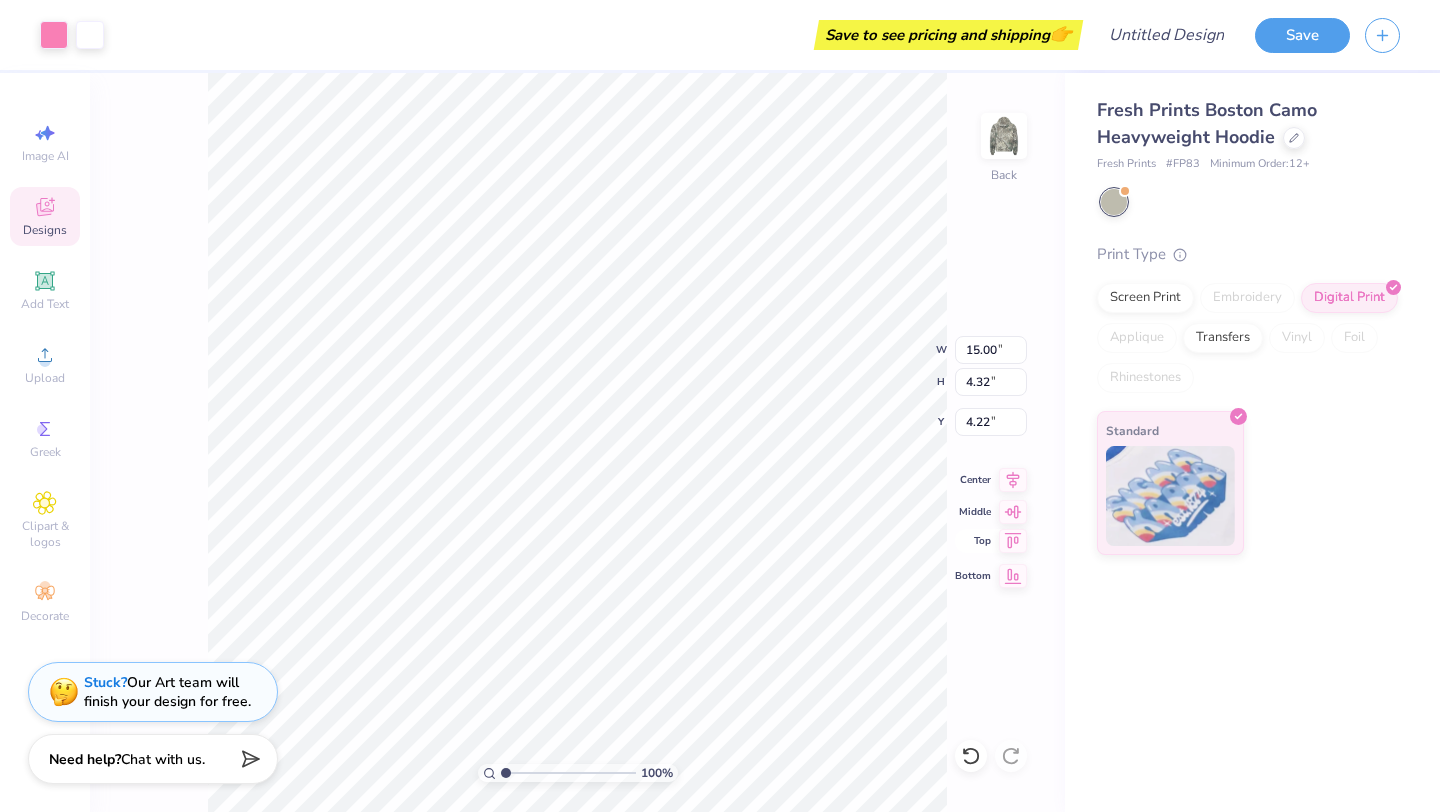 click 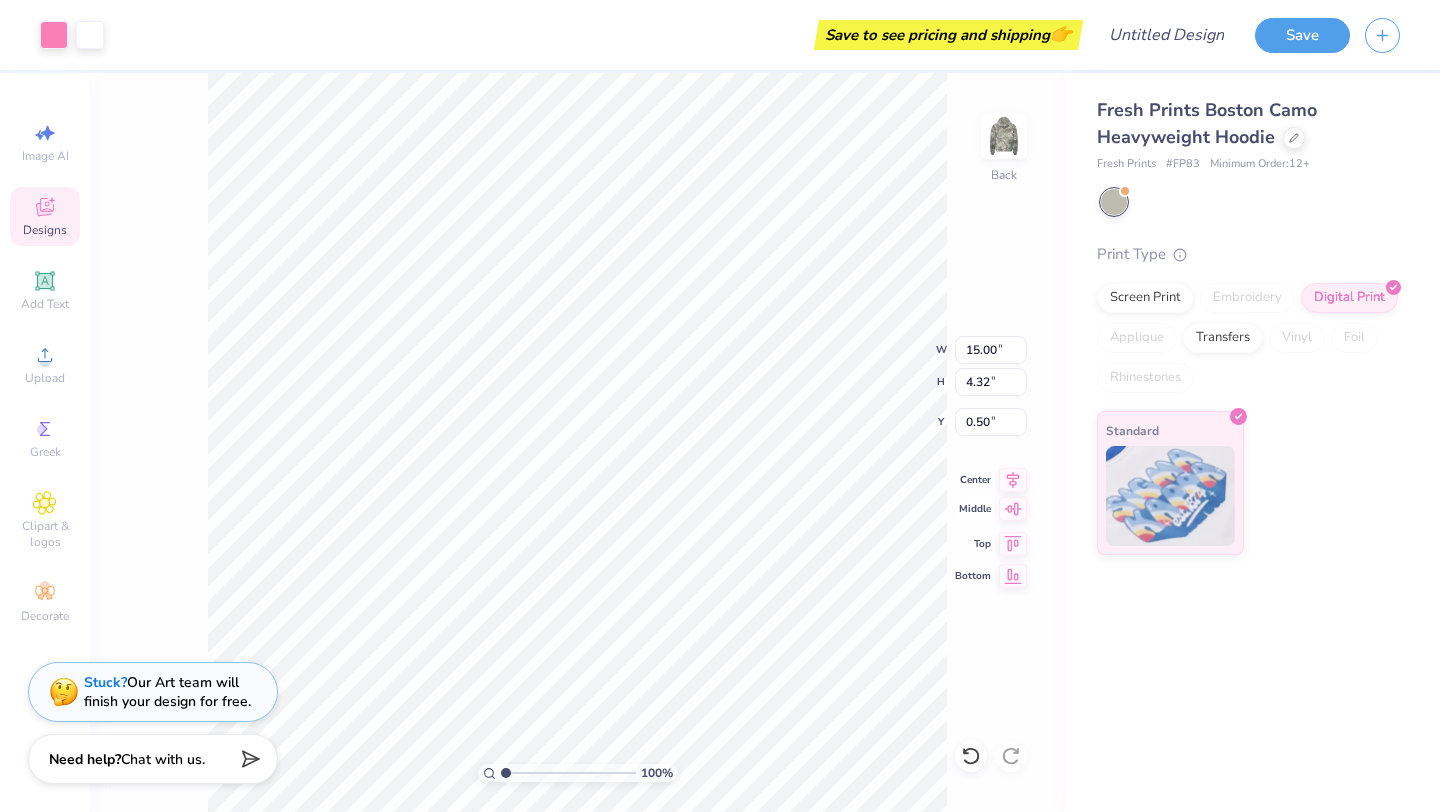click 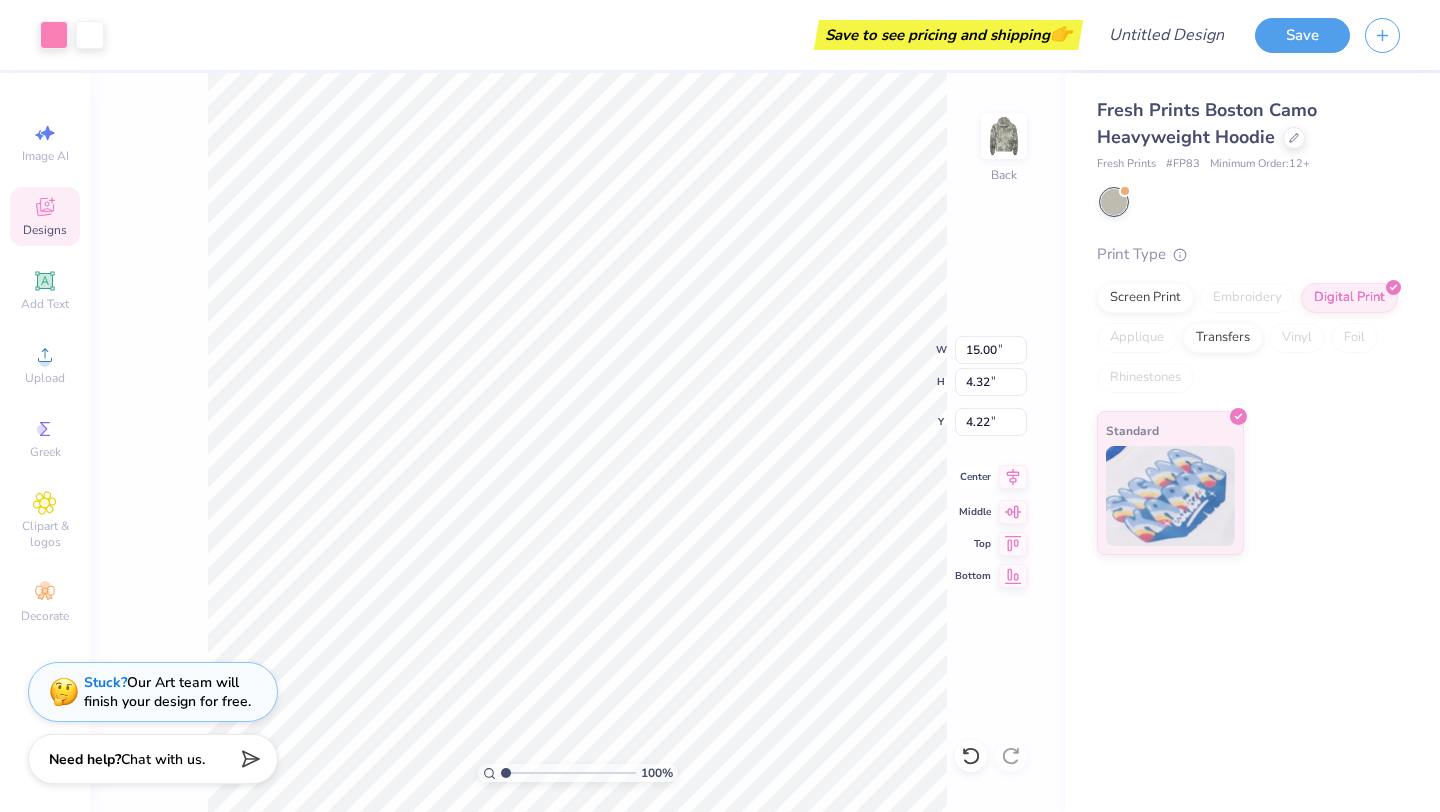 click 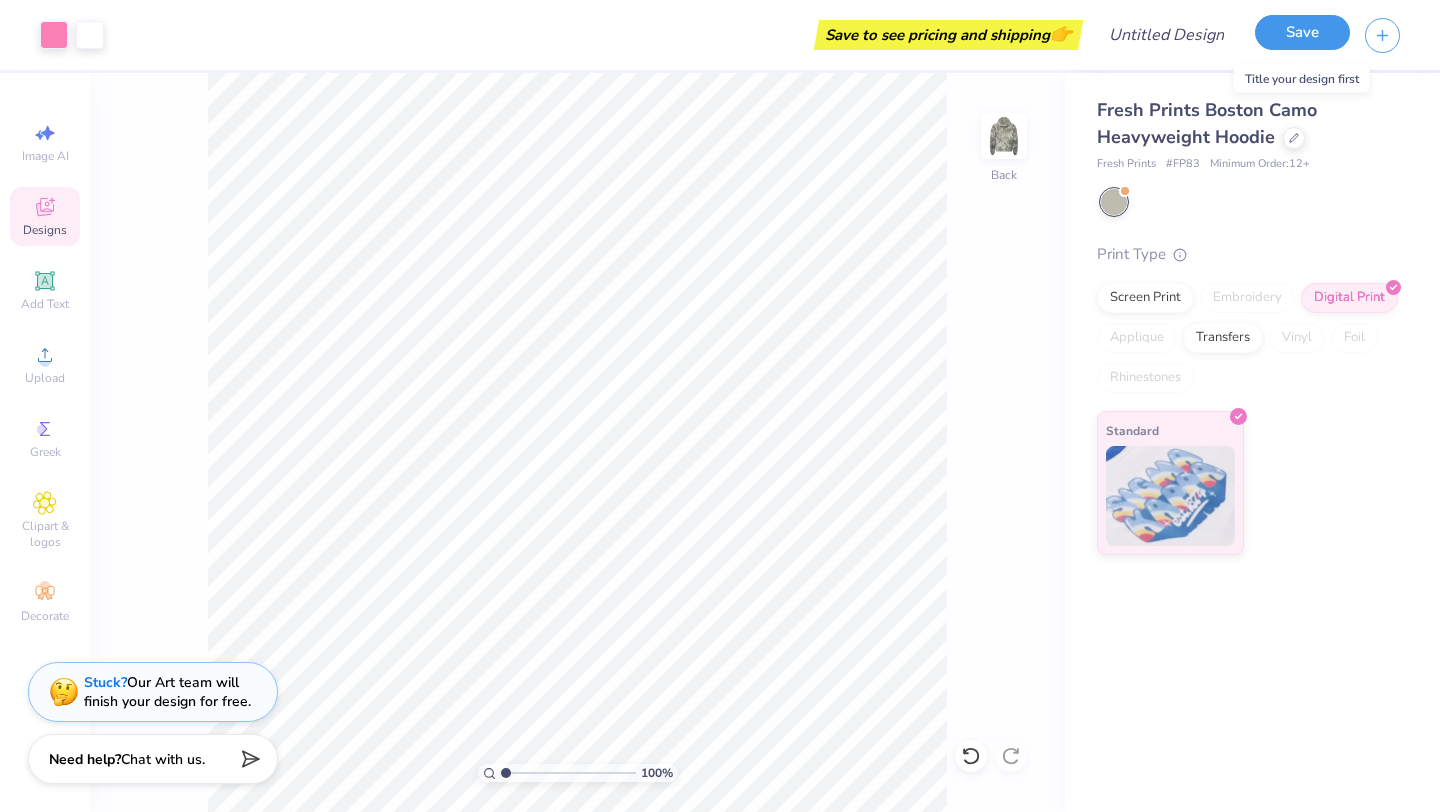 click on "Save" at bounding box center [1302, 32] 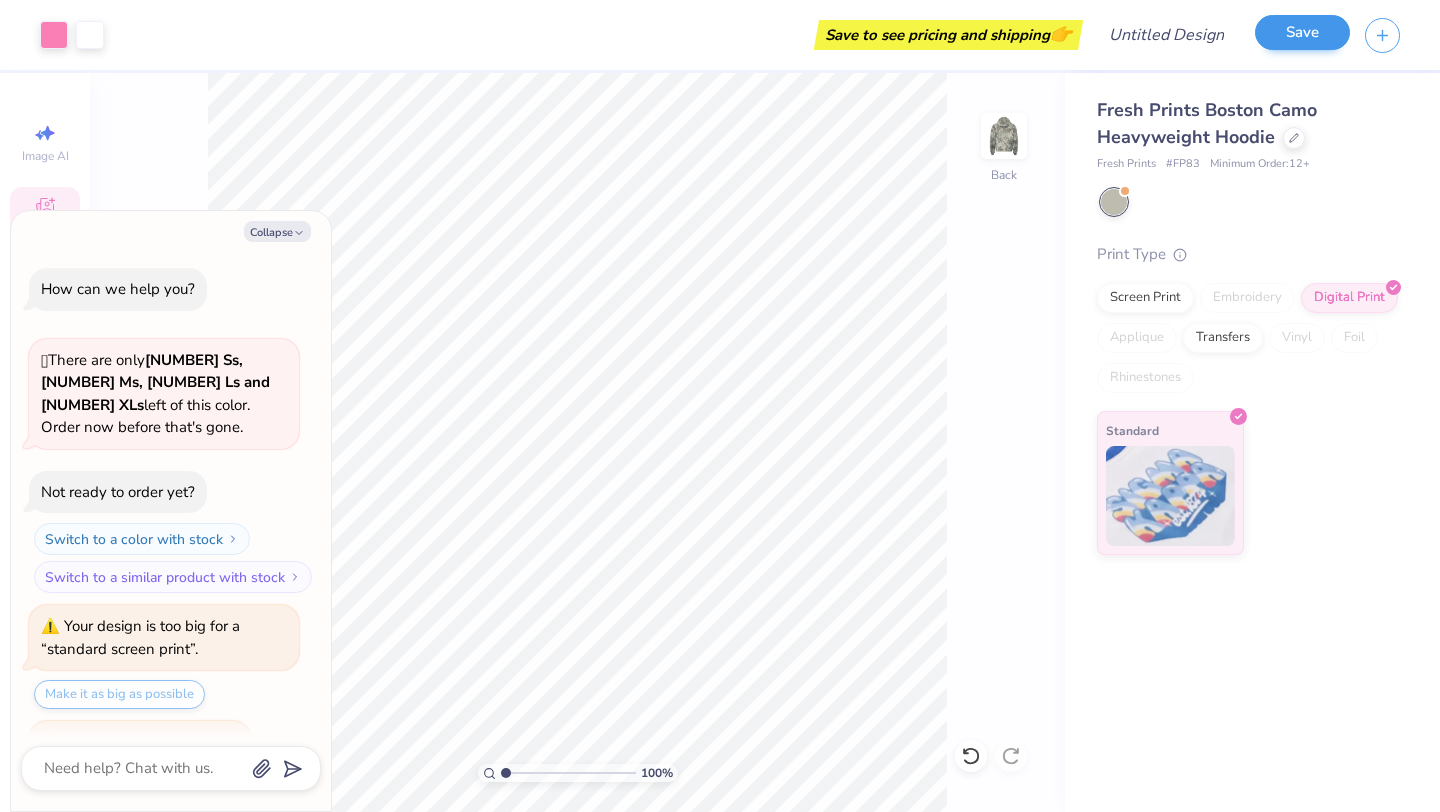 scroll, scrollTop: 21, scrollLeft: 0, axis: vertical 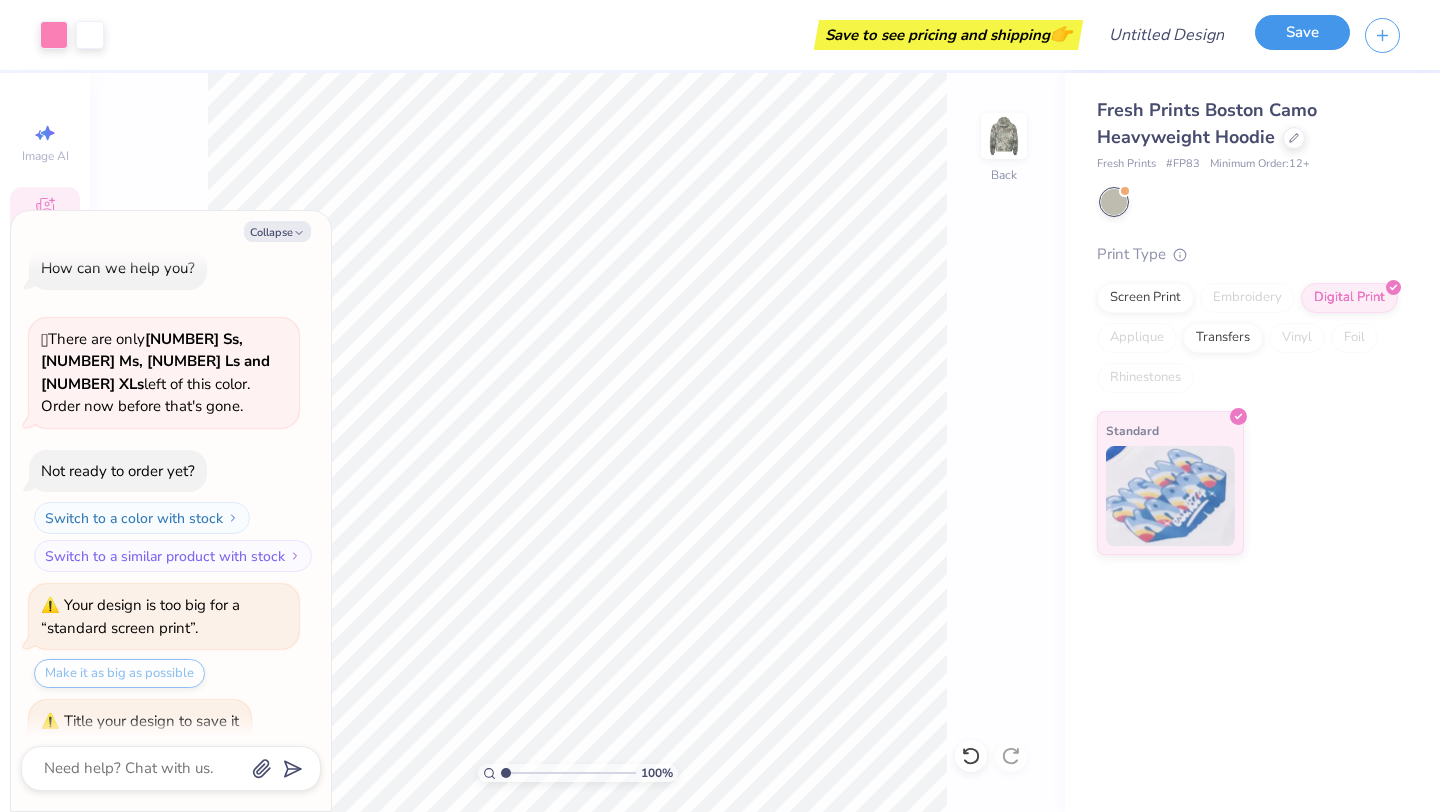 click on "Save" at bounding box center (1302, 32) 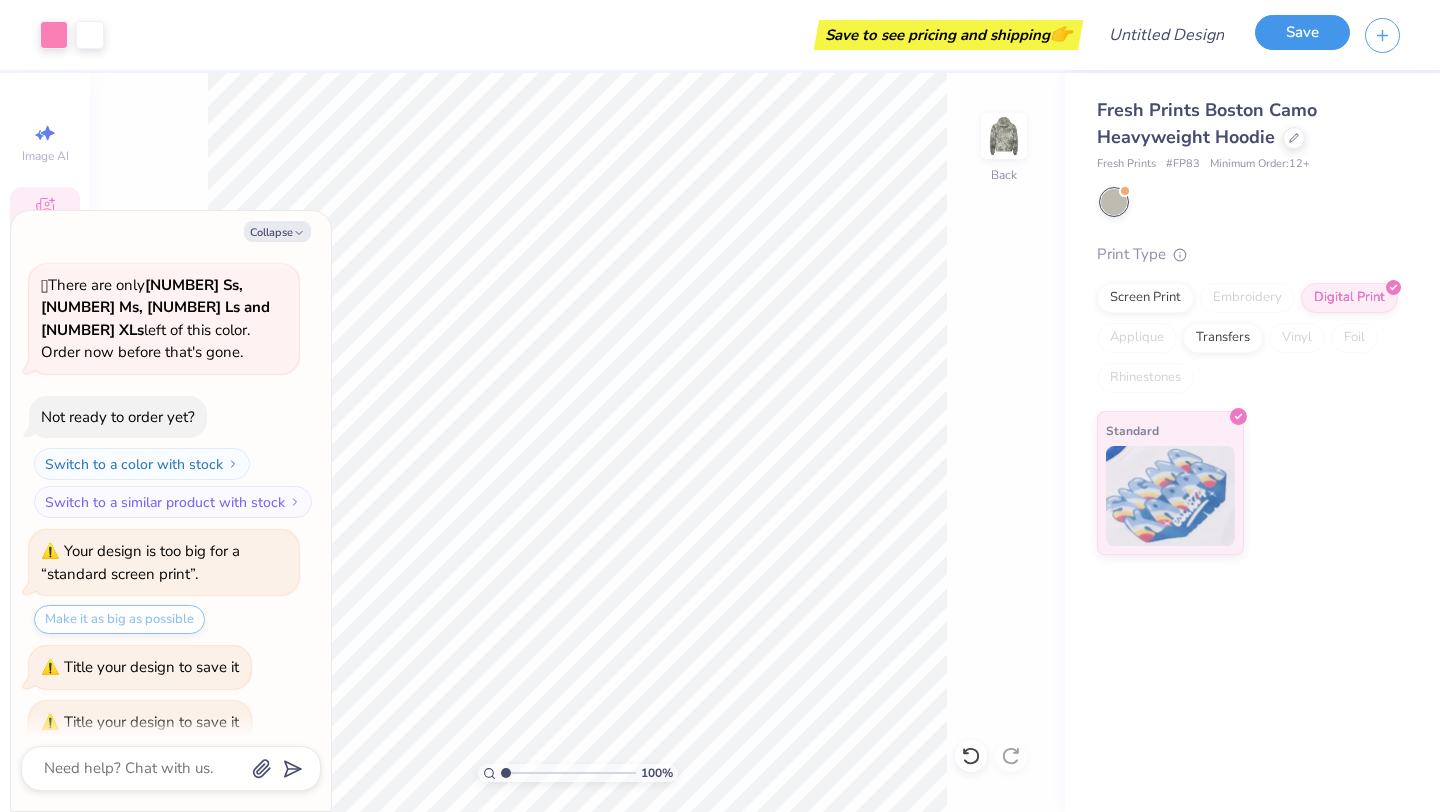 click on "Save" at bounding box center [1302, 32] 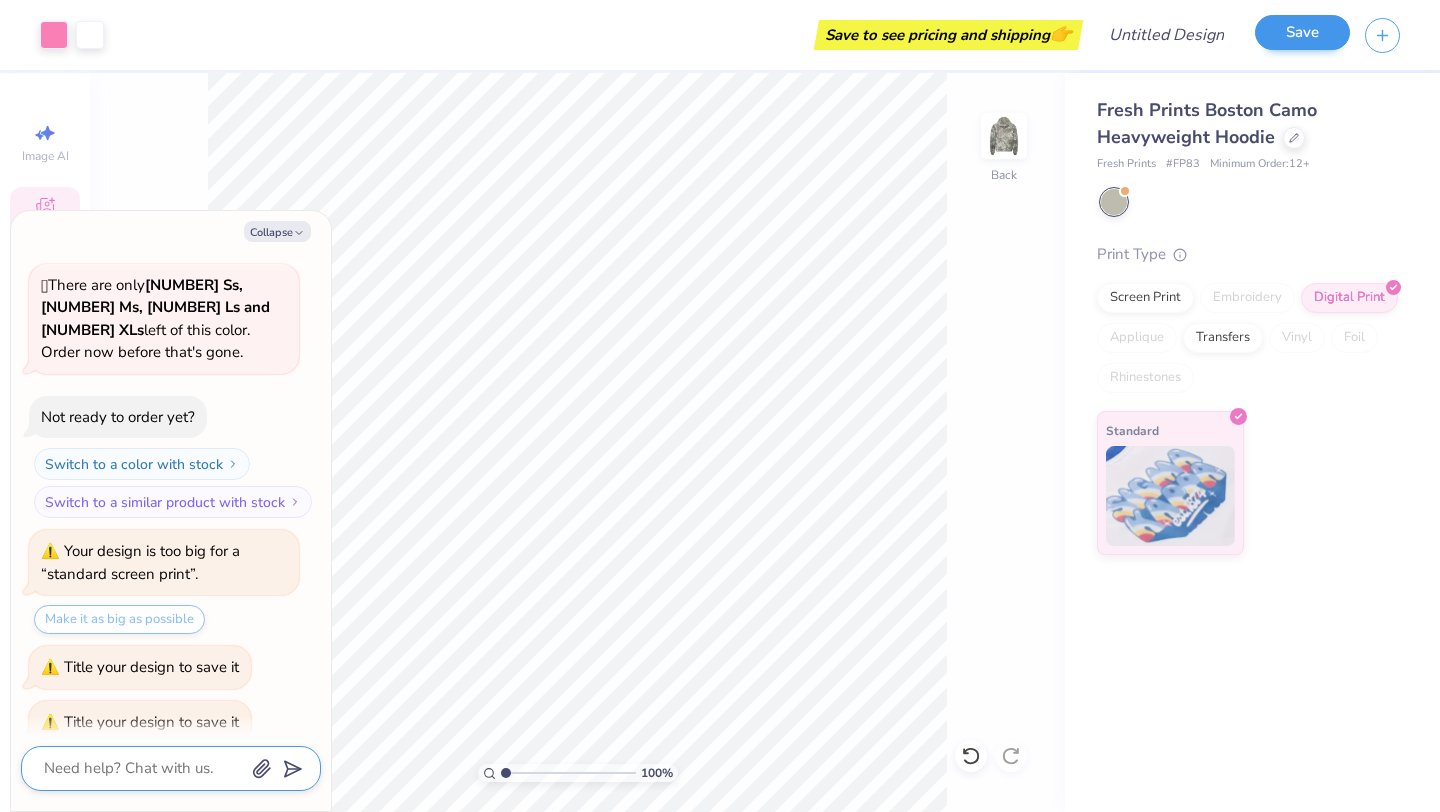 scroll, scrollTop: 130, scrollLeft: 0, axis: vertical 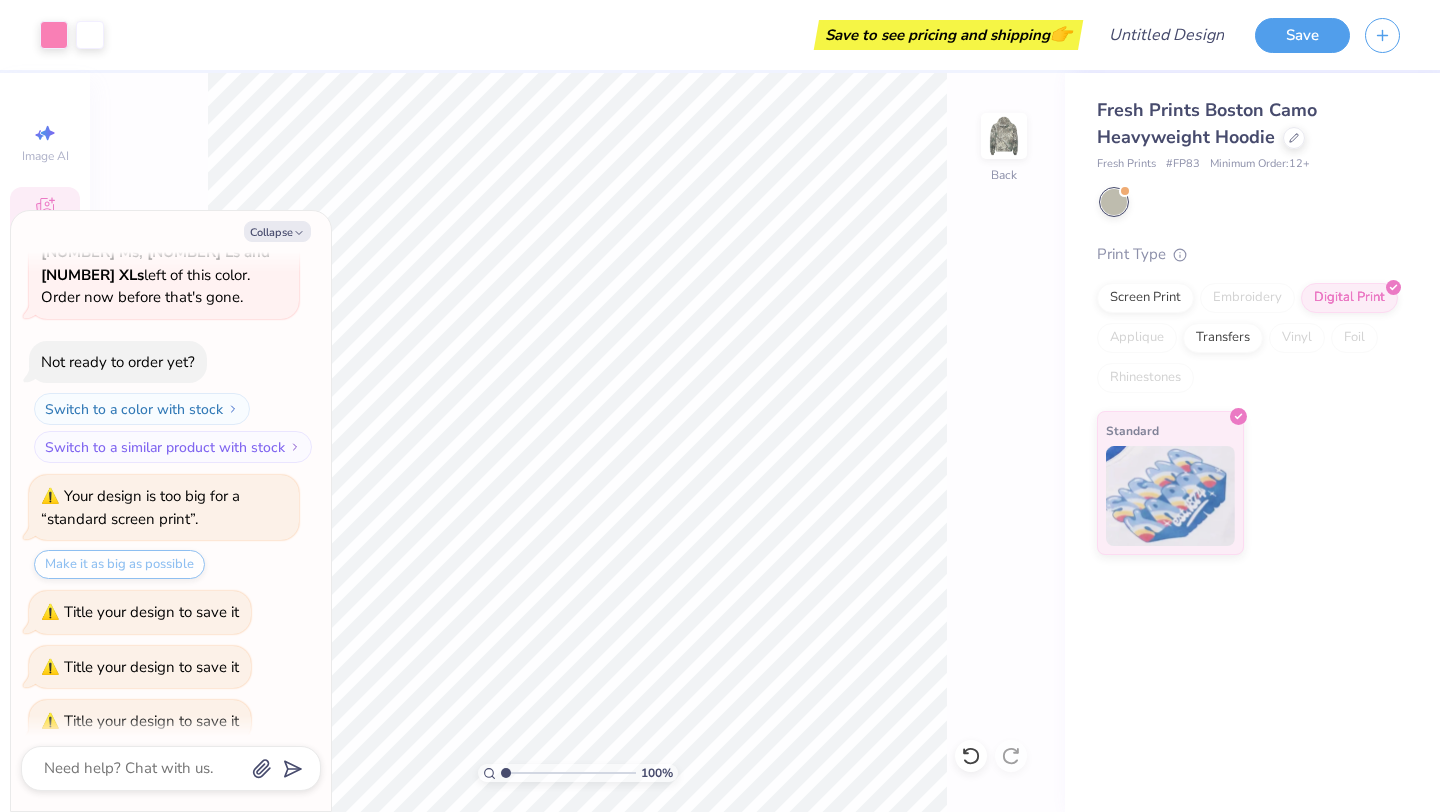 type on "x" 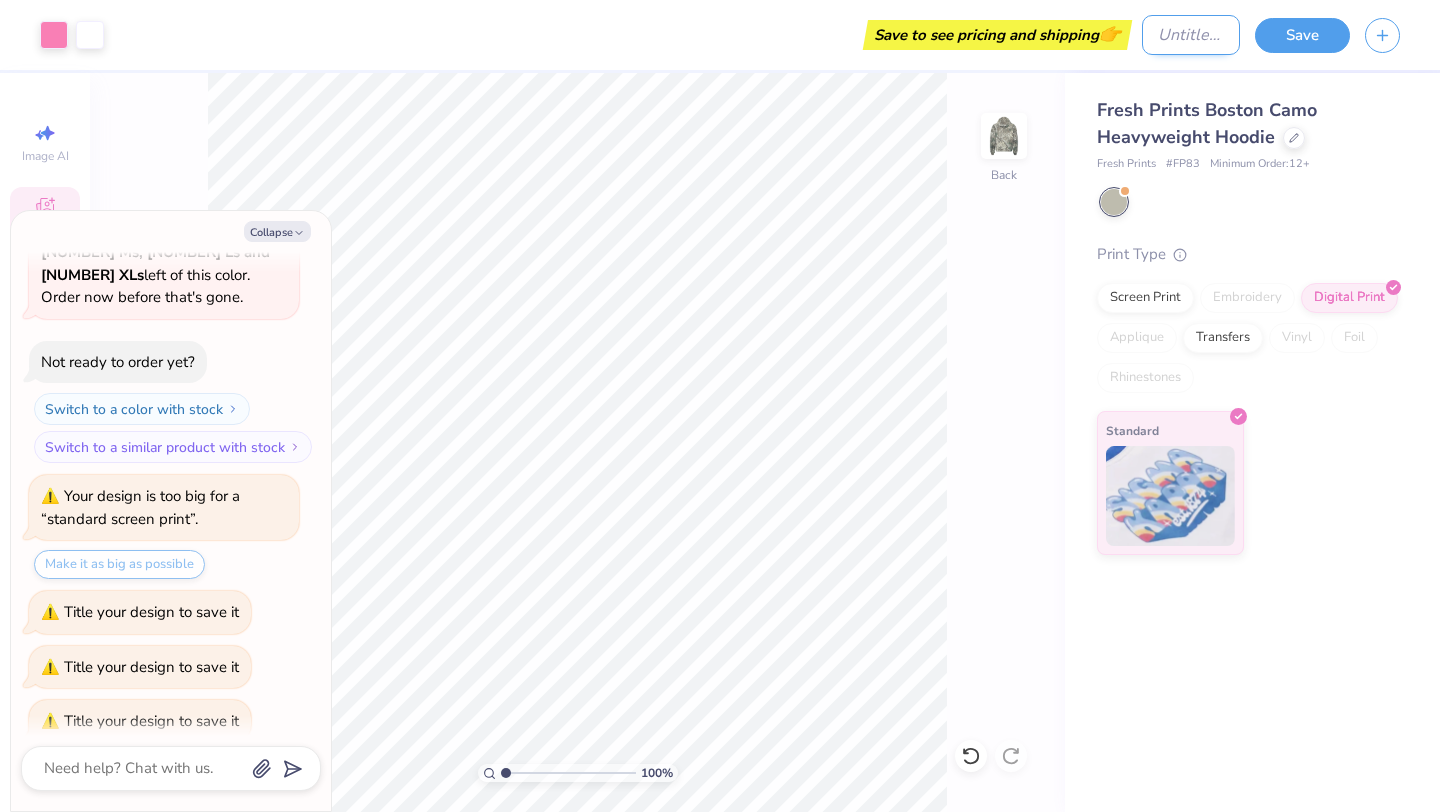 click on "Design Title" at bounding box center (1191, 35) 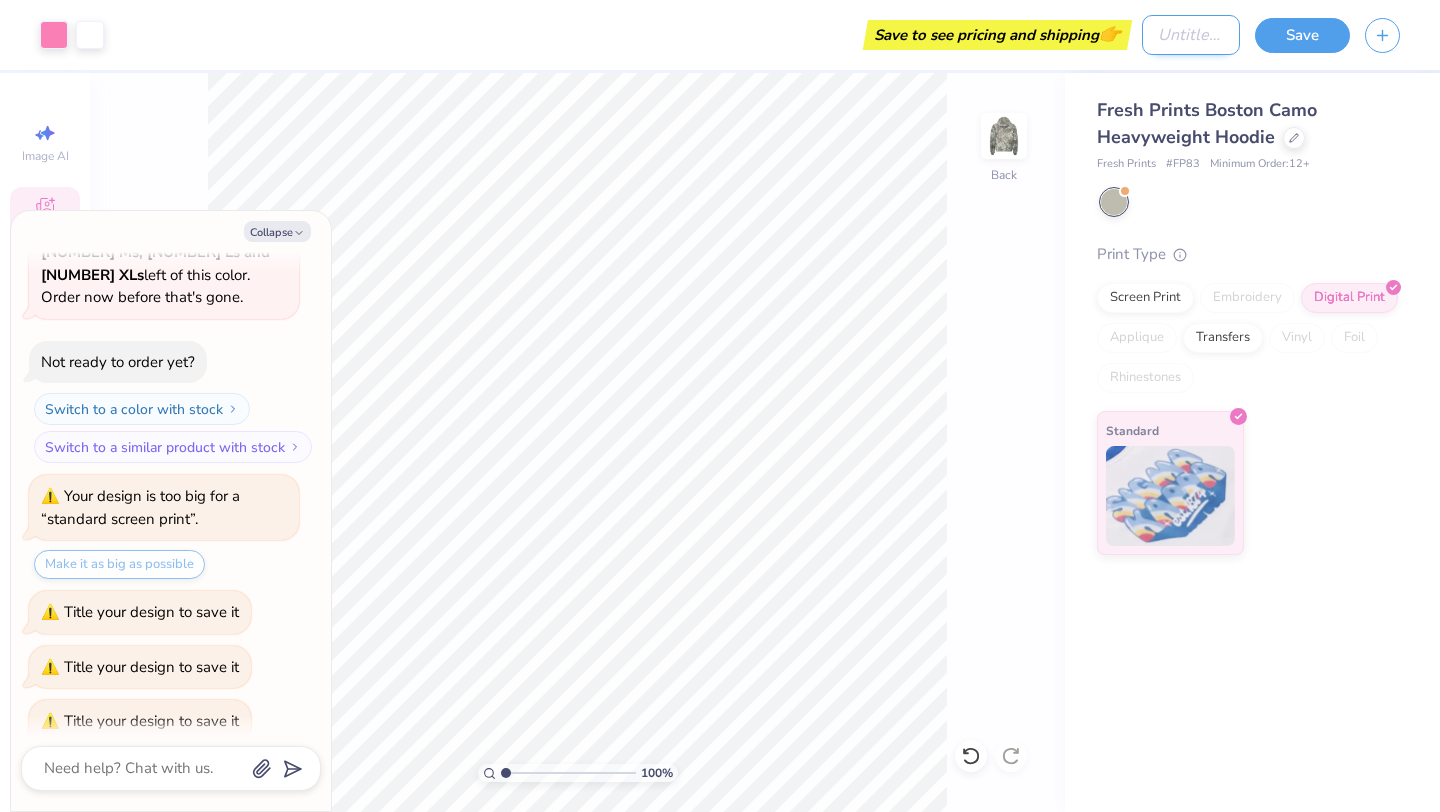 type on "a" 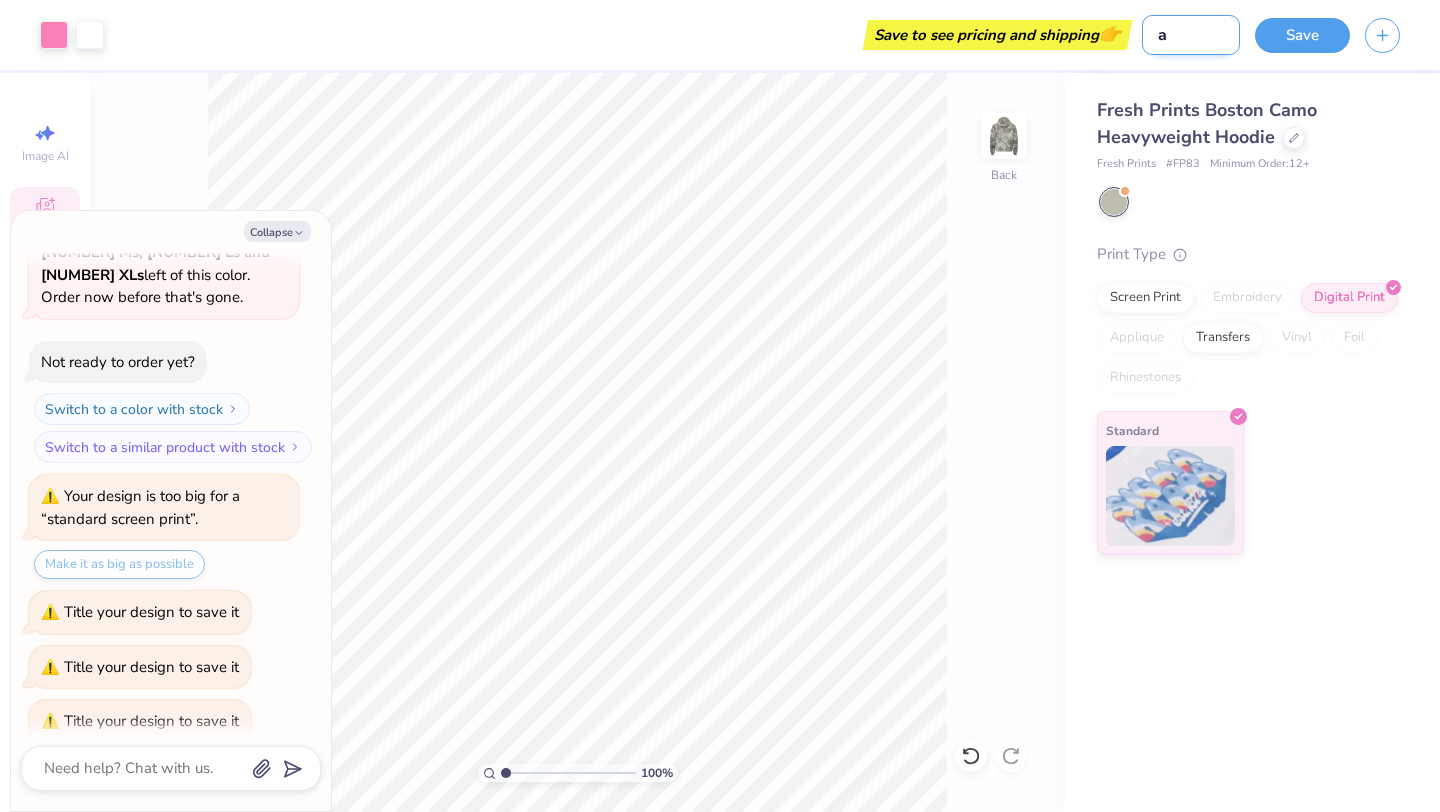 type on "ap" 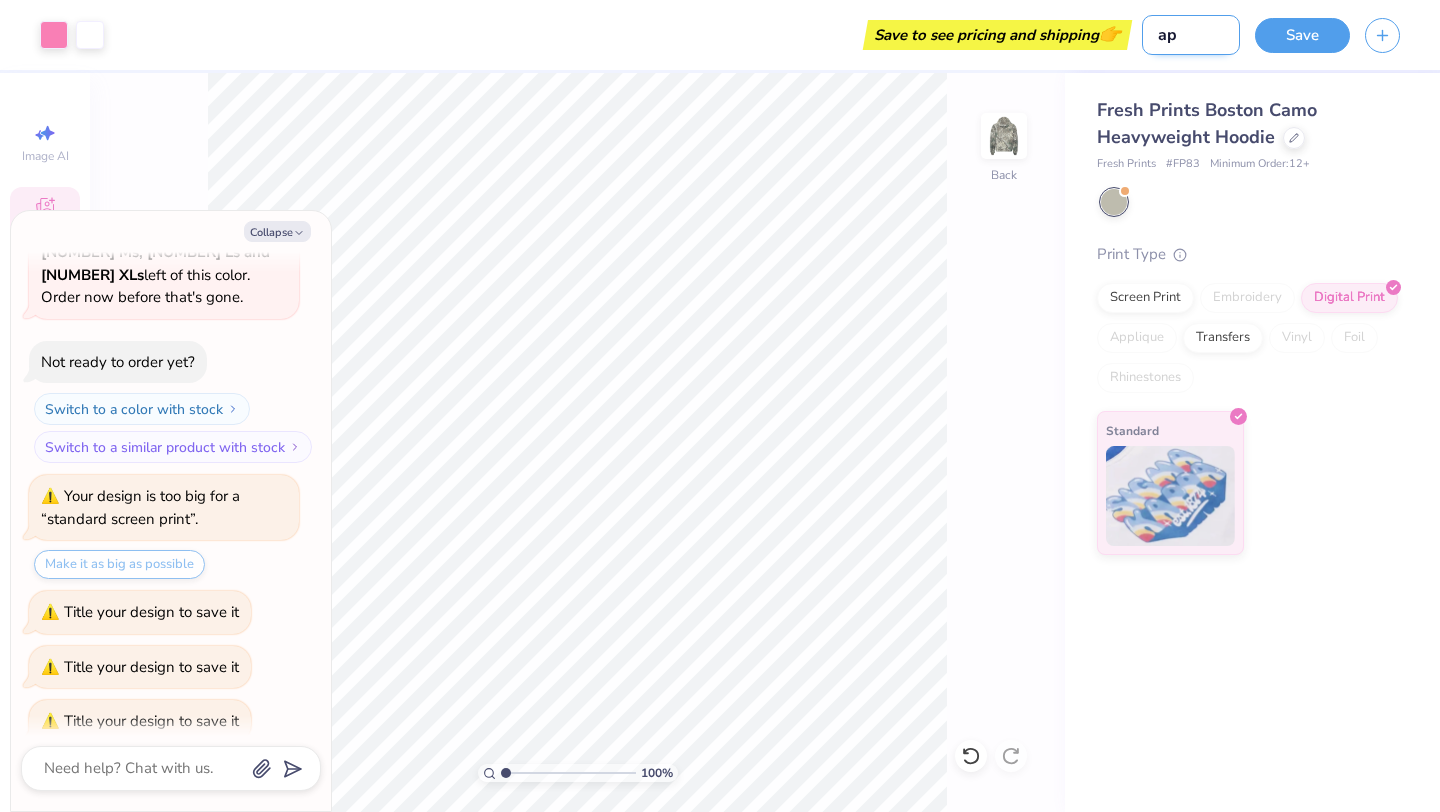 type on "aph" 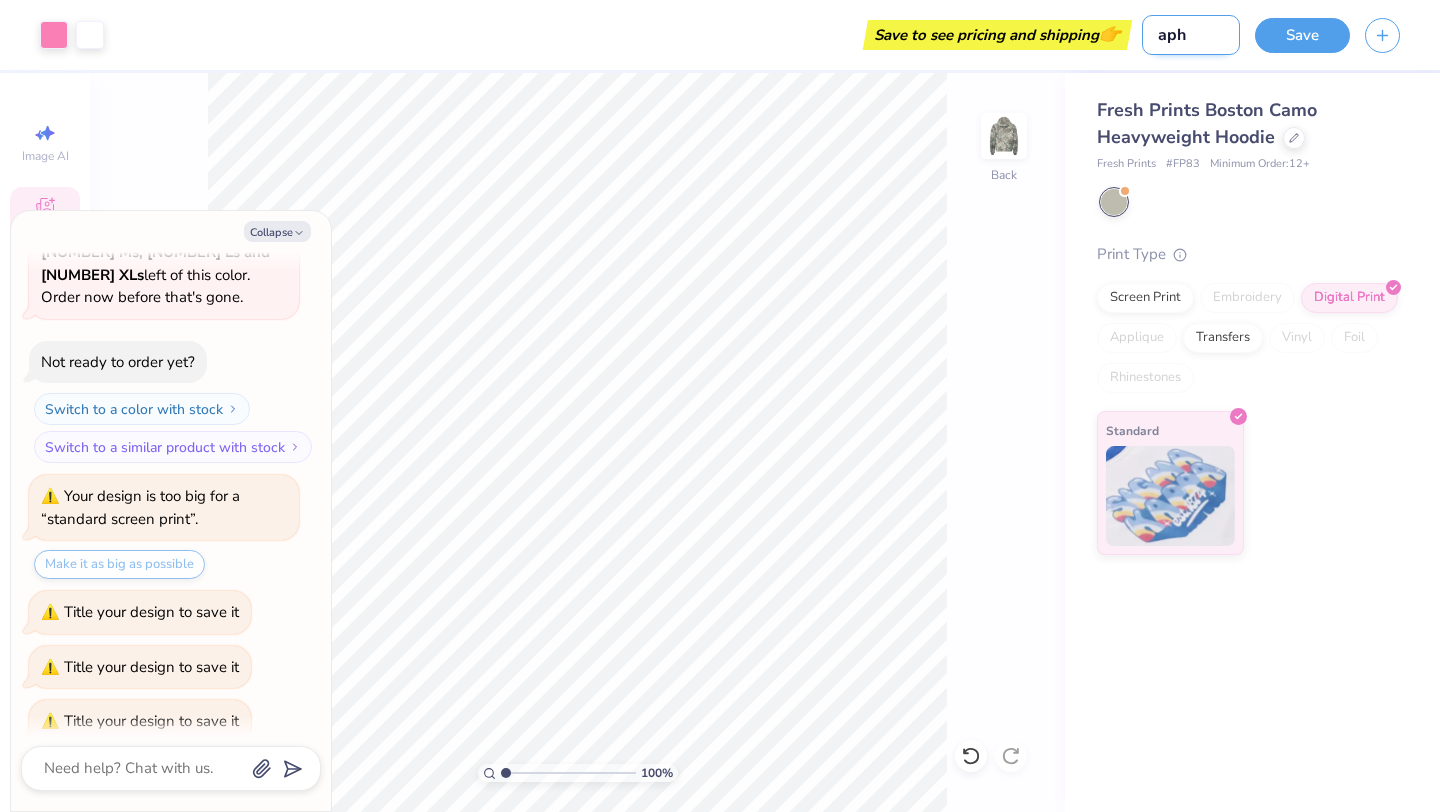 type on "aph" 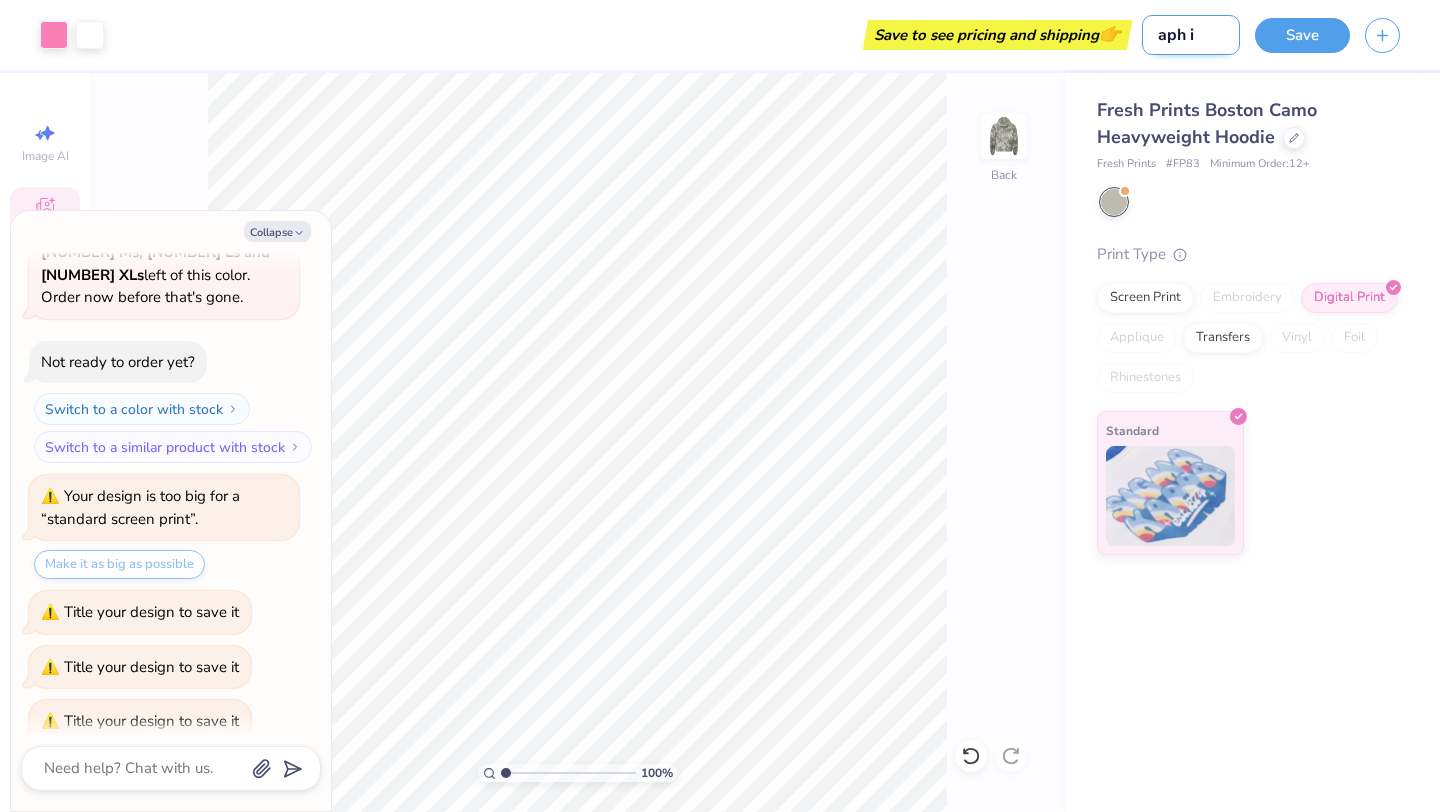 type on "aph" 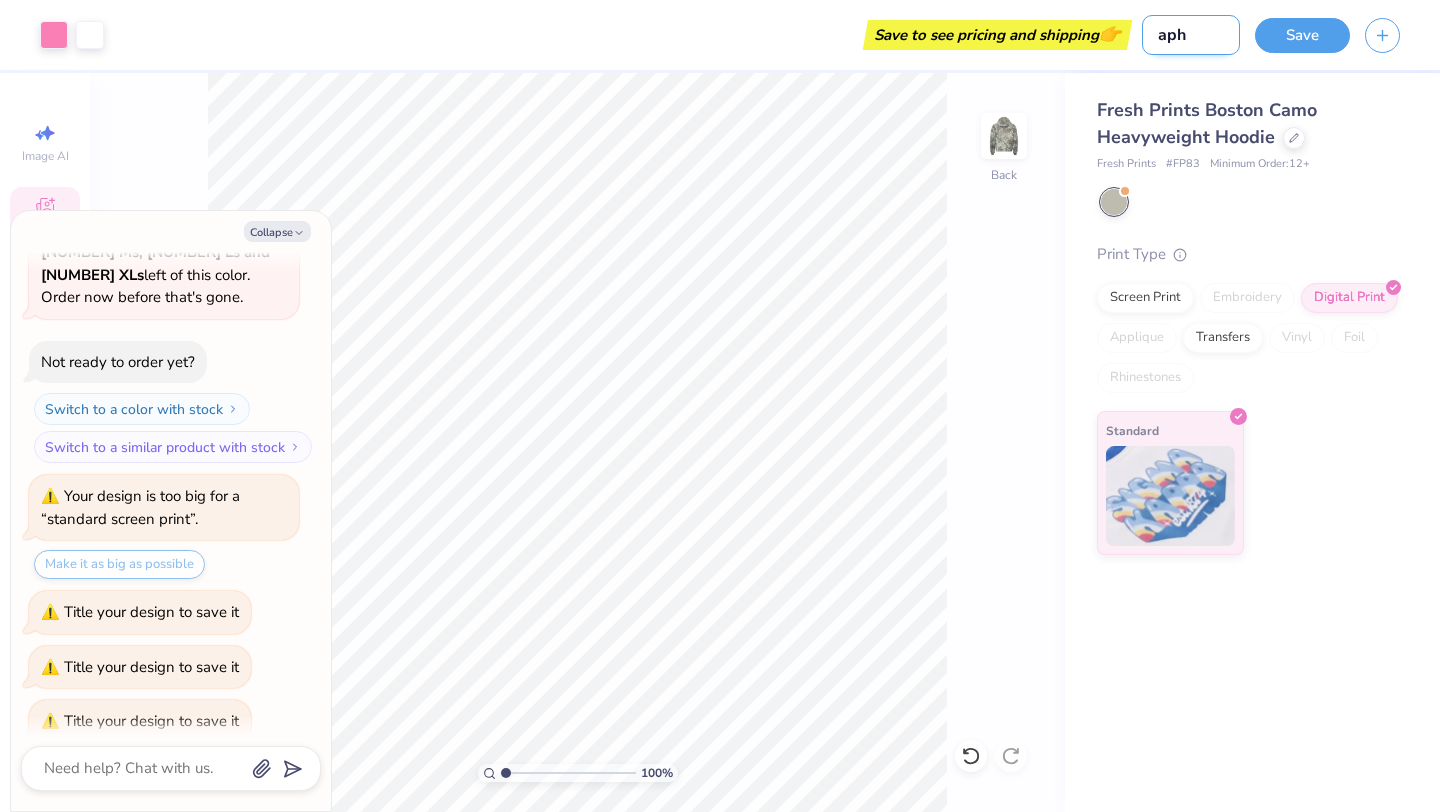 type on "aph" 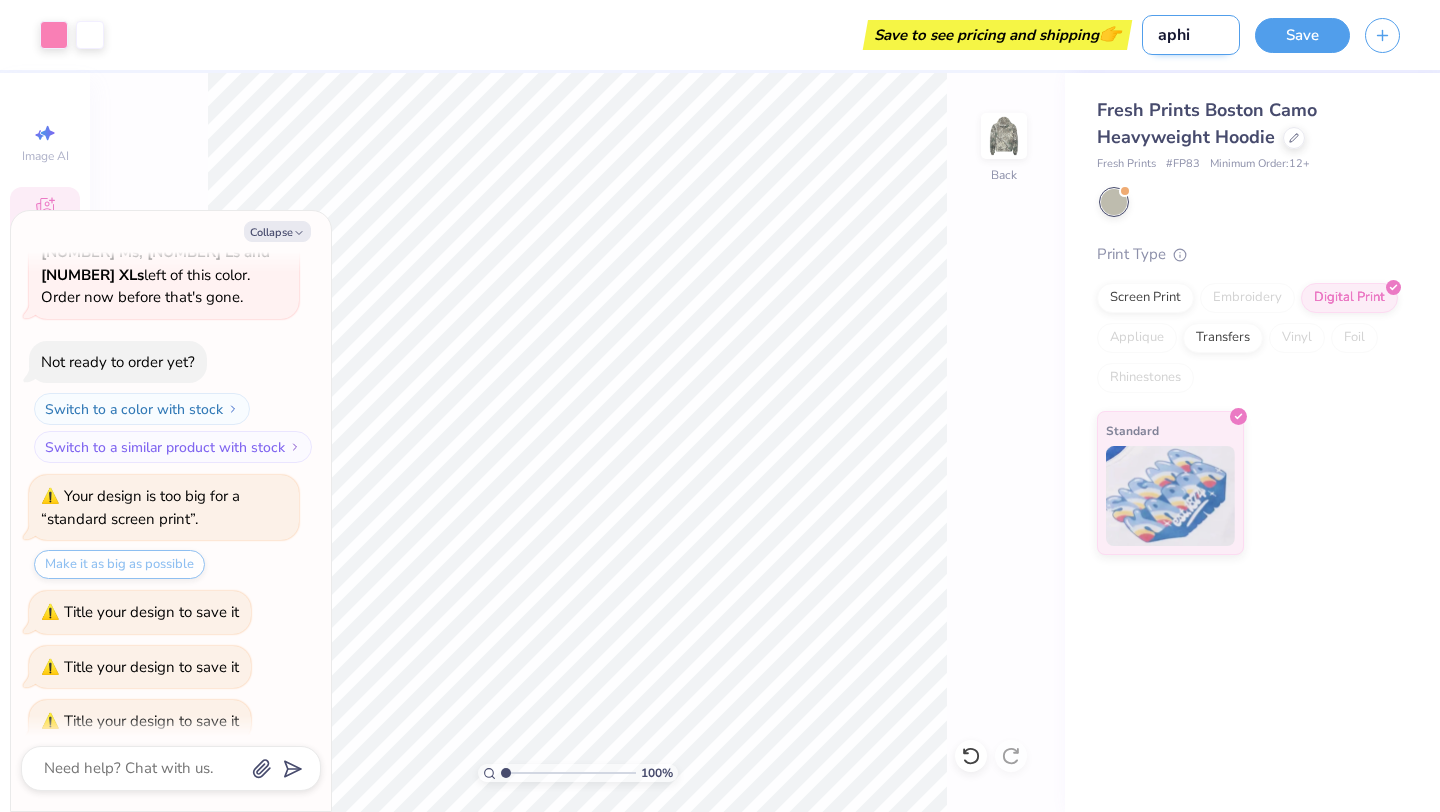 type on "aphi" 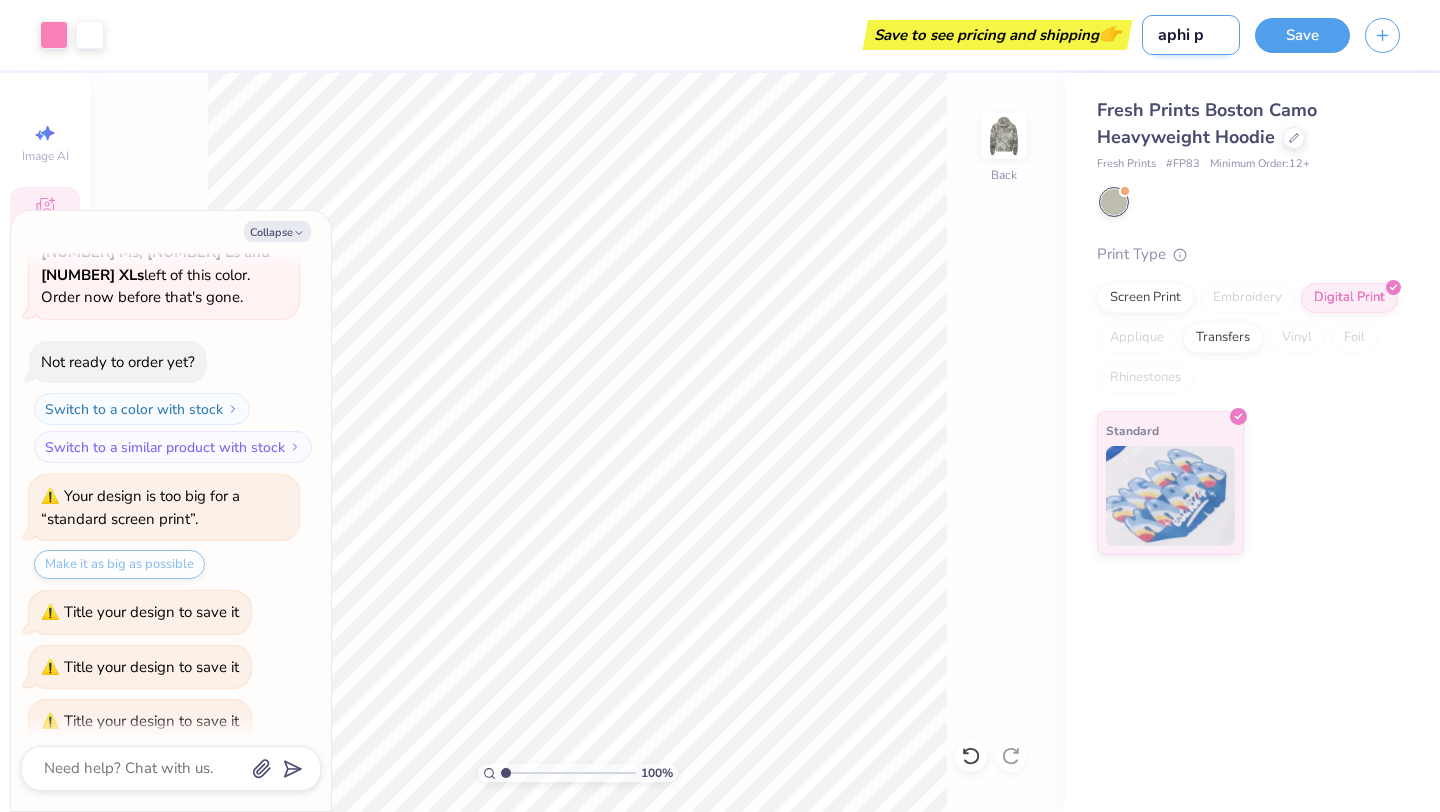 type on "aphi pr" 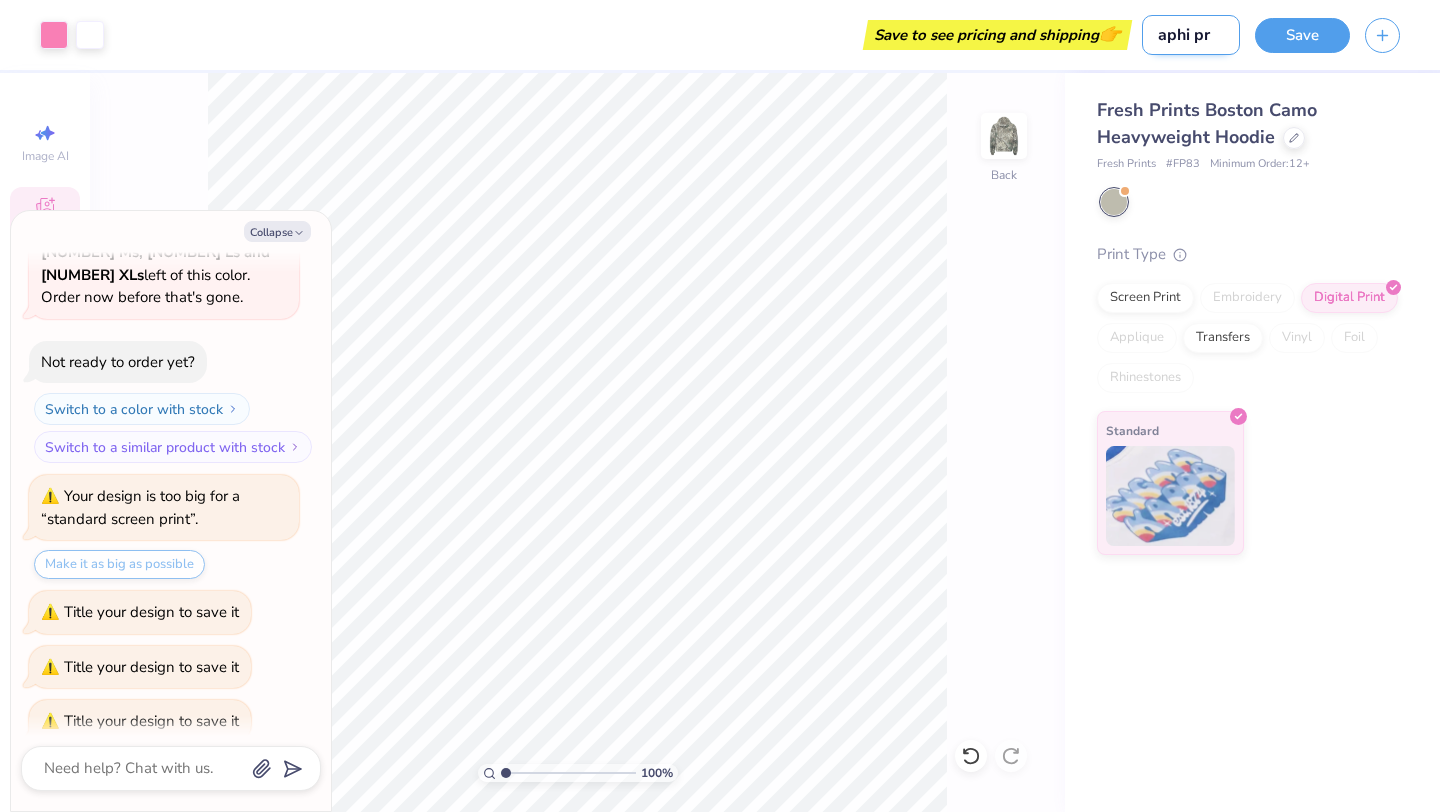 type on "aphi pri" 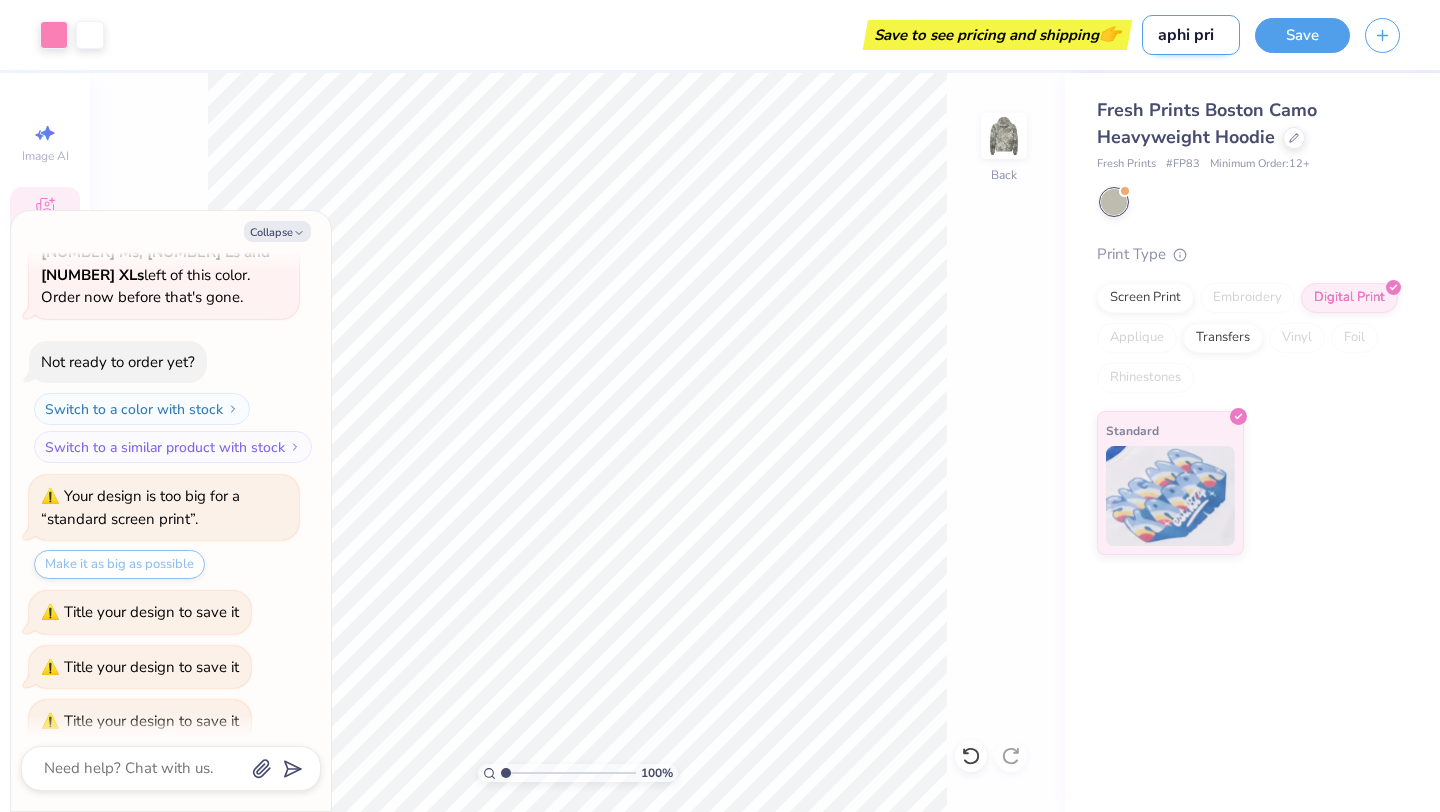 type on "x" 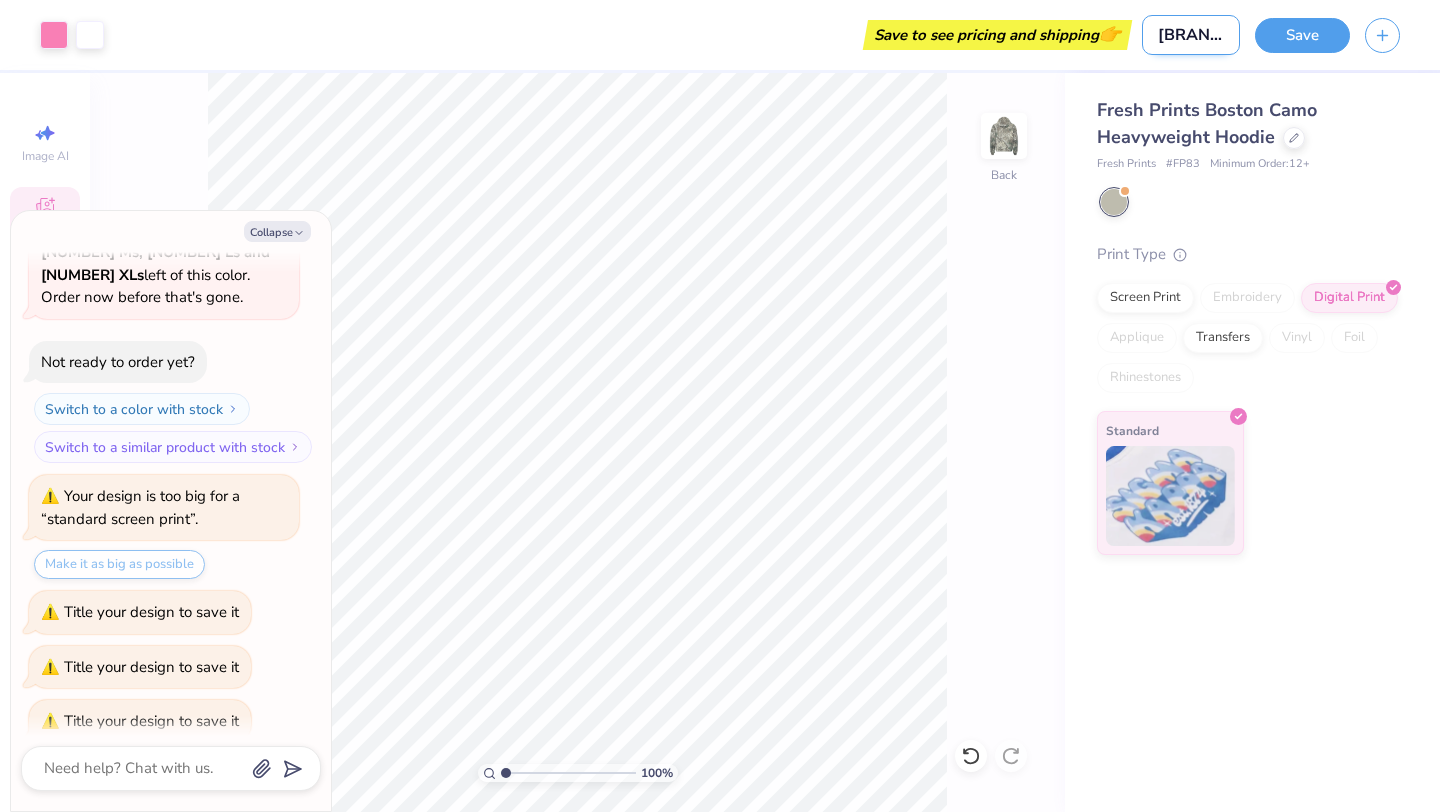 type on "aphi priny" 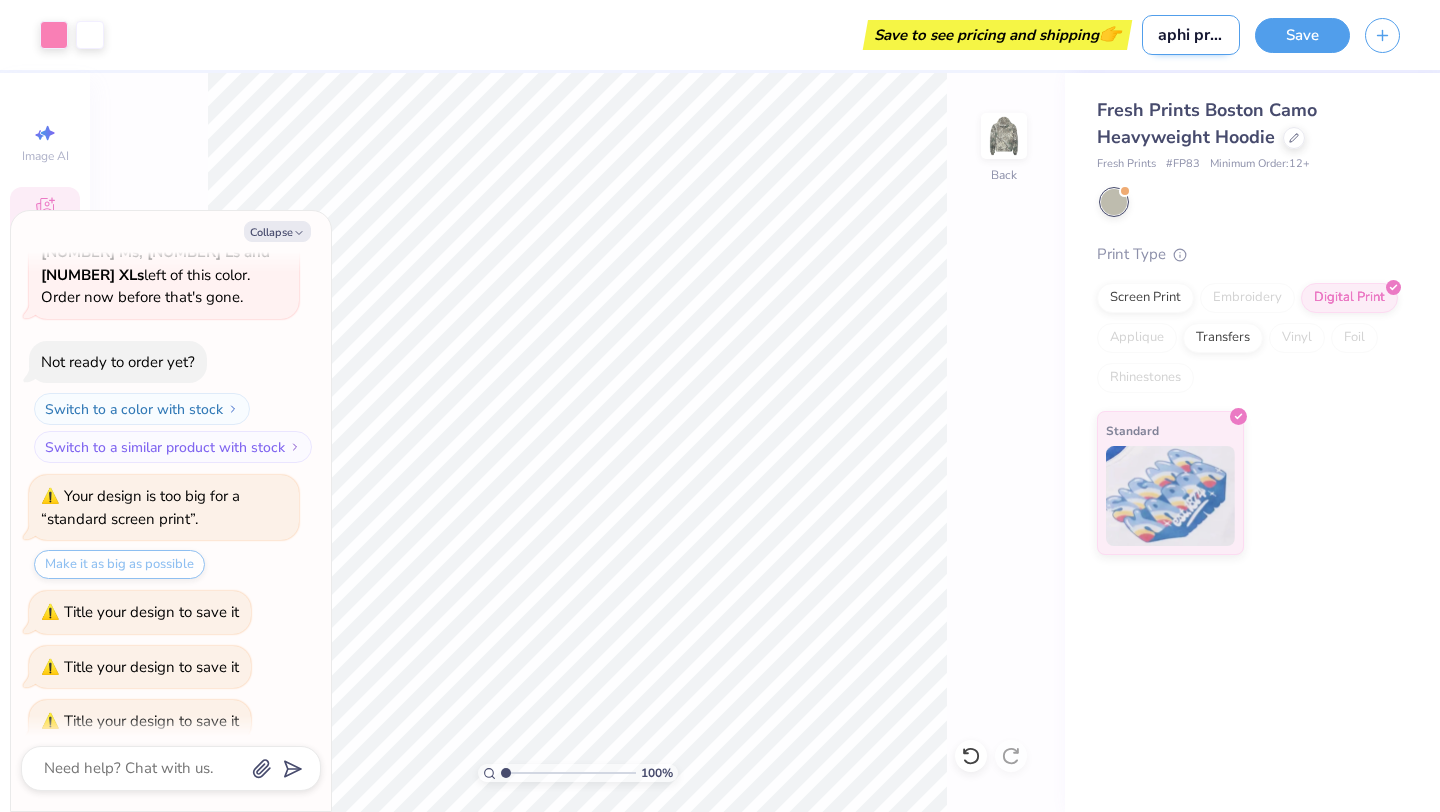 scroll, scrollTop: 0, scrollLeft: 7, axis: horizontal 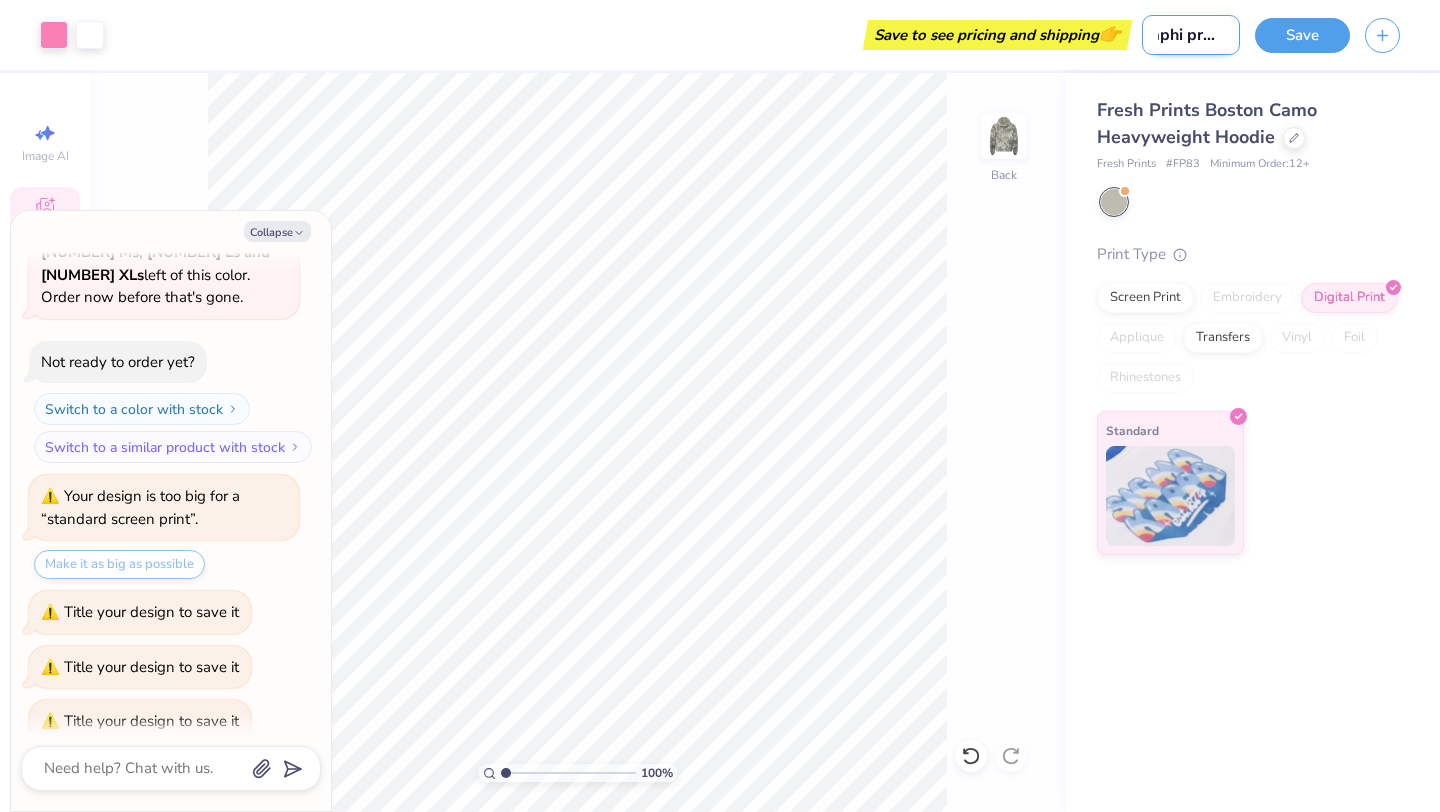 type on "[BRAND_NAME] prin" 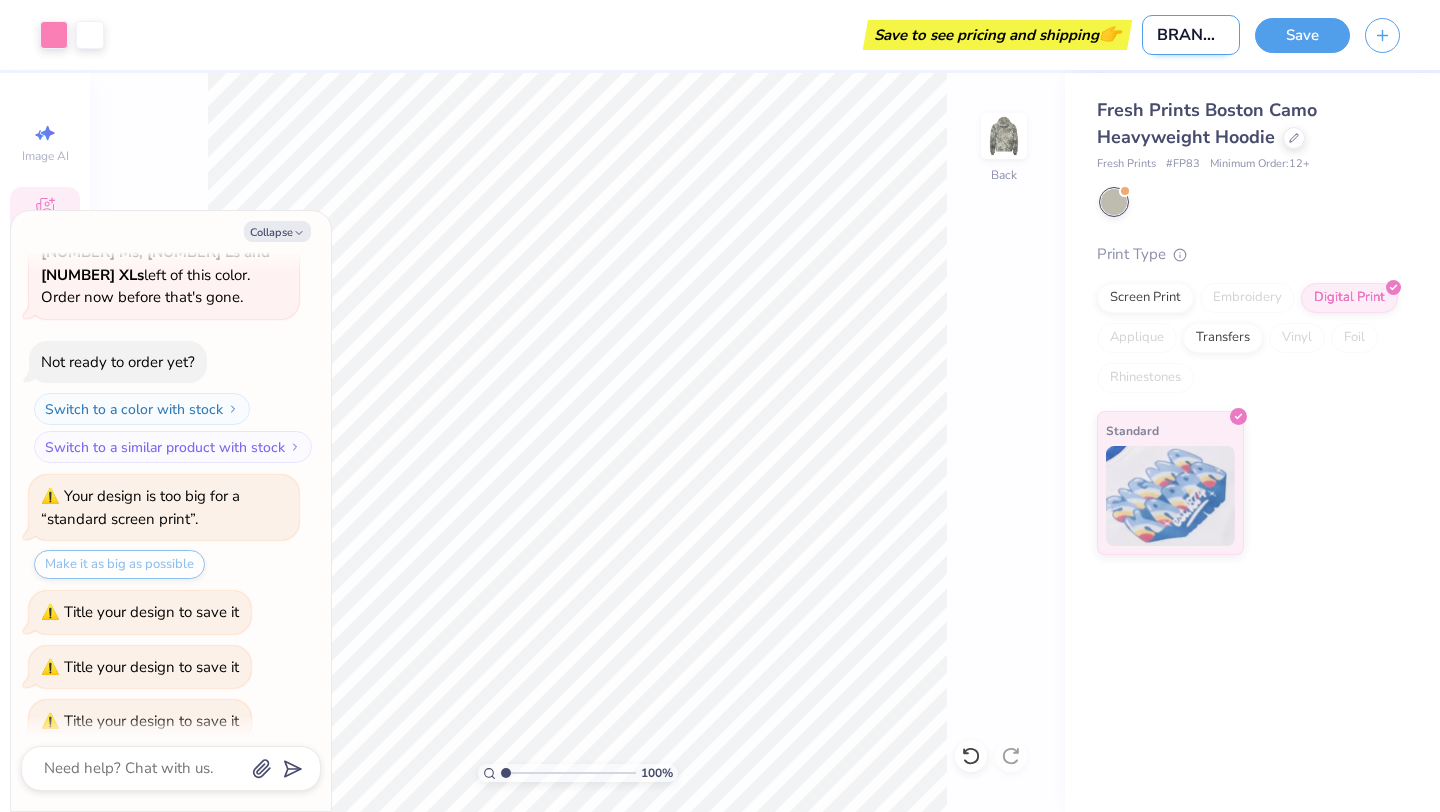 scroll, scrollTop: 0, scrollLeft: 0, axis: both 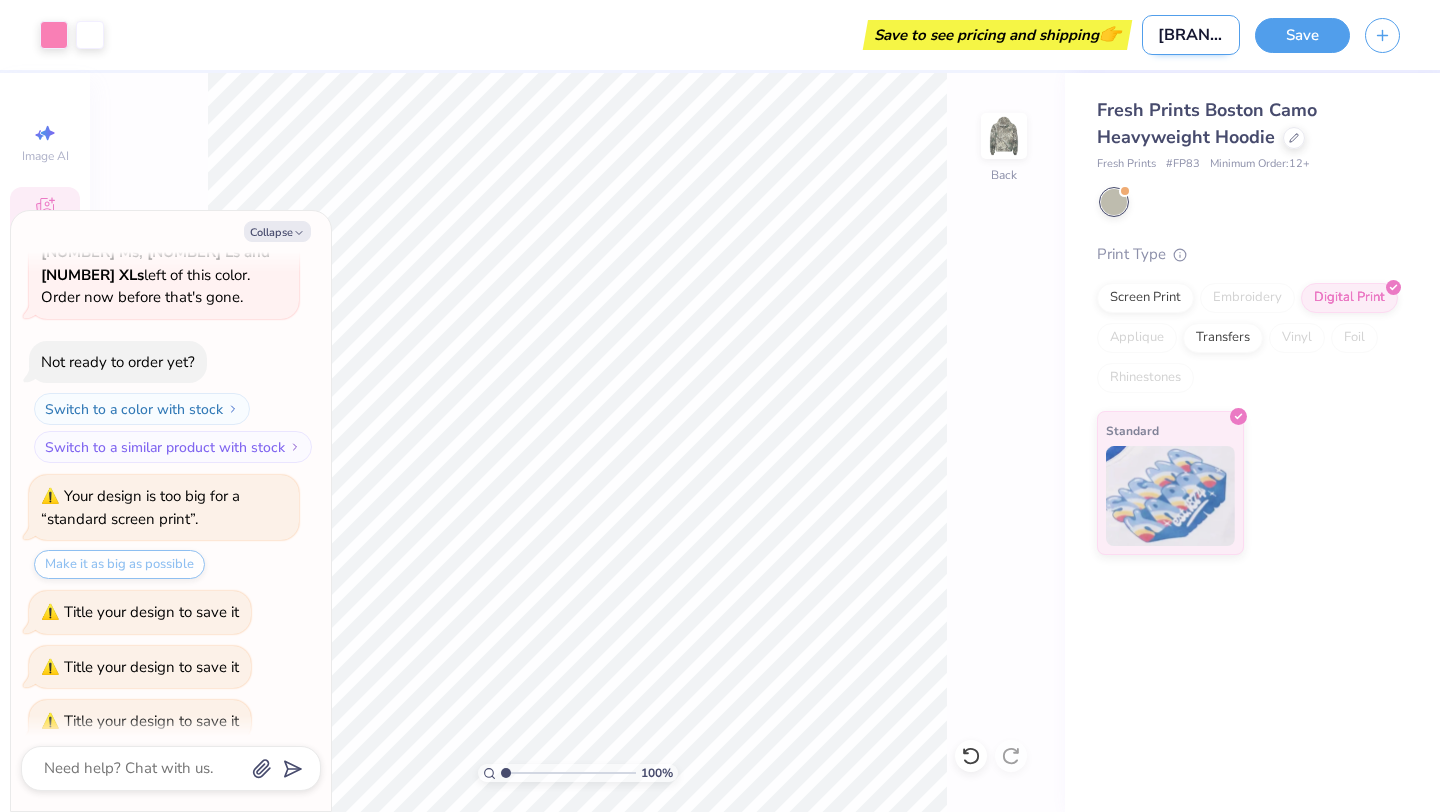 type on "aphi print" 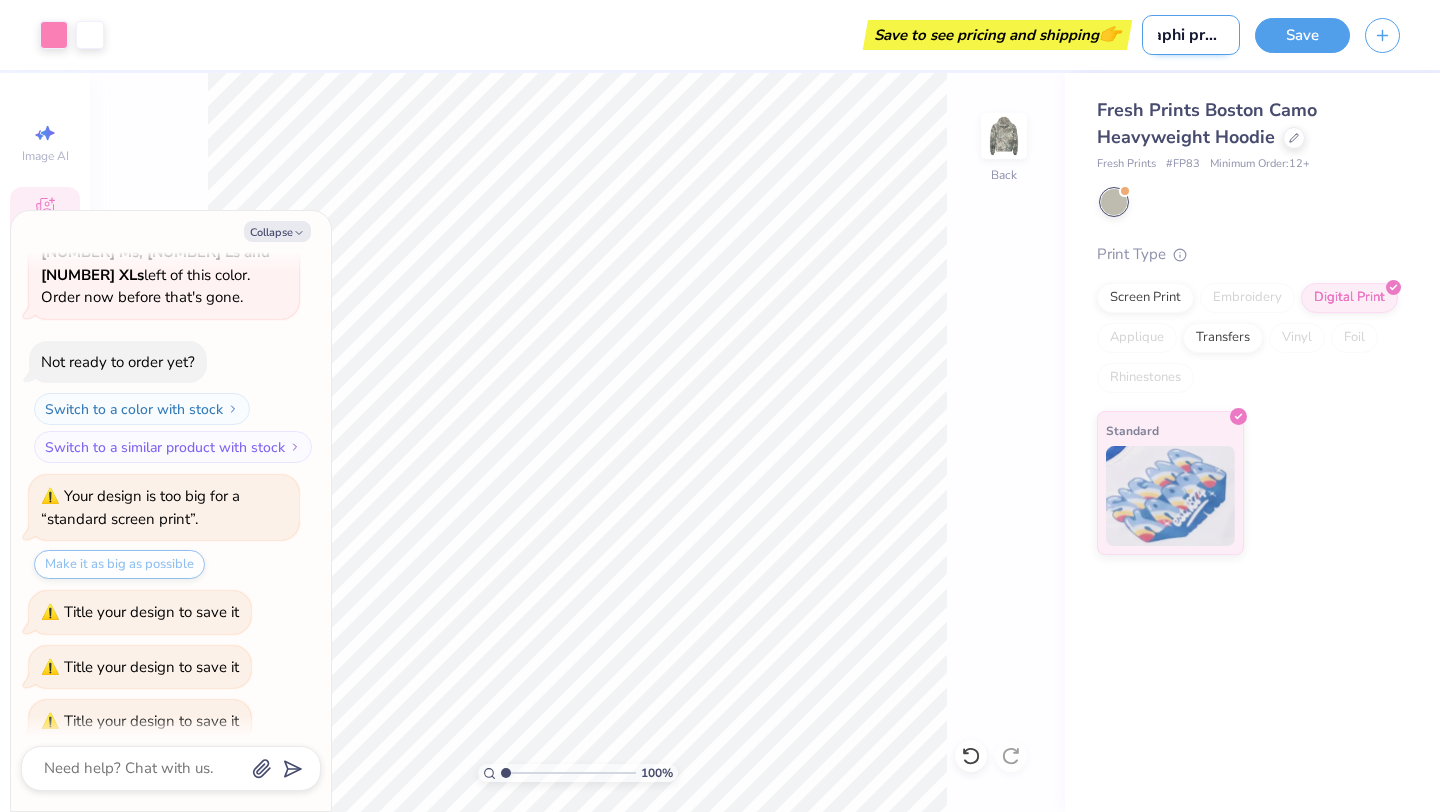 type on "[BRAND_NAME] prints" 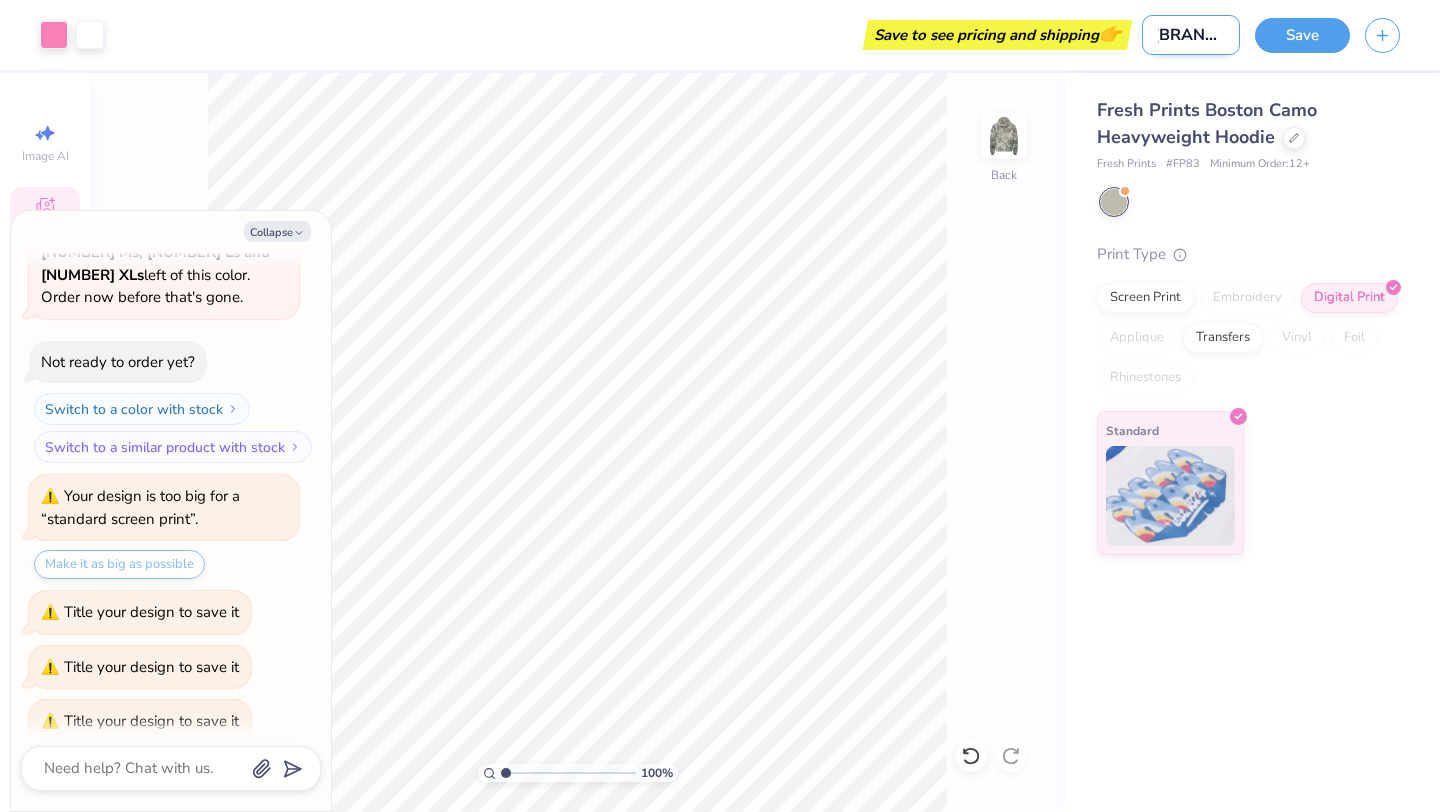scroll, scrollTop: 0, scrollLeft: 13, axis: horizontal 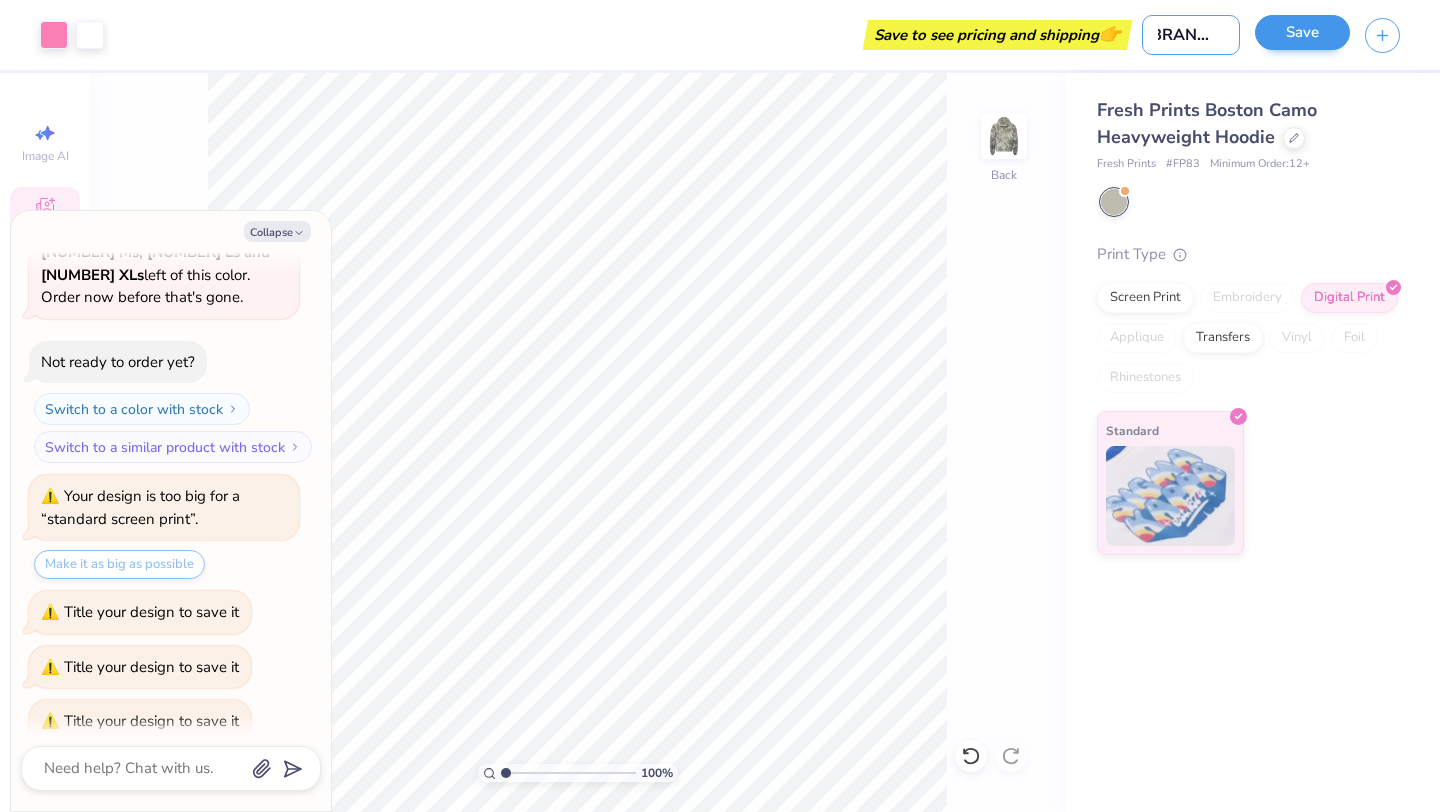 type on "[BRAND_NAME] prints" 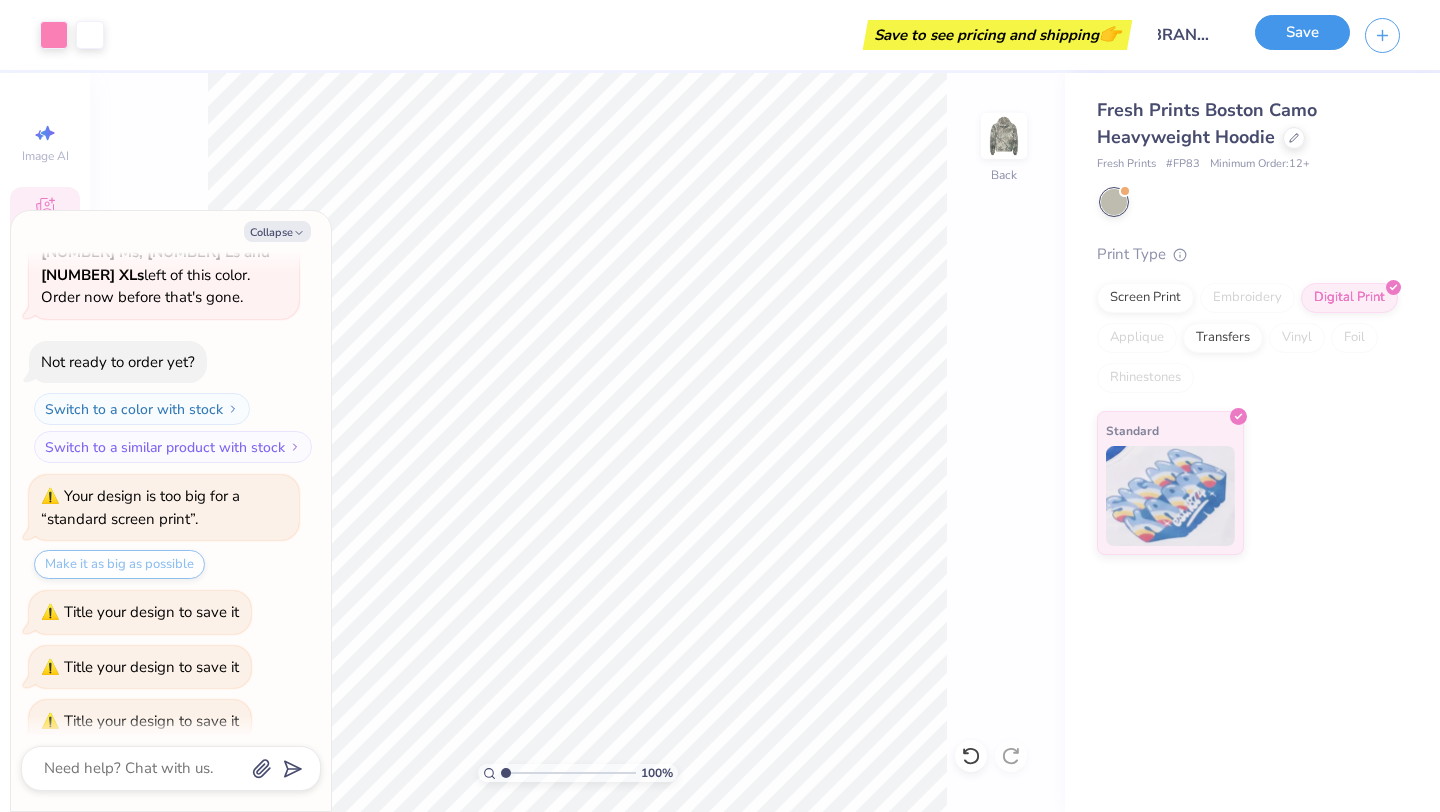 scroll, scrollTop: 0, scrollLeft: 0, axis: both 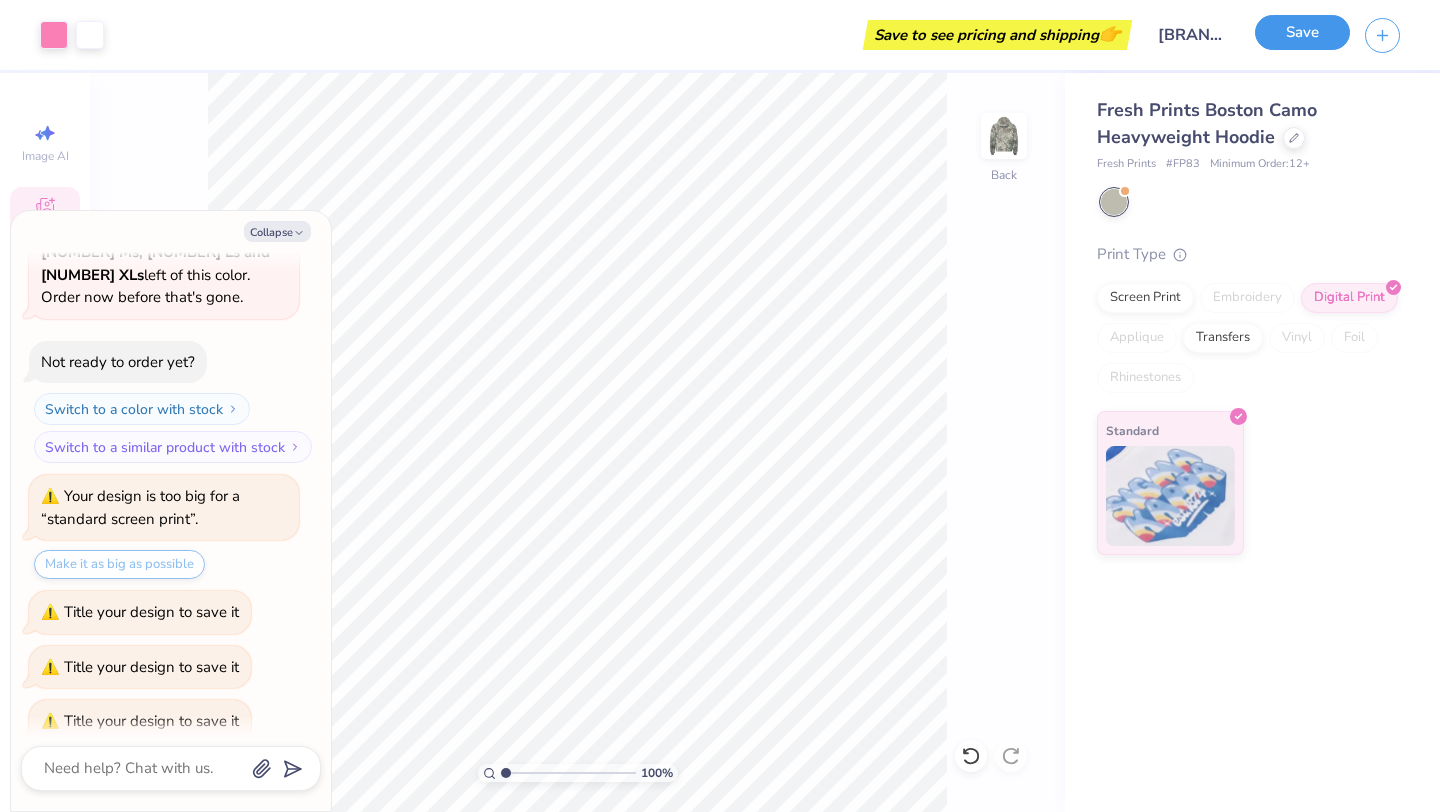 click on "Save" at bounding box center [1302, 32] 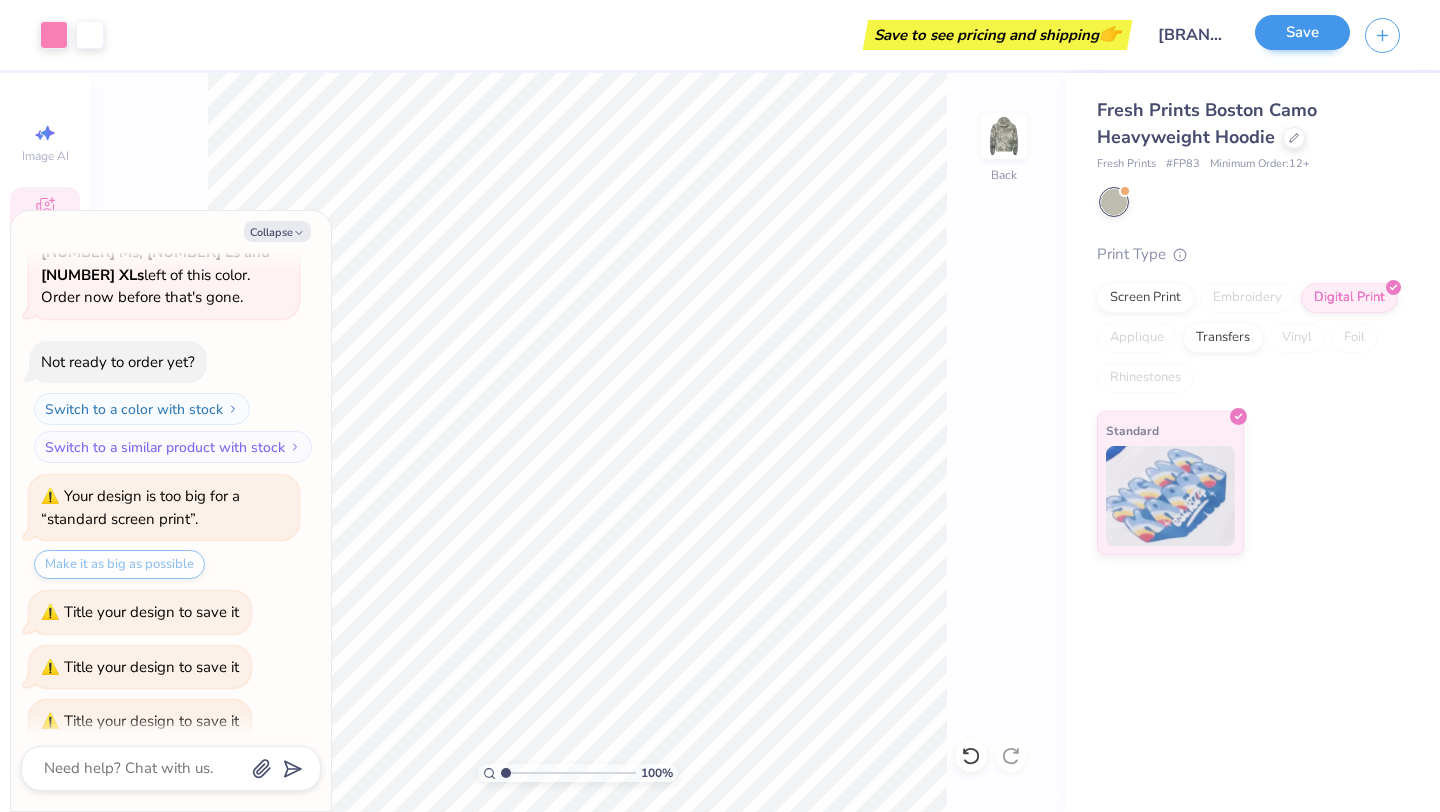 type on "x" 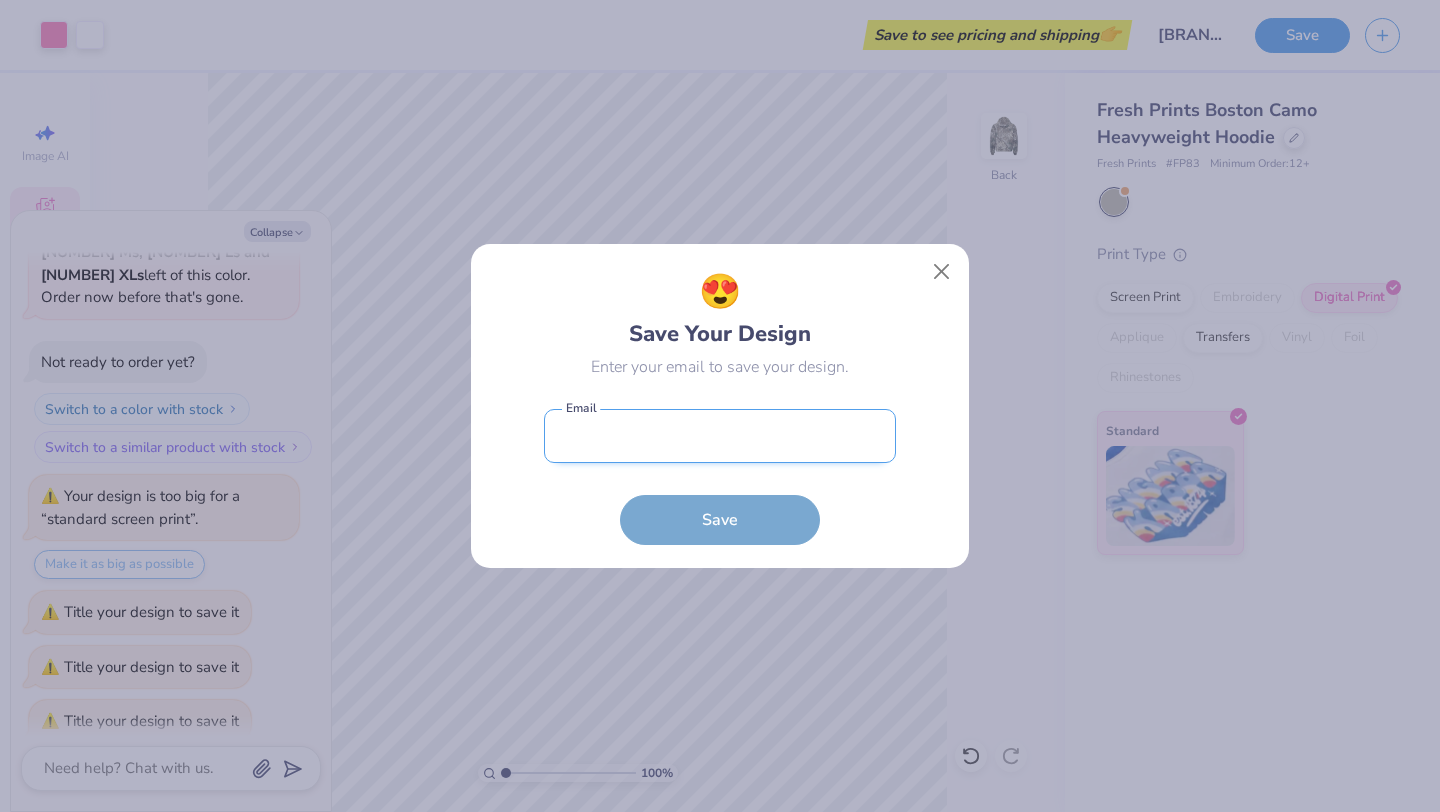click at bounding box center (720, 436) 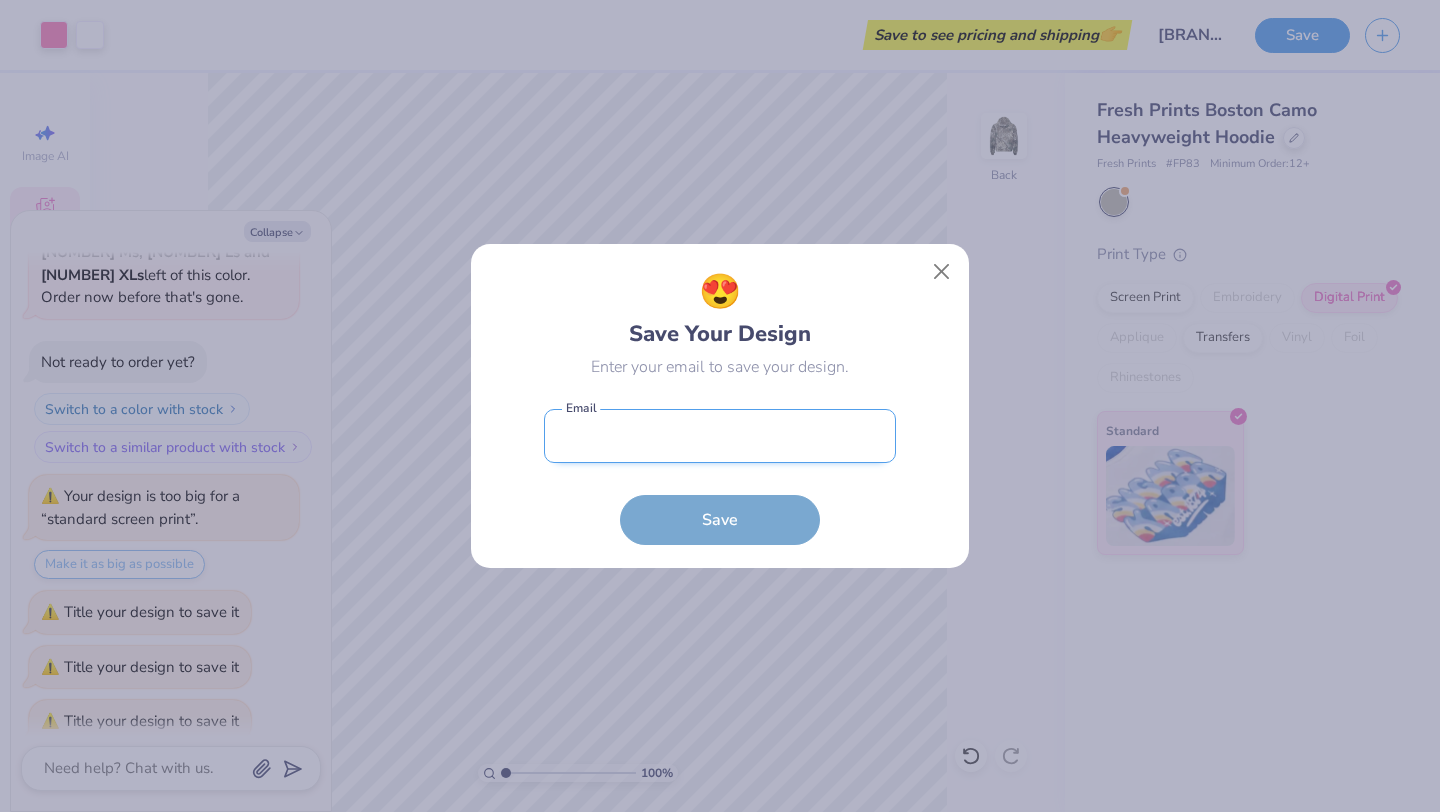 type on "[EMAIL]" 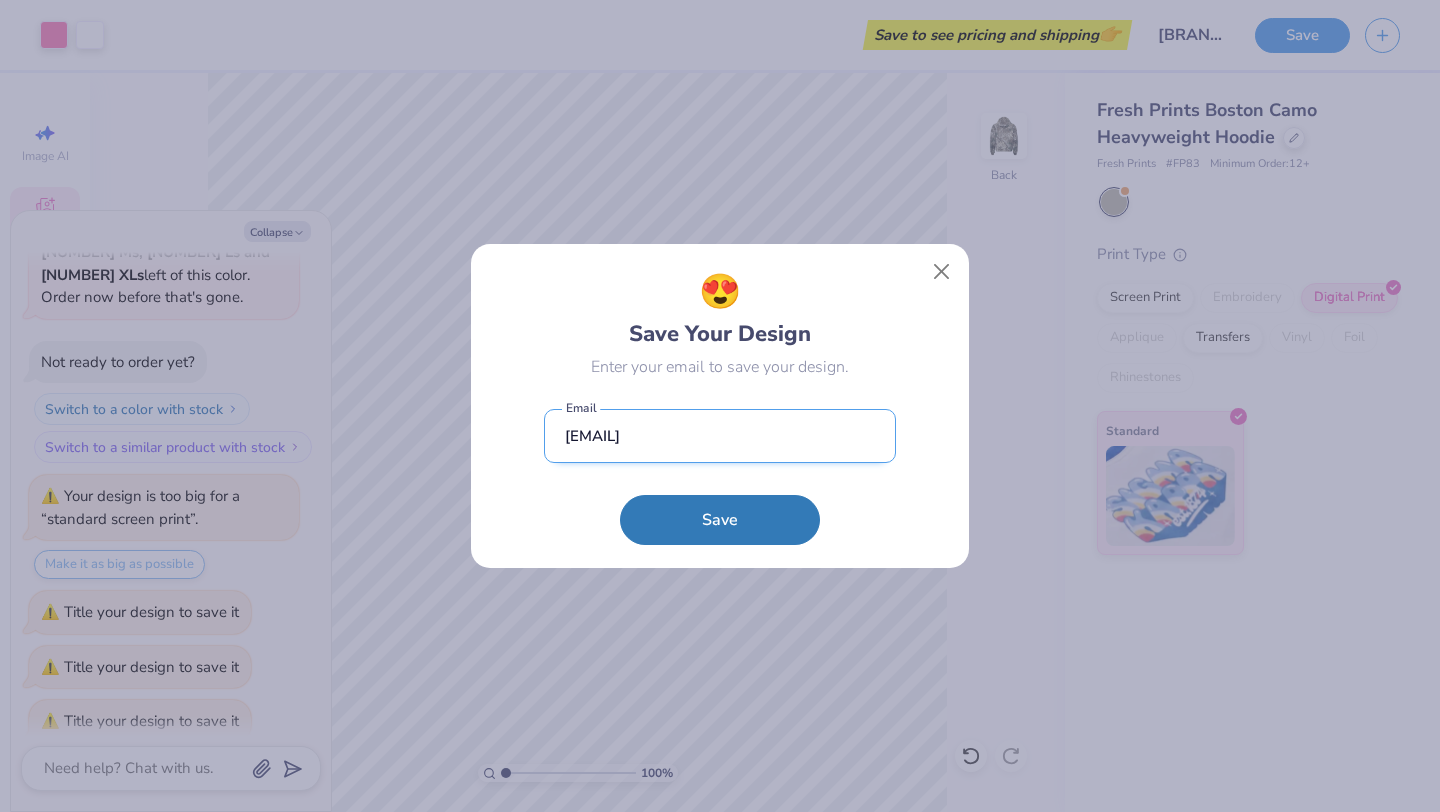 click on "[EMAIL]" at bounding box center [720, 436] 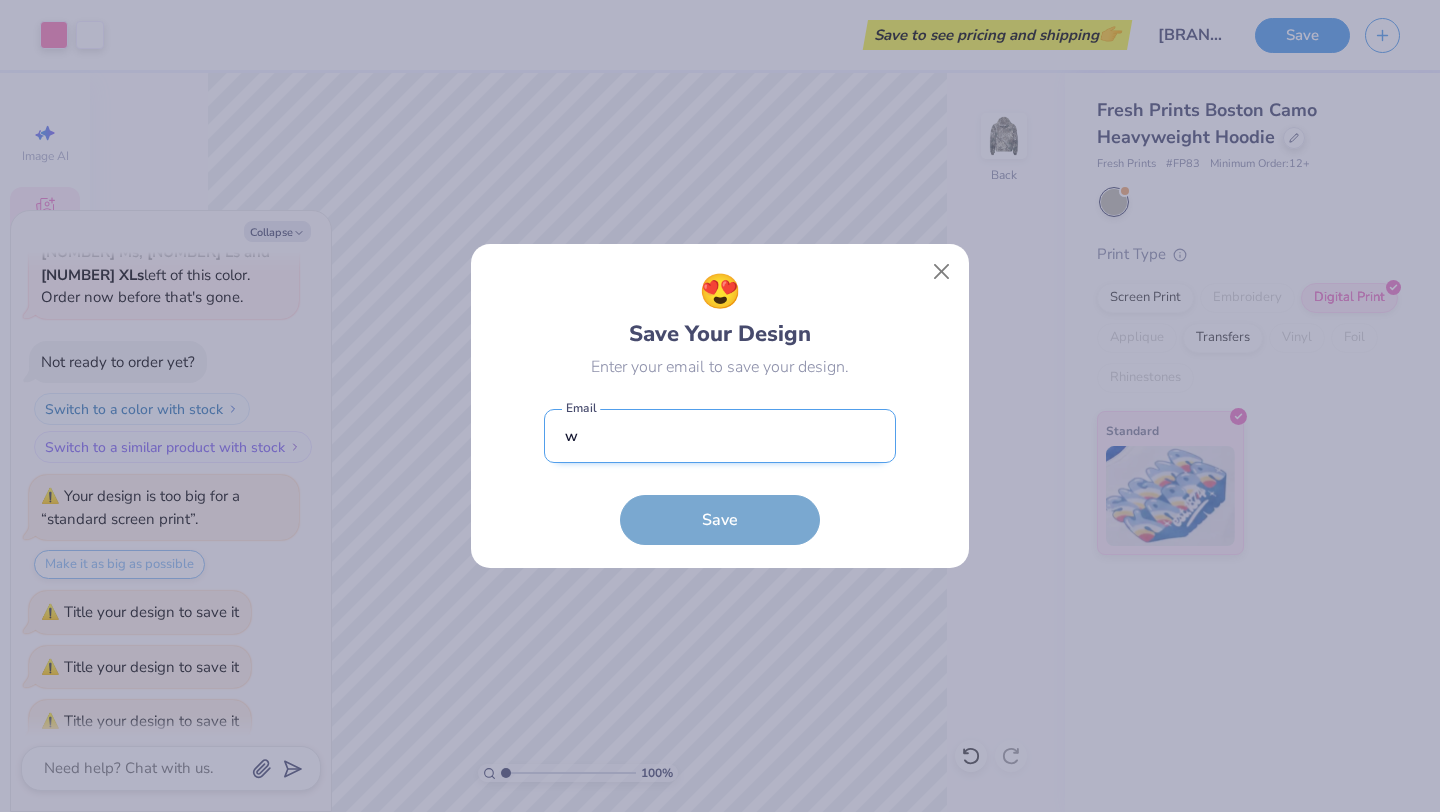 type on "[EMAIL]" 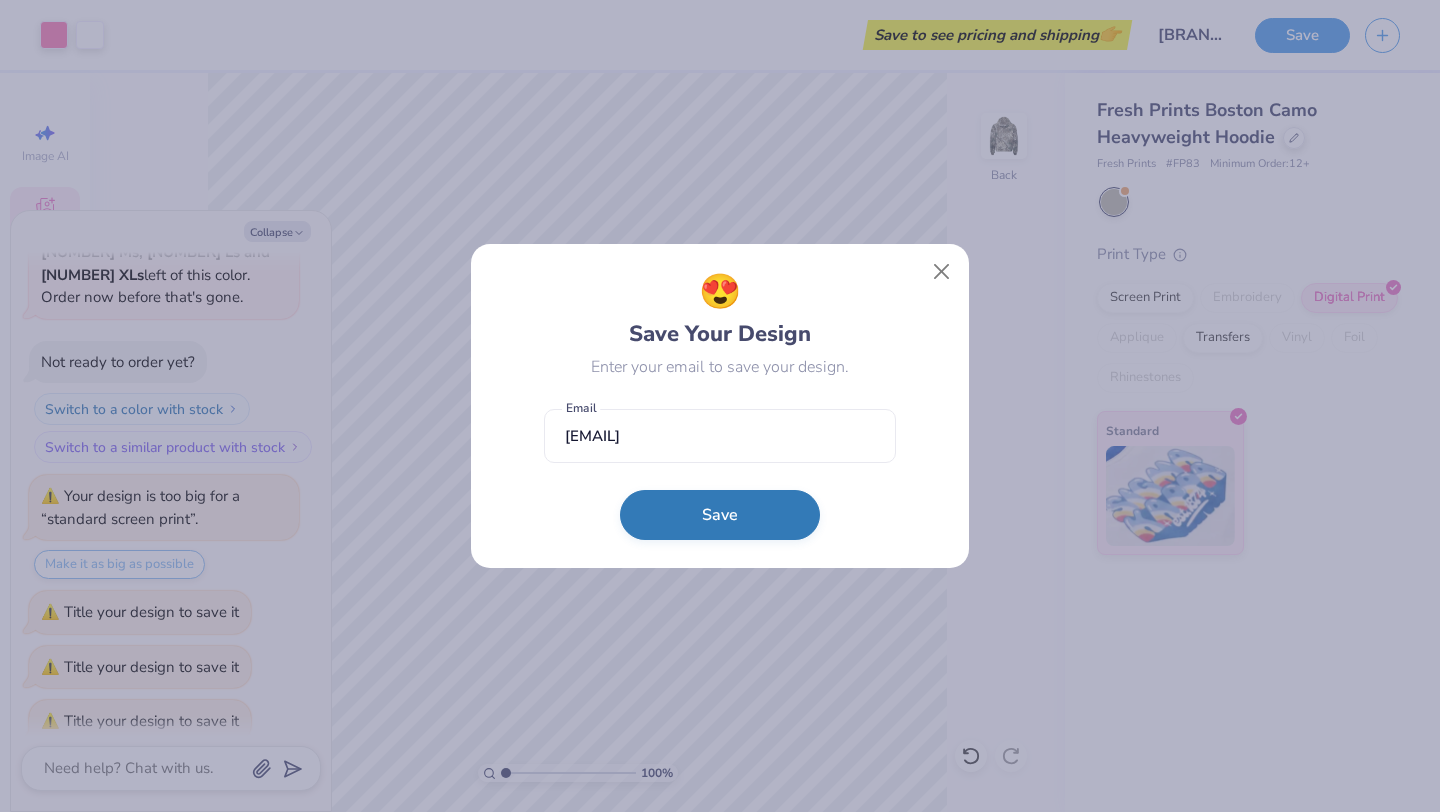 click on "Save" at bounding box center [720, 515] 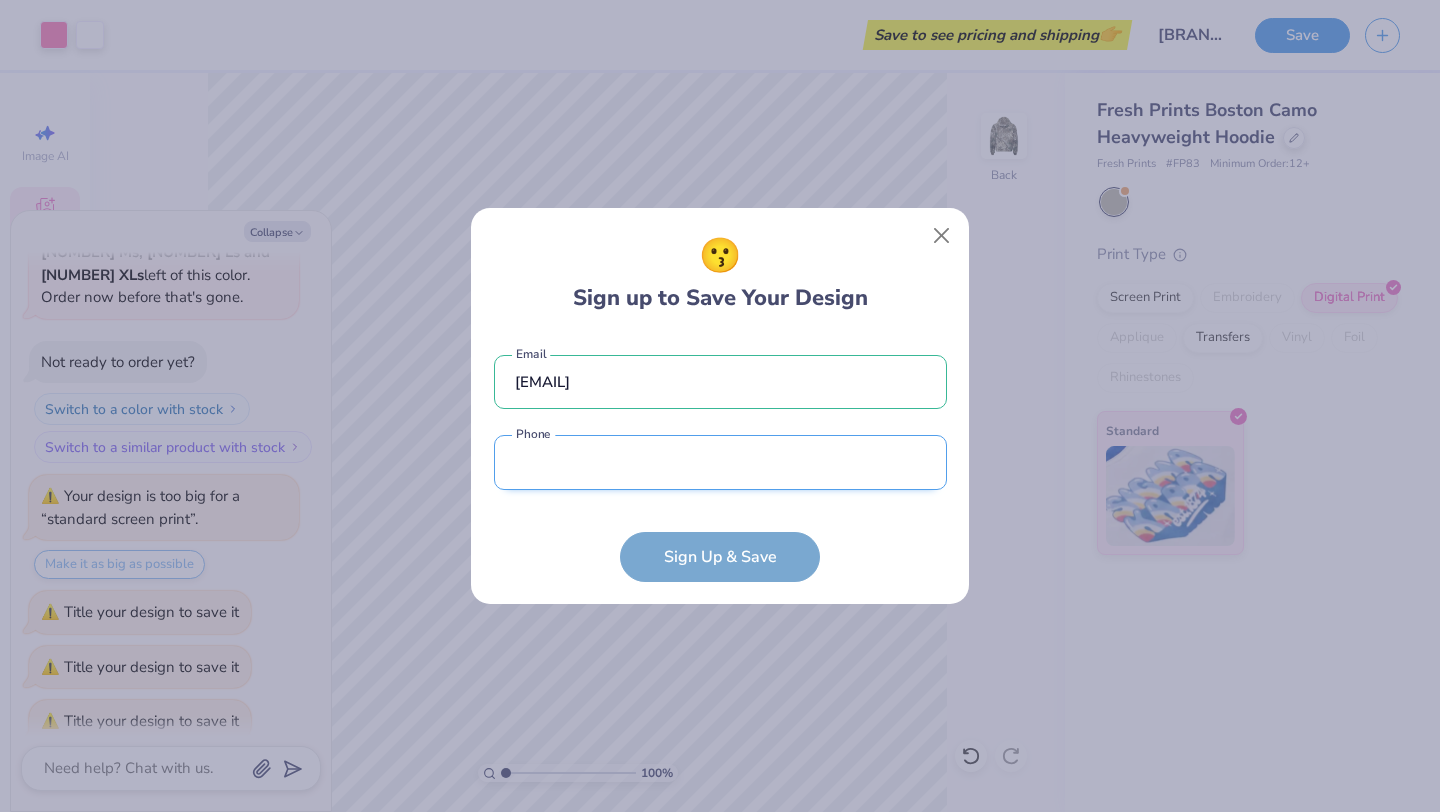 click at bounding box center [720, 462] 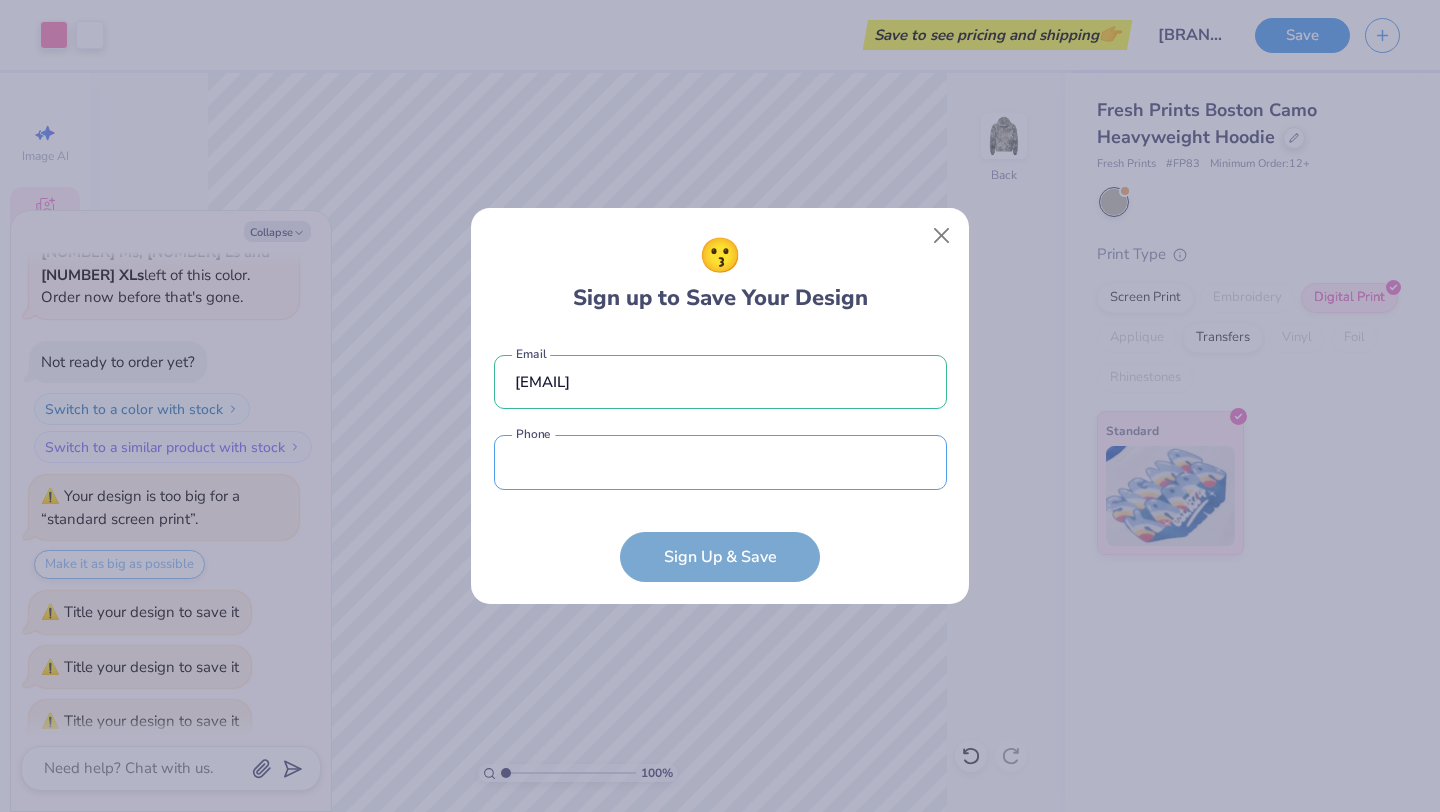 type on "([PHONE])" 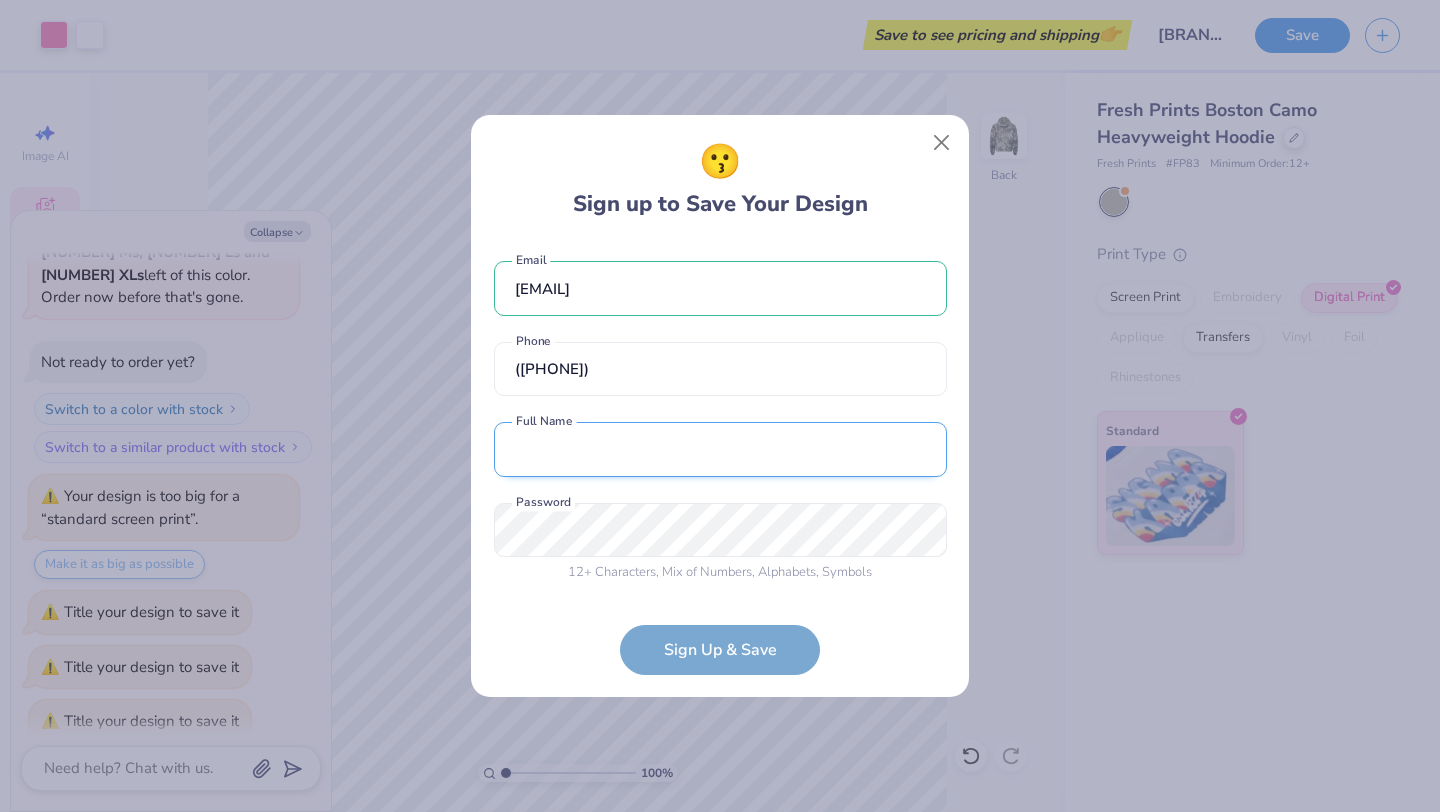 click at bounding box center [720, 449] 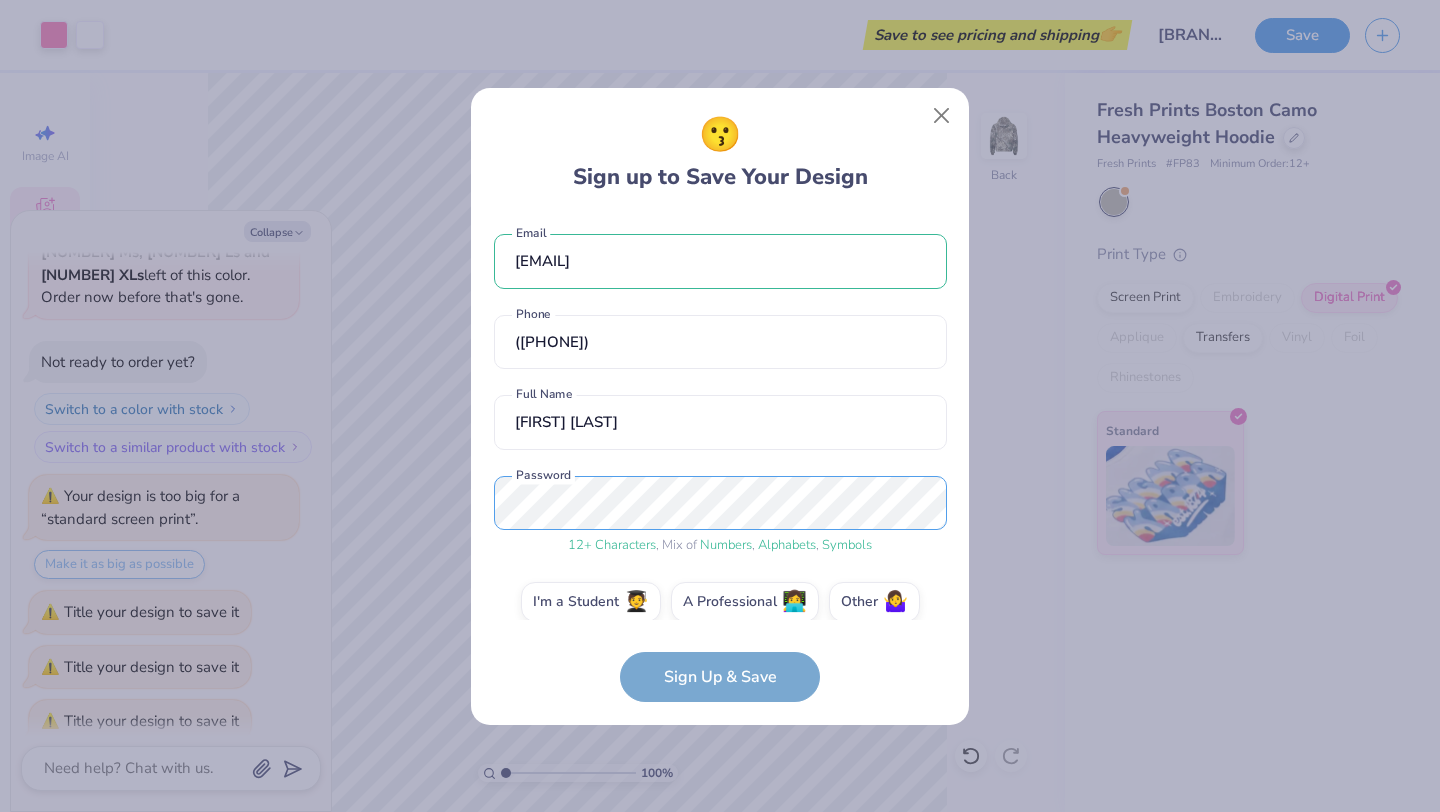 scroll, scrollTop: 21, scrollLeft: 0, axis: vertical 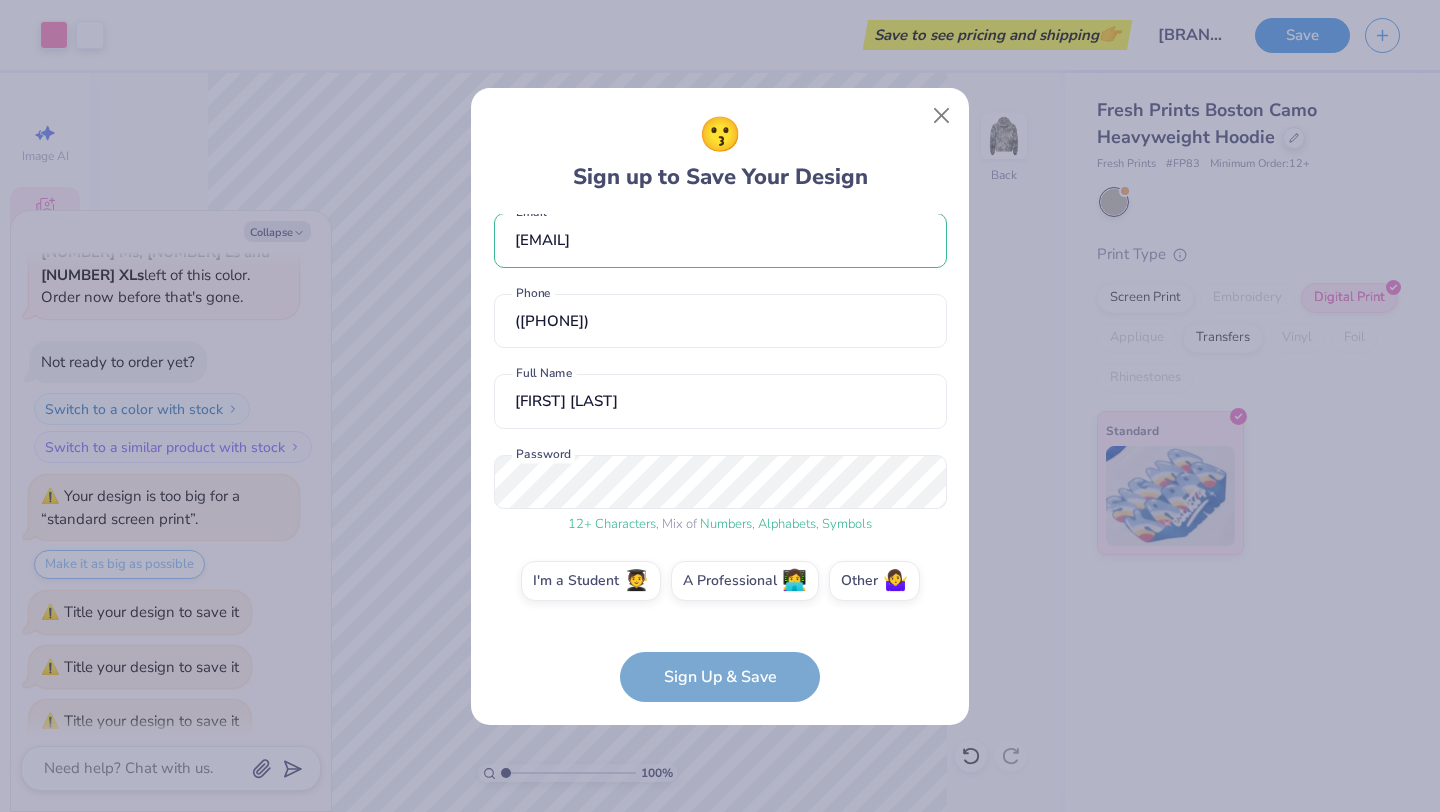 click on "[EMAIL] Email ([PHONE]) Phone [FIRST] [LAST] Full Name 12 + Characters , Mix of   Numbers ,   Alphabets ,   Symbols Password I'm a Student 🧑‍🎓 A Professional 👩‍💻 Other 🤷‍♀️ Sign Up & Save" at bounding box center (720, 458) 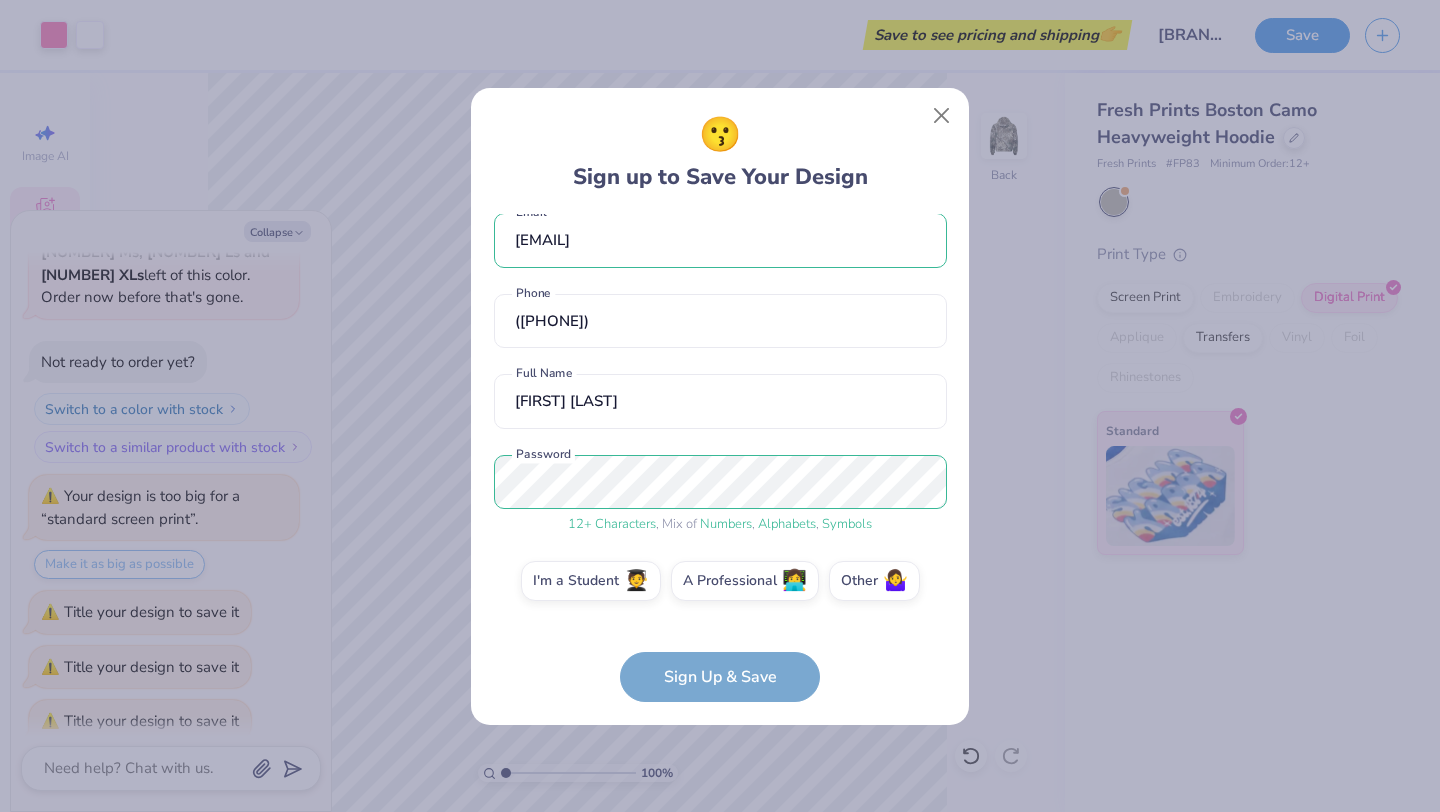 click on "[EMAIL] Email ([PHONE]) Phone [FIRST] [LAST] Full Name 12 + Characters , Mix of   Numbers ,   Alphabets ,   Symbols Password I'm a Student 🧑‍🎓 A Professional 👩‍💻 Other 🤷‍♀️ Sign Up & Save" at bounding box center [720, 458] 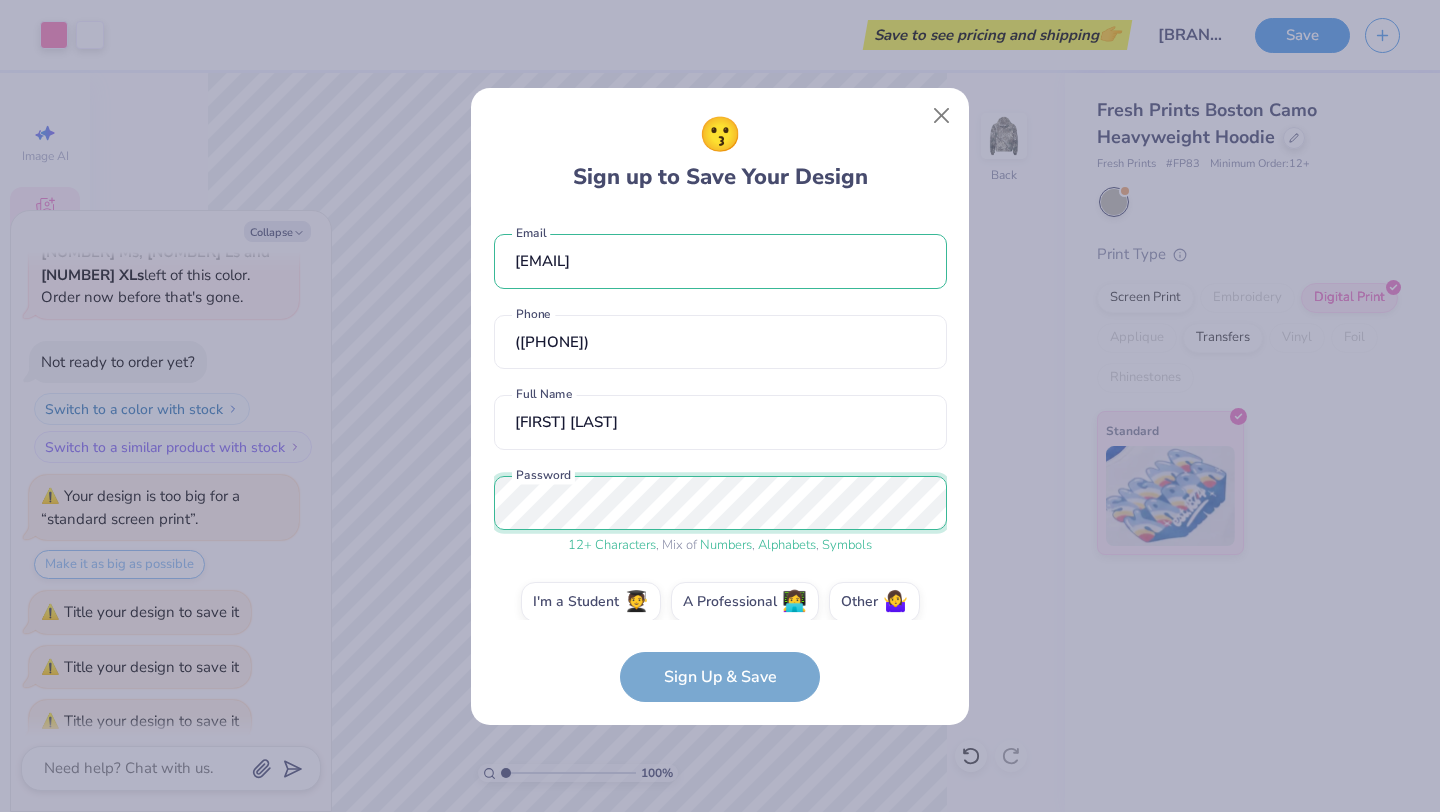scroll, scrollTop: 21, scrollLeft: 0, axis: vertical 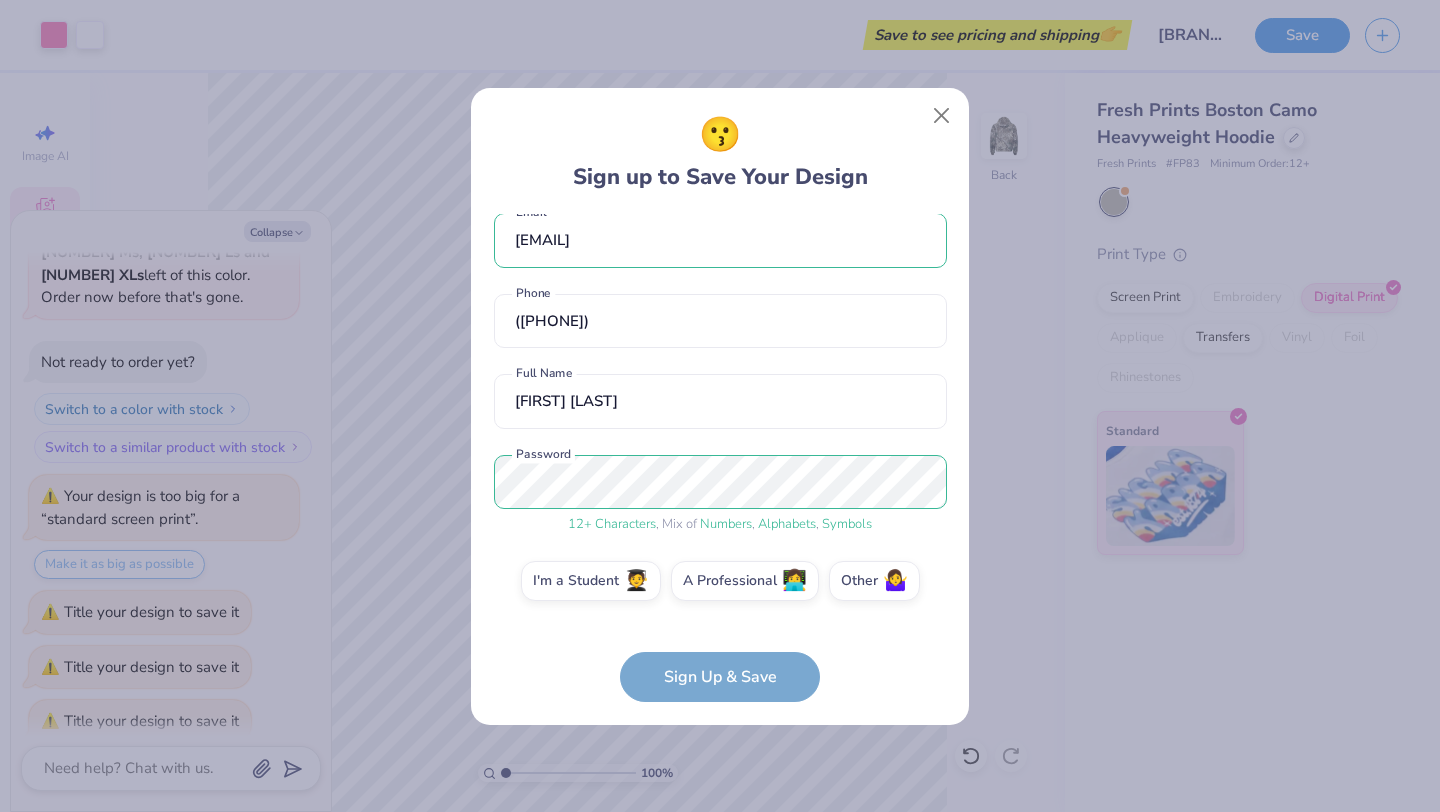 click on "[EMAIL] Email ([PHONE]) Phone [FIRST] [LAST] Full Name 12 + Characters , Mix of   Numbers ,   Alphabets ,   Symbols Password I'm a Student 🧑‍🎓 A Professional 👩‍💻 Other 🤷‍♀️ Sign Up & Save" at bounding box center (720, 458) 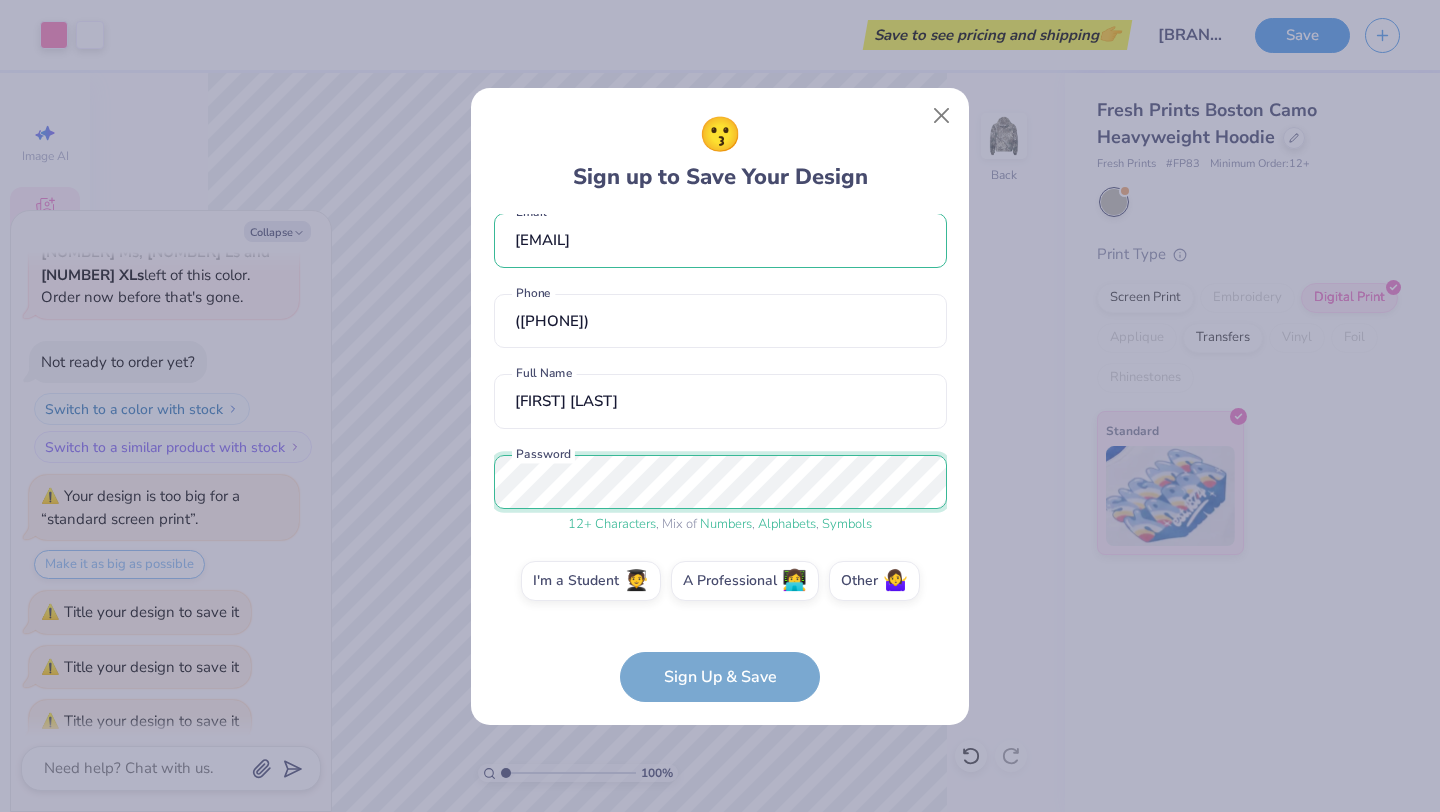 scroll, scrollTop: 0, scrollLeft: 0, axis: both 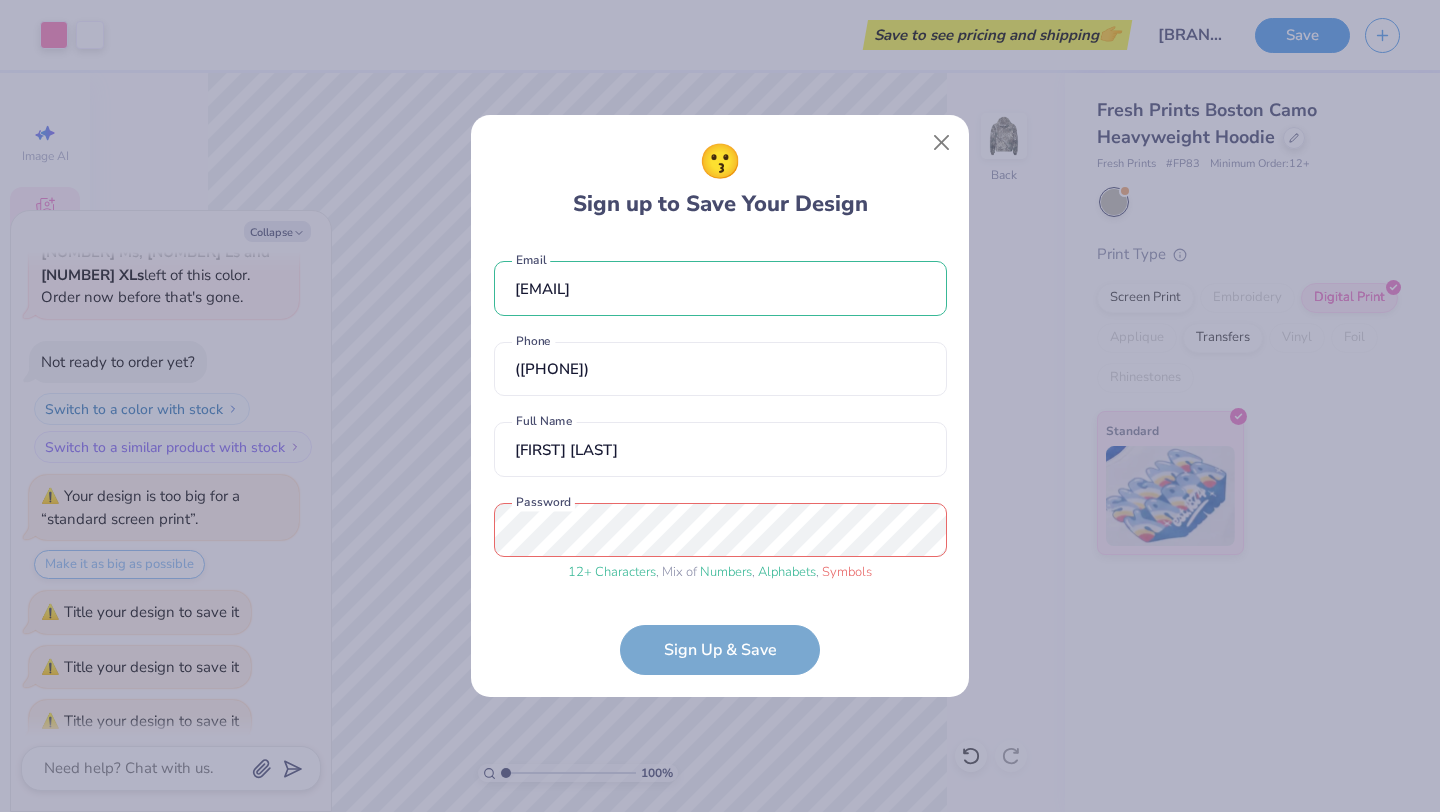 click on "12 + Characters , Mix of   Numbers ,   Alphabets ,   Symbols" at bounding box center (720, 573) 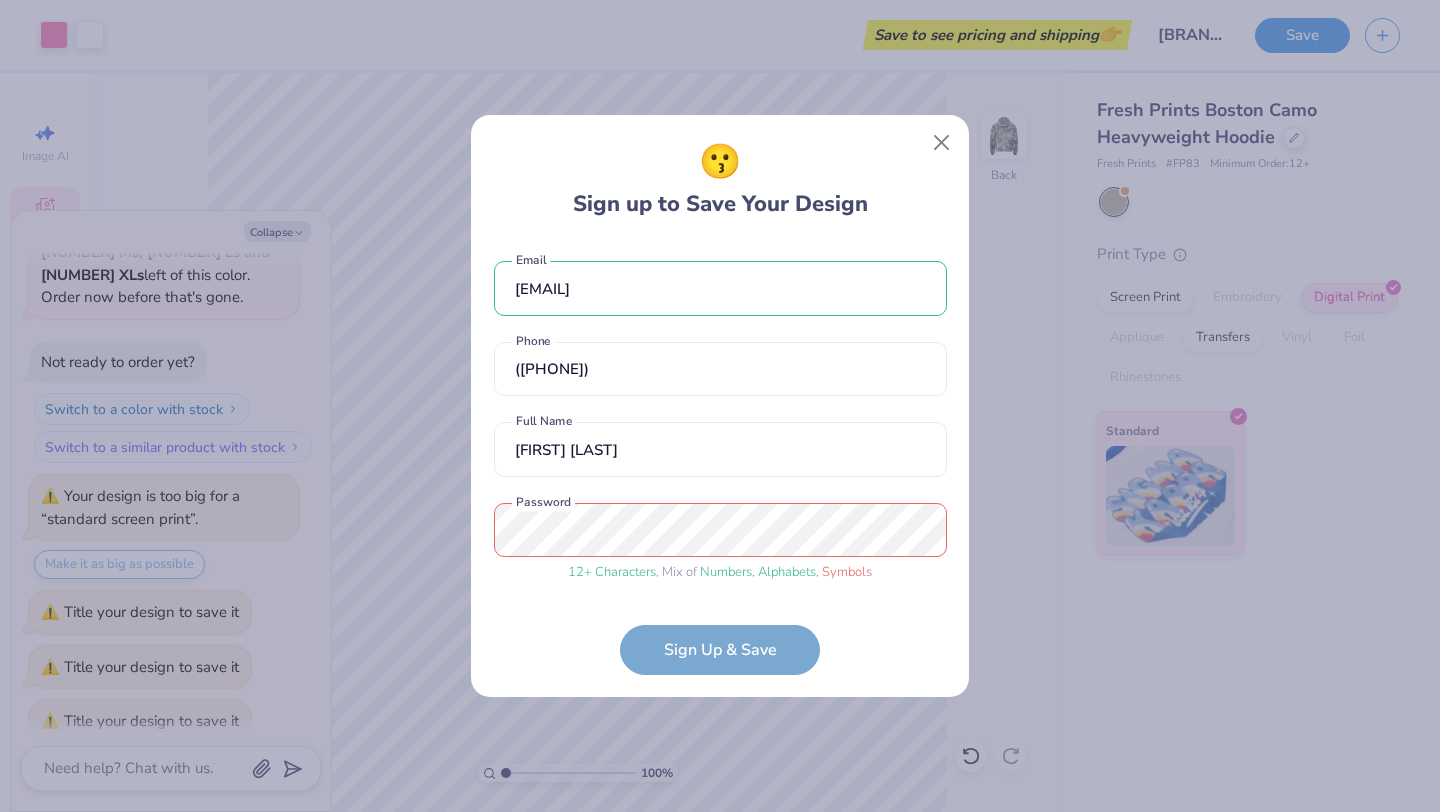 click on "[EMAIL] Email ([PHONE]) Phone [FIRST] [LAST] Full Name 12 + Characters , Mix of   Numbers ,   Alphabets ,   Symbols Password Sign Up & Save" at bounding box center (720, 458) 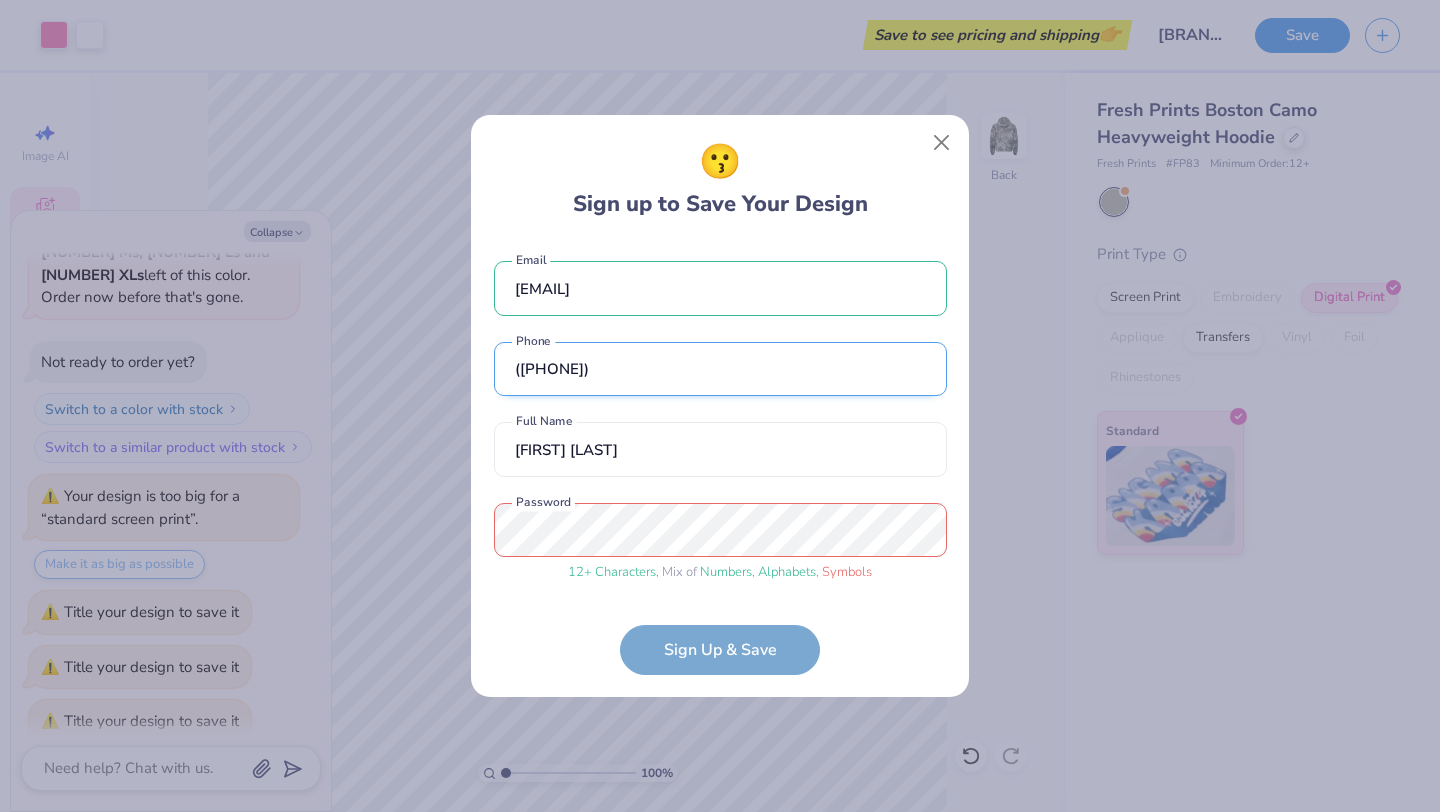 type on "x" 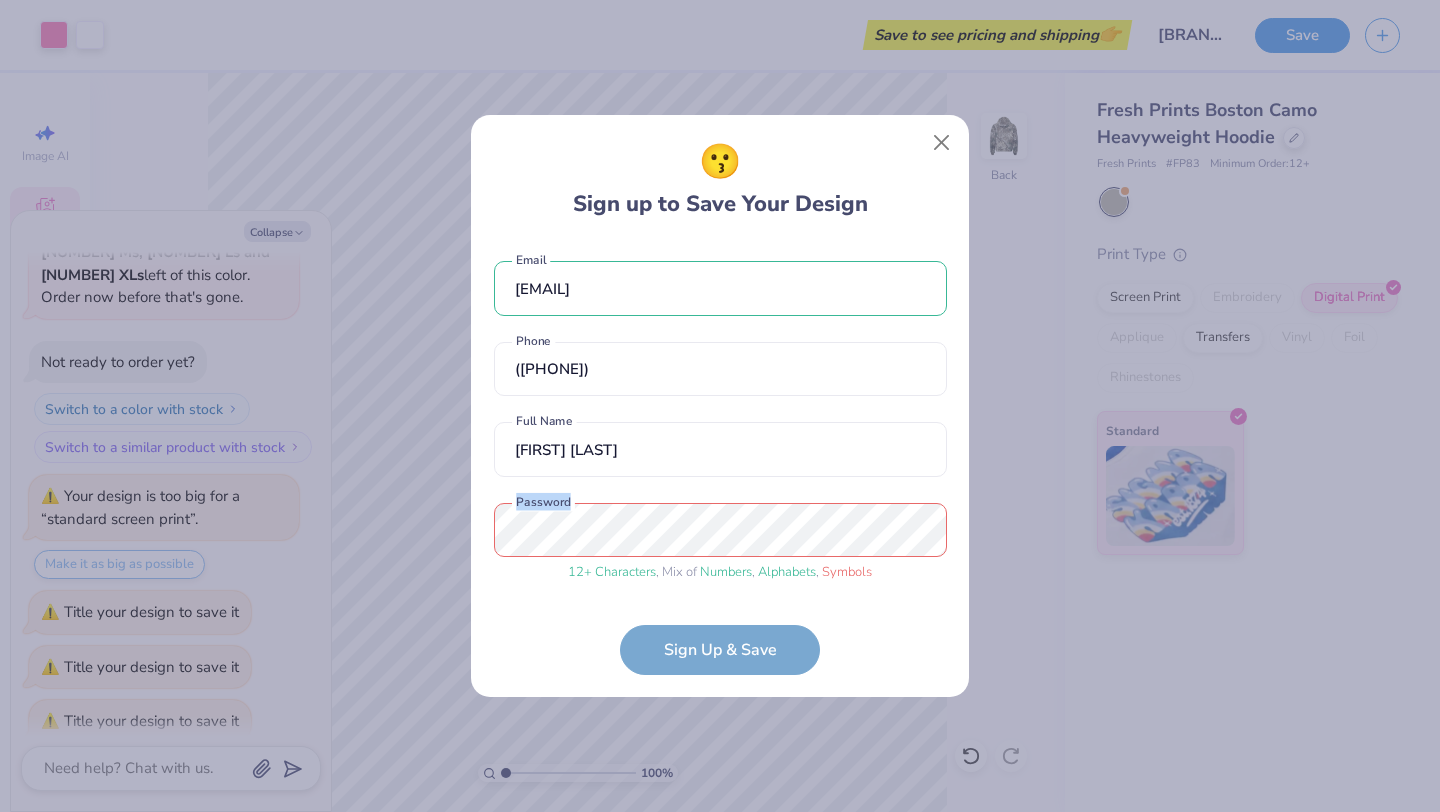 drag, startPoint x: 670, startPoint y: 635, endPoint x: 670, endPoint y: 596, distance: 39 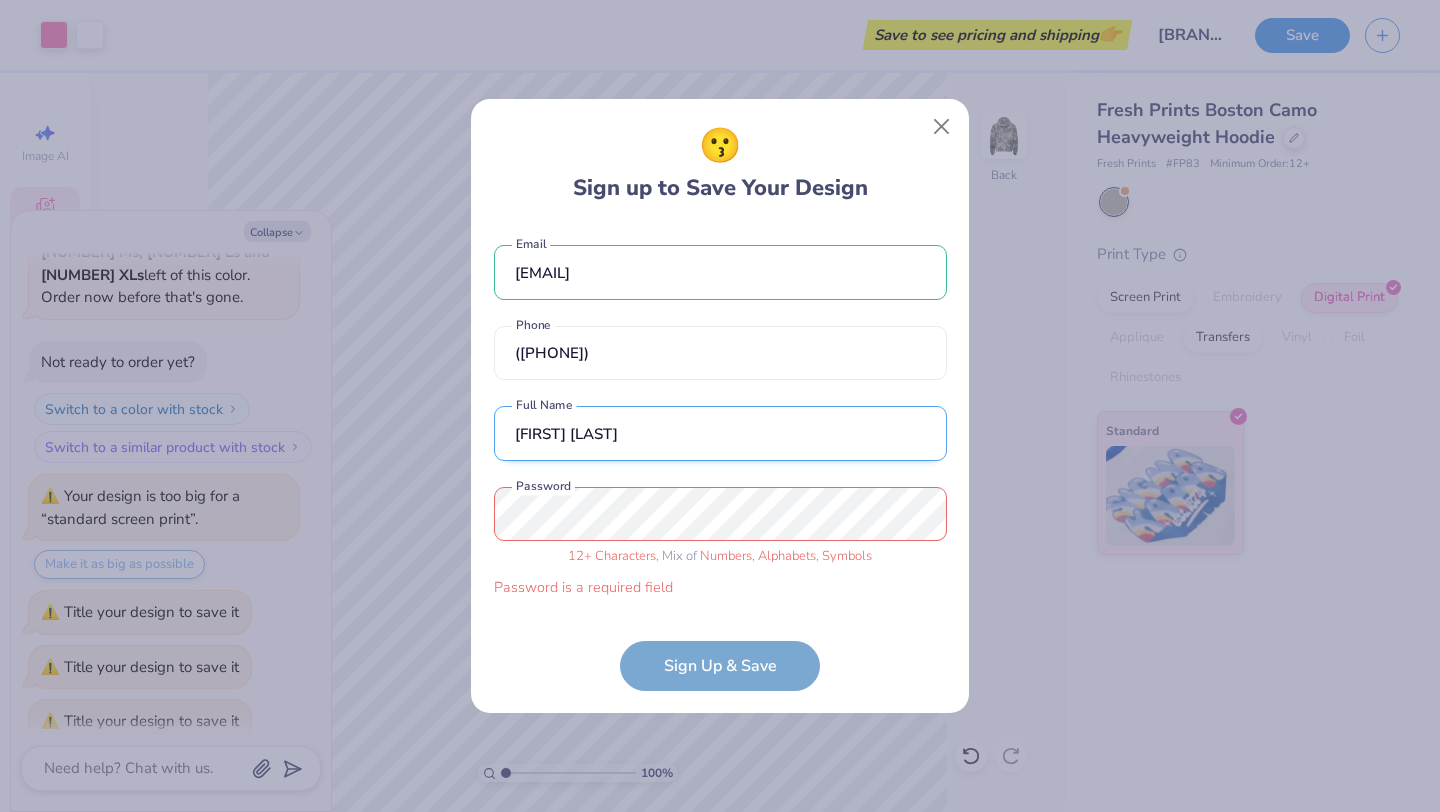 click on "[FIRST] [LAST]" at bounding box center [720, 433] 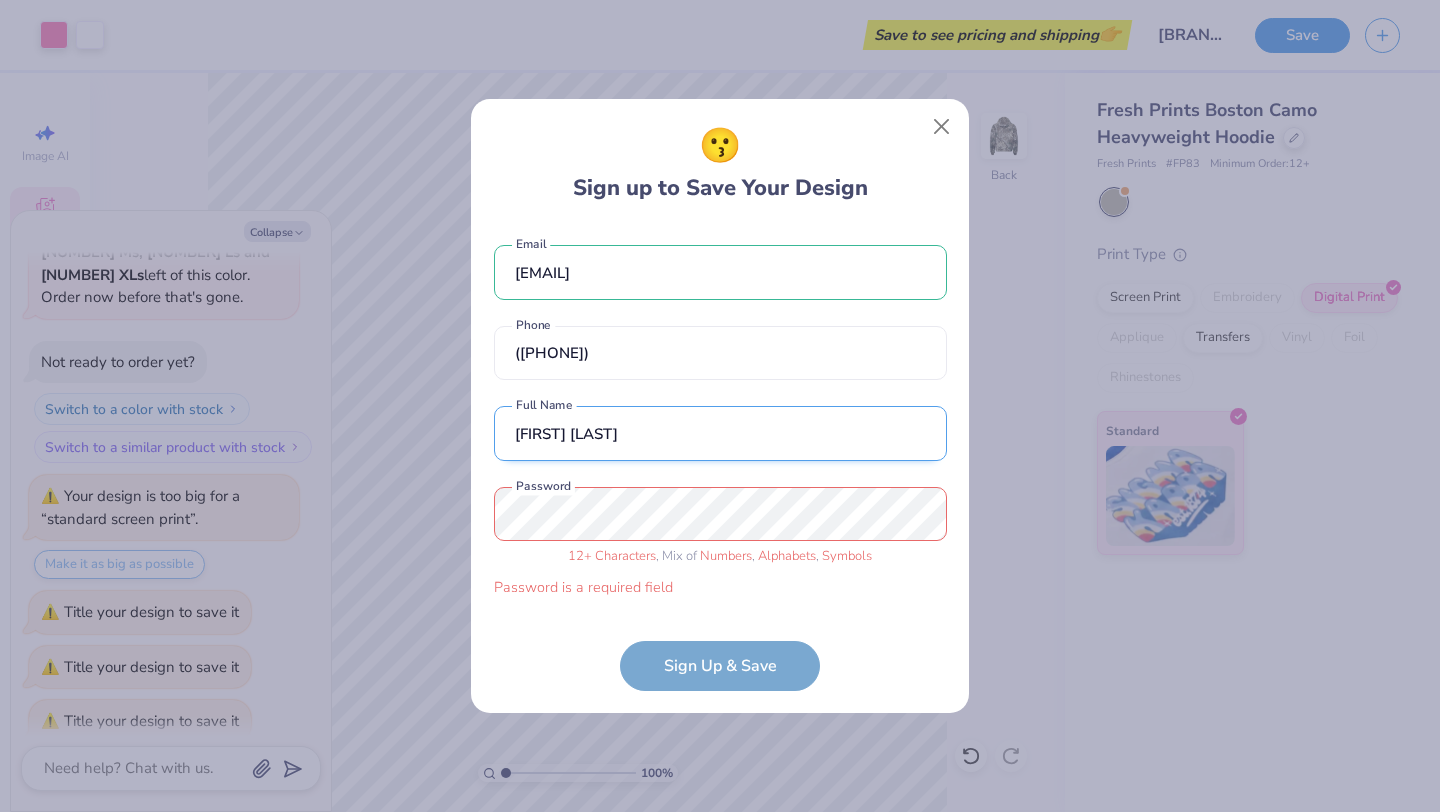 click on "[FIRST] [LAST]" at bounding box center [720, 433] 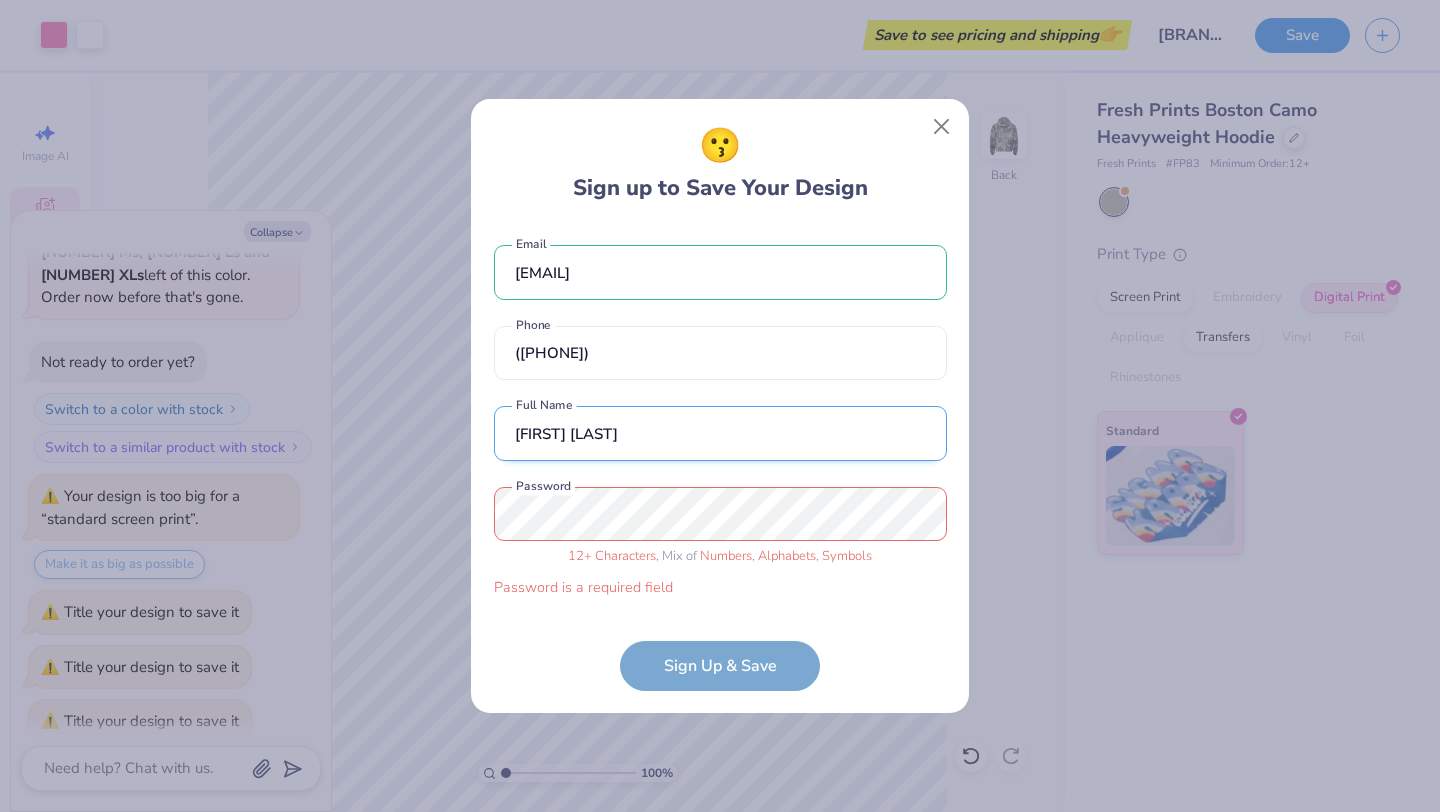 type on "[FIRST] [LAST]" 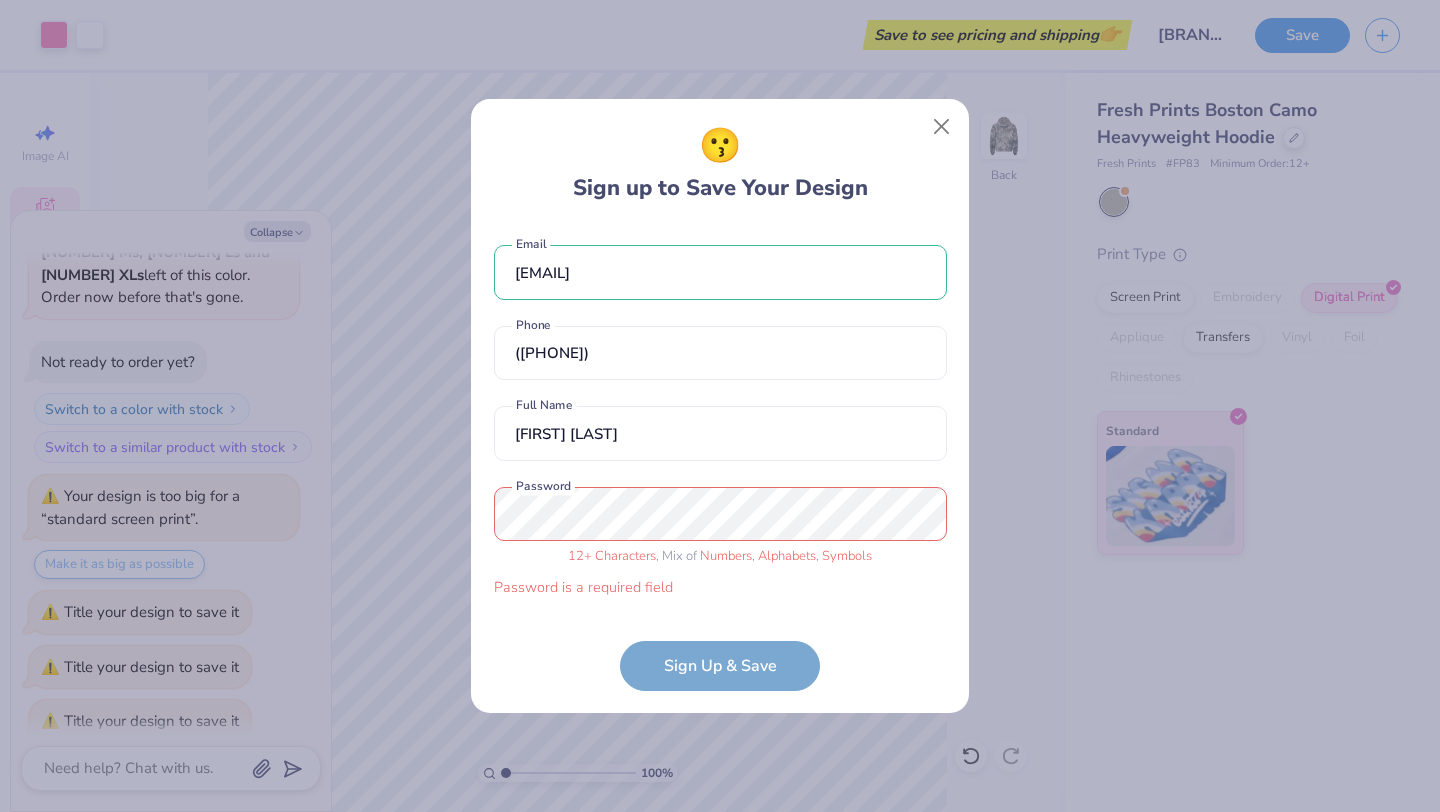 click on "Password is a required field" at bounding box center [720, 588] 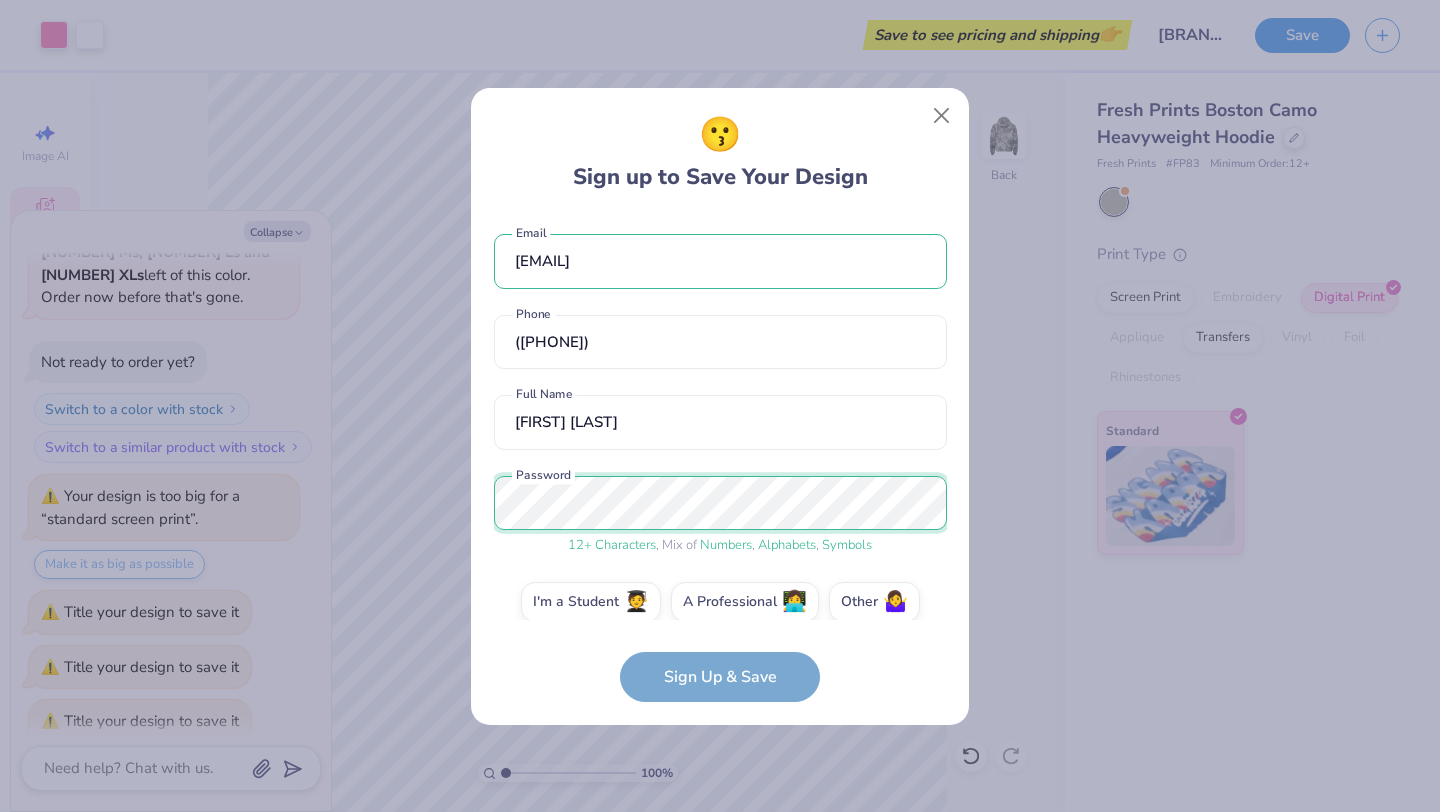 scroll, scrollTop: 21, scrollLeft: 0, axis: vertical 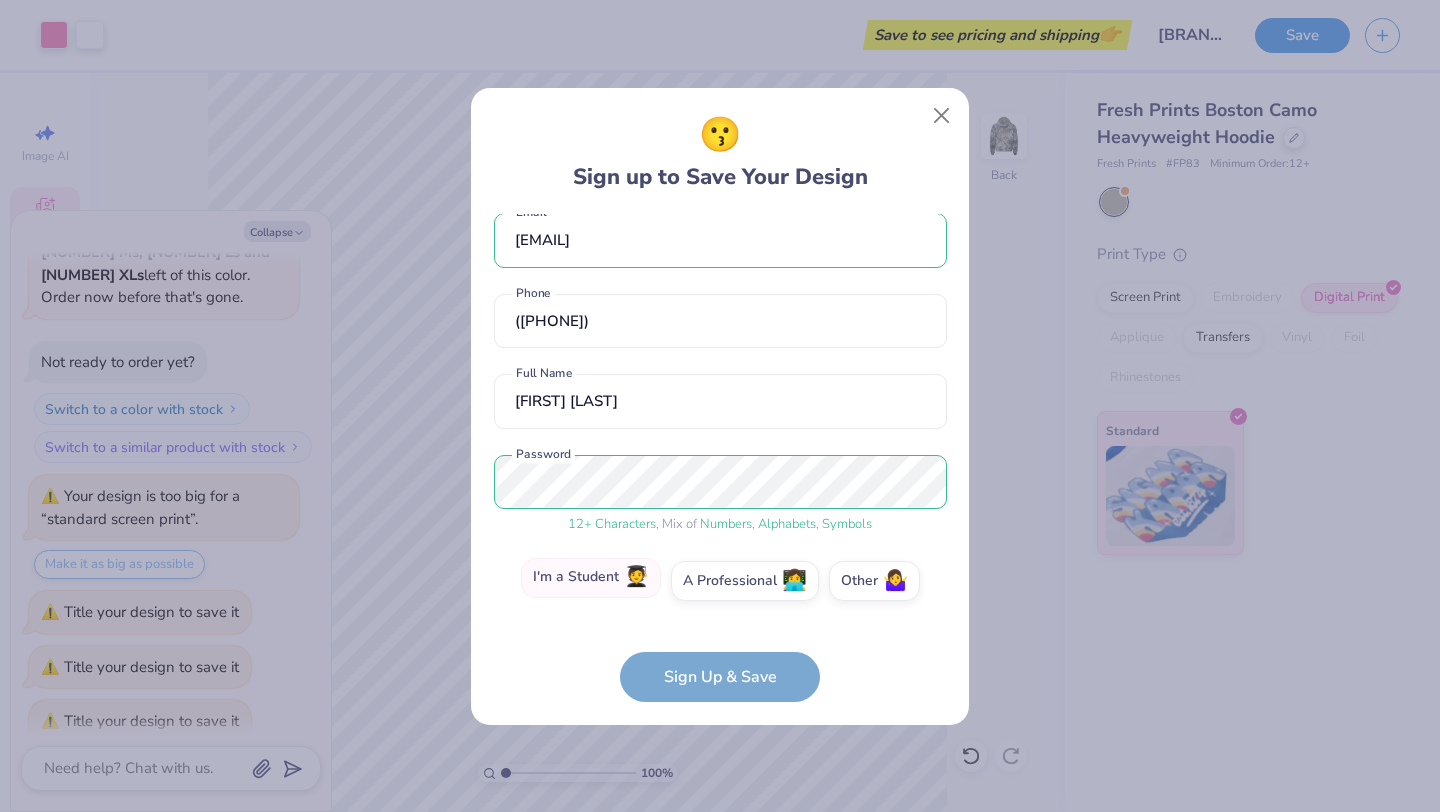 click on "I'm a Student 🧑‍🎓" at bounding box center (591, 578) 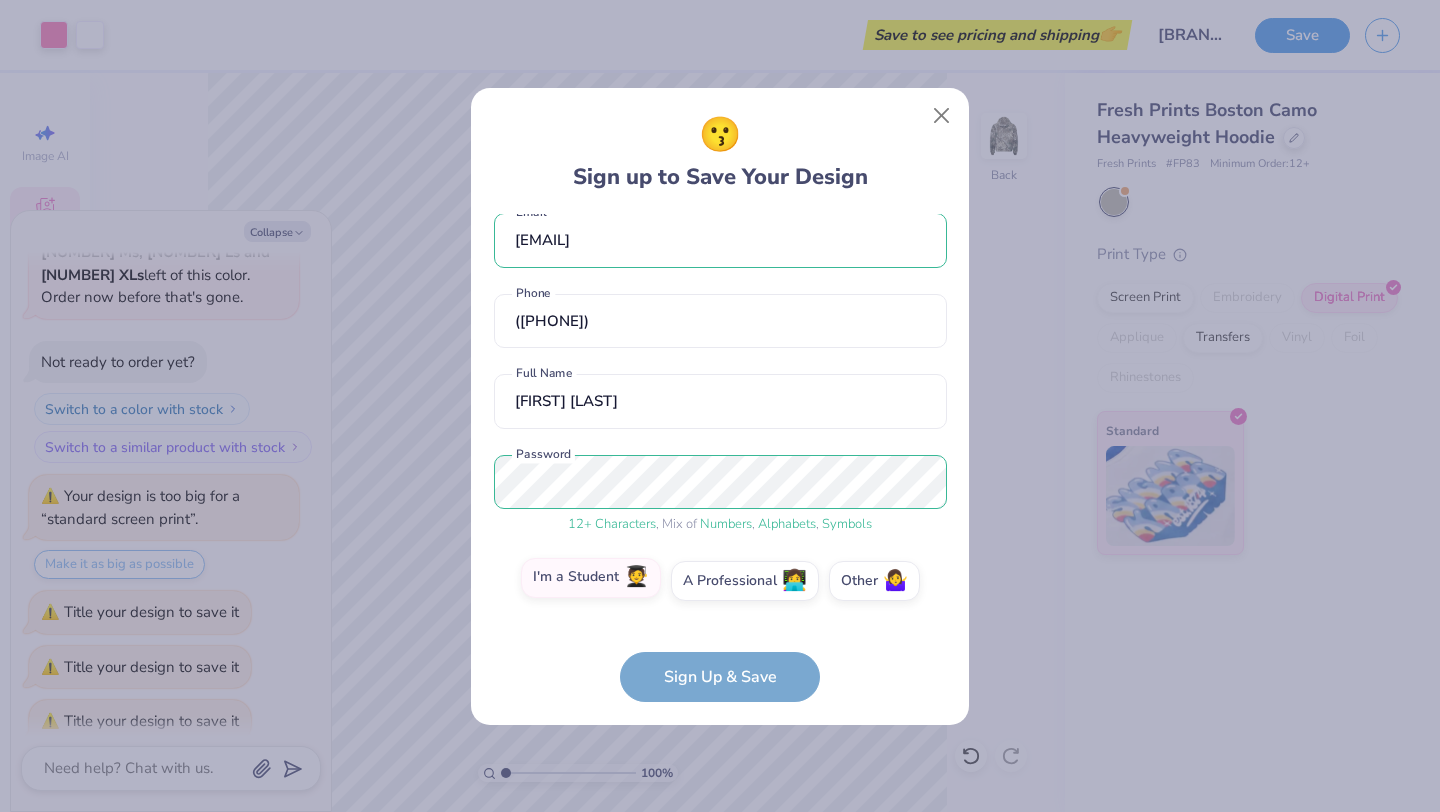 click on "I'm a Student 🧑‍🎓" at bounding box center (720, 606) 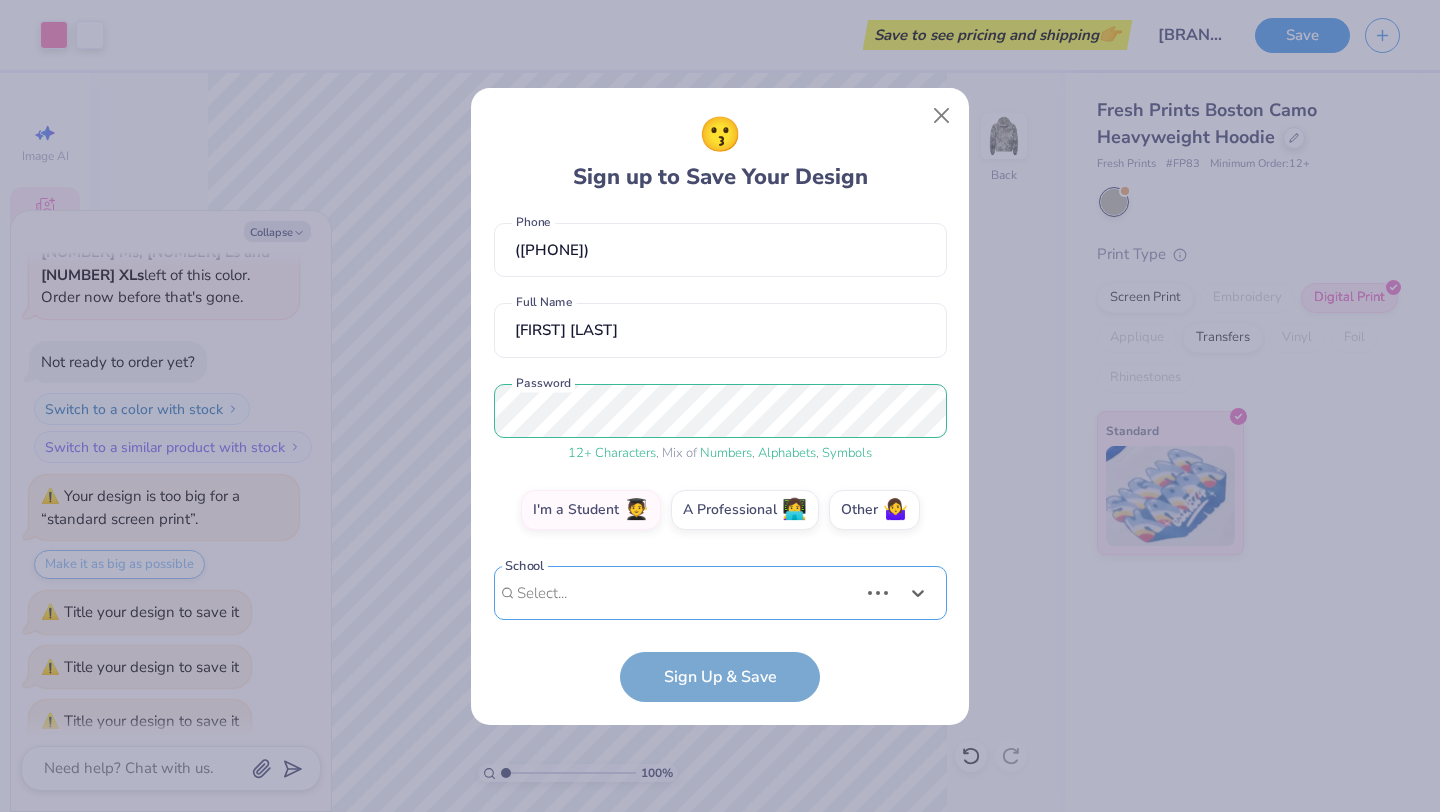 scroll, scrollTop: 402, scrollLeft: 0, axis: vertical 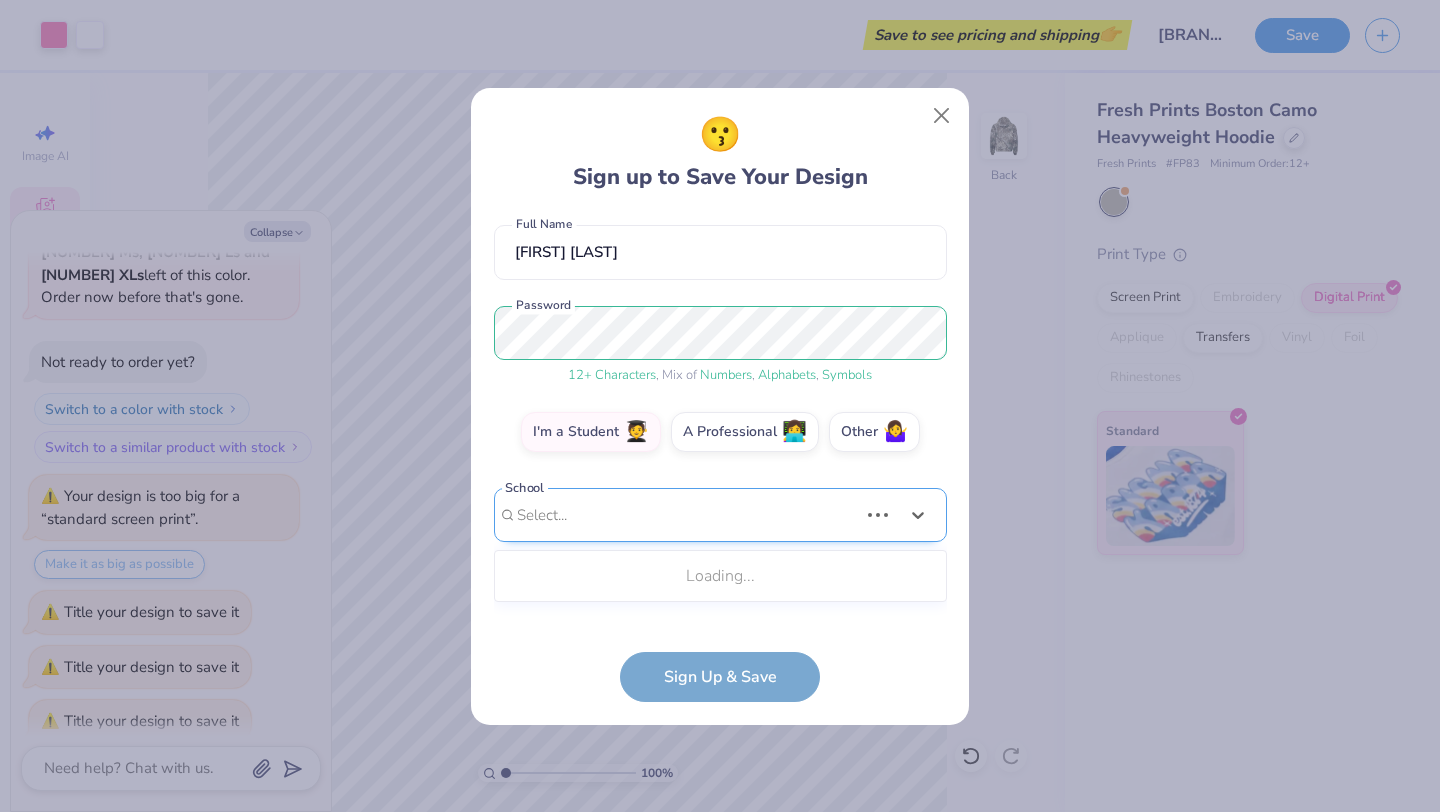 click on "Use Up and Down to choose options, press Enter to select the currently focused option, press Escape to exit the menu, press Tab to select the option and exit the menu. Select... Loading..." at bounding box center [720, 545] 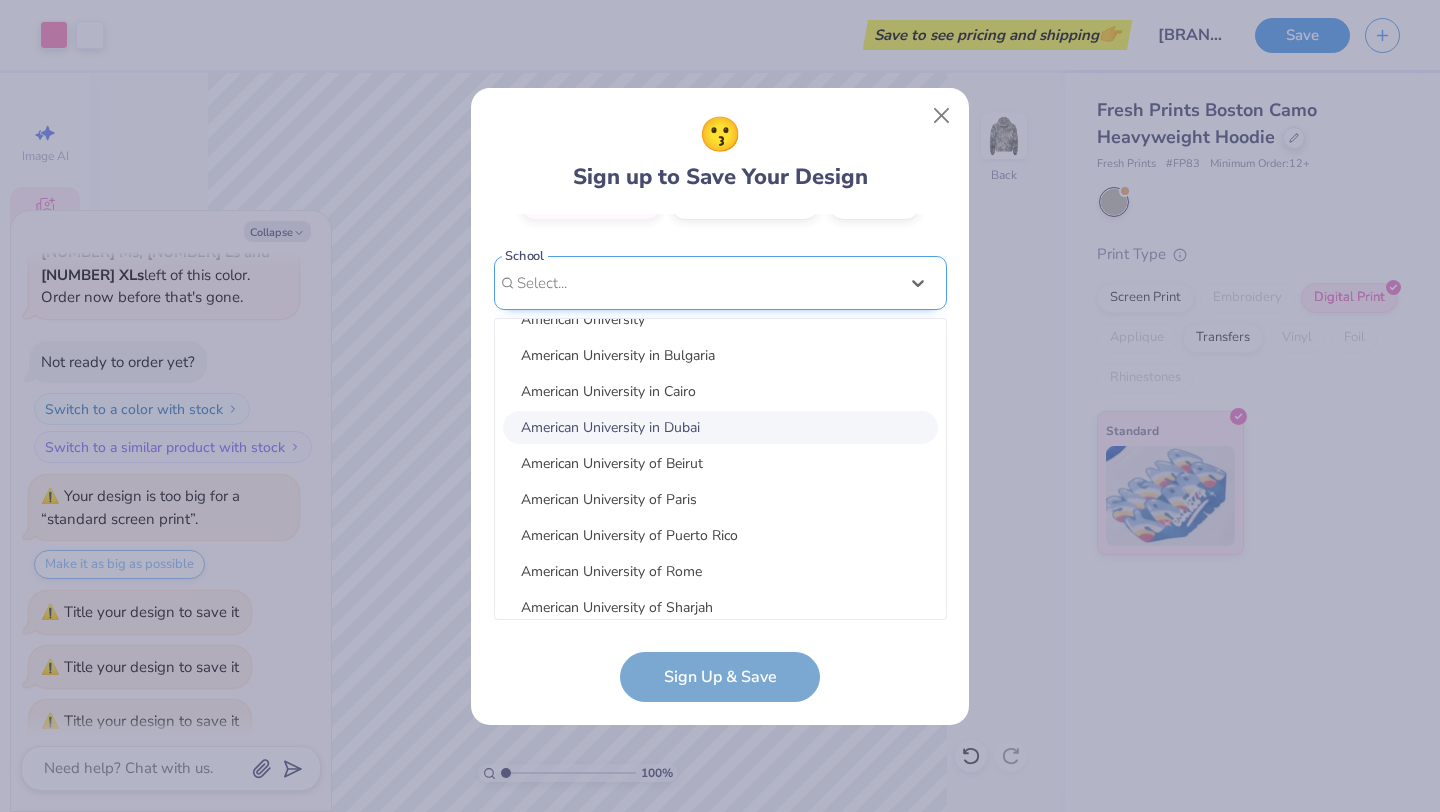 scroll, scrollTop: 1333, scrollLeft: 0, axis: vertical 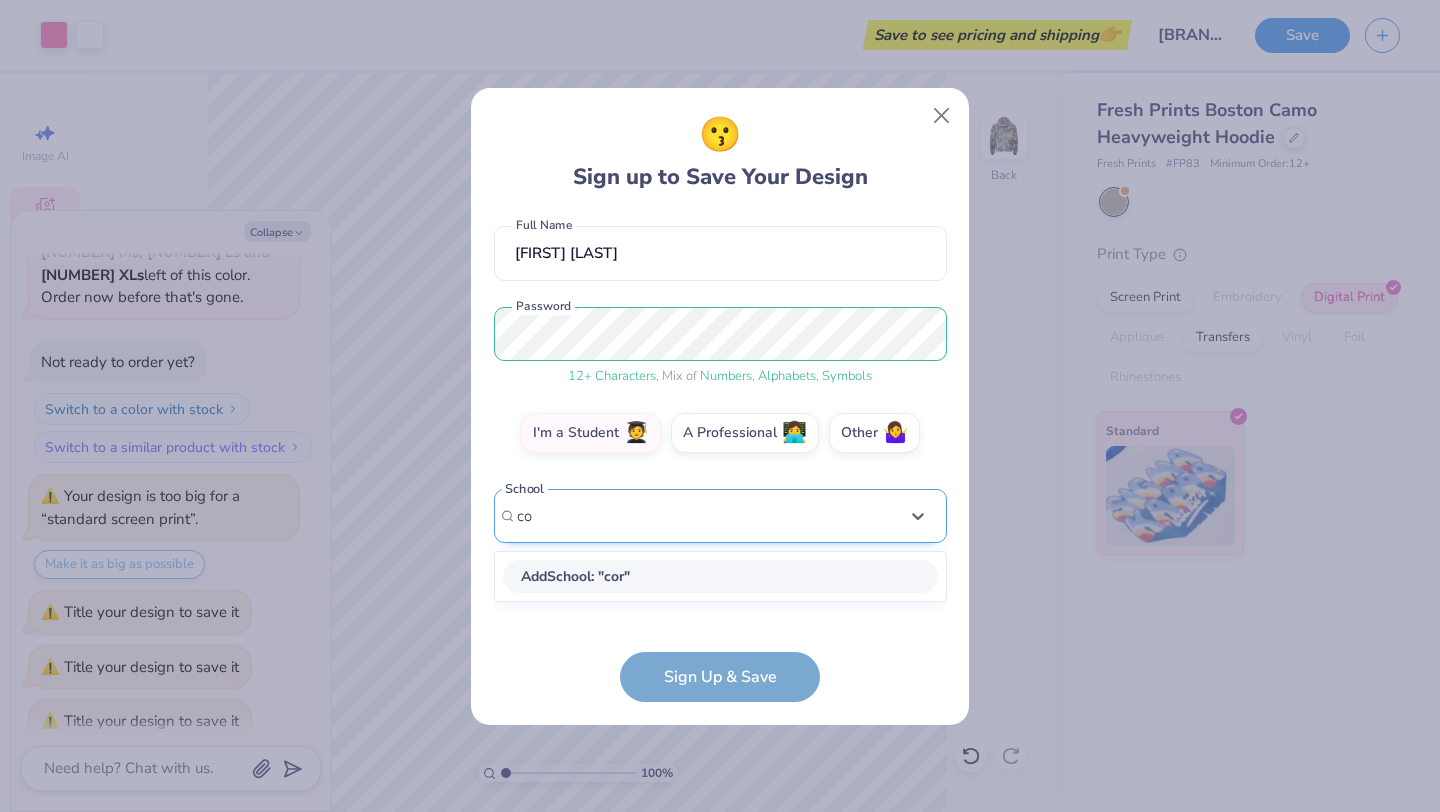 type on "c" 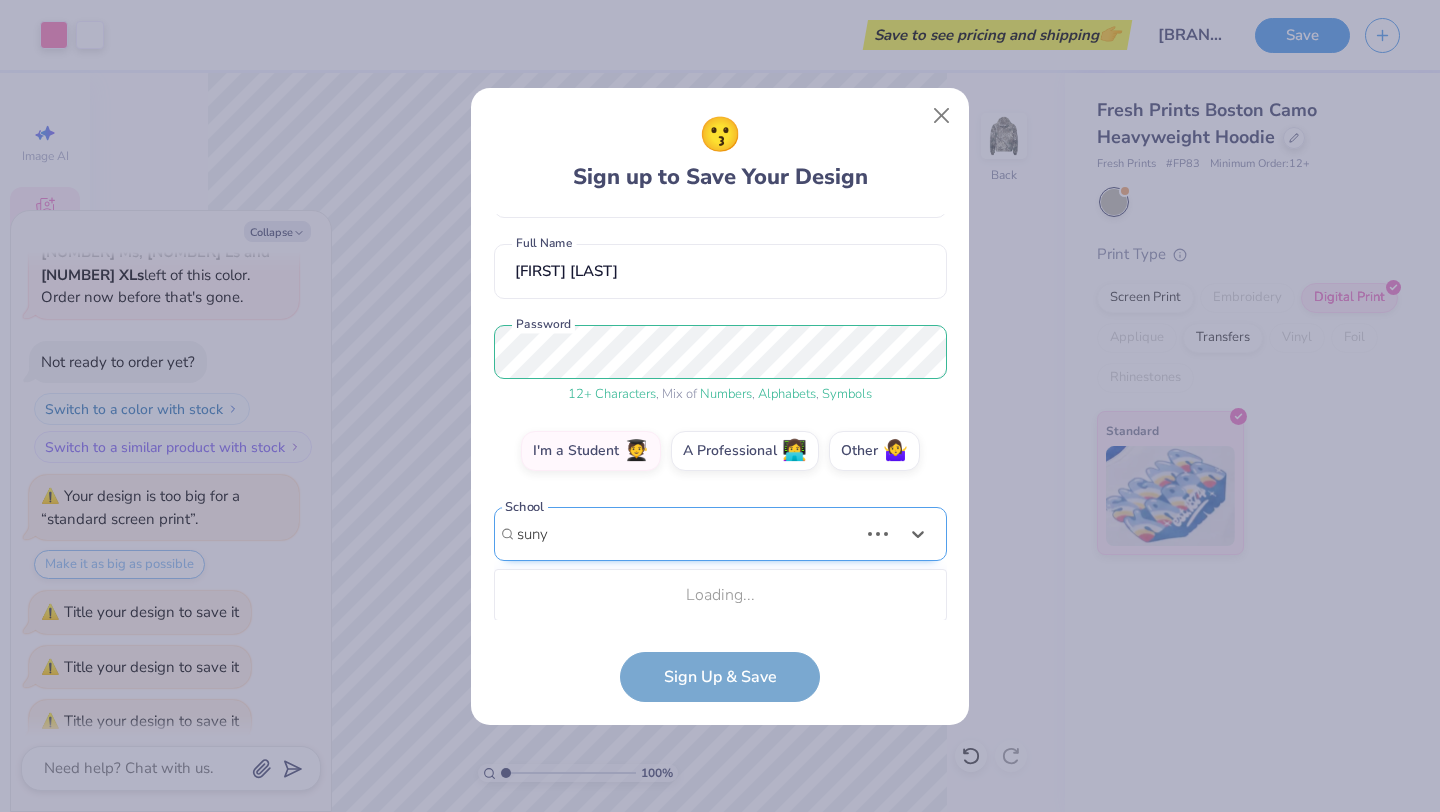 scroll, scrollTop: 402, scrollLeft: 0, axis: vertical 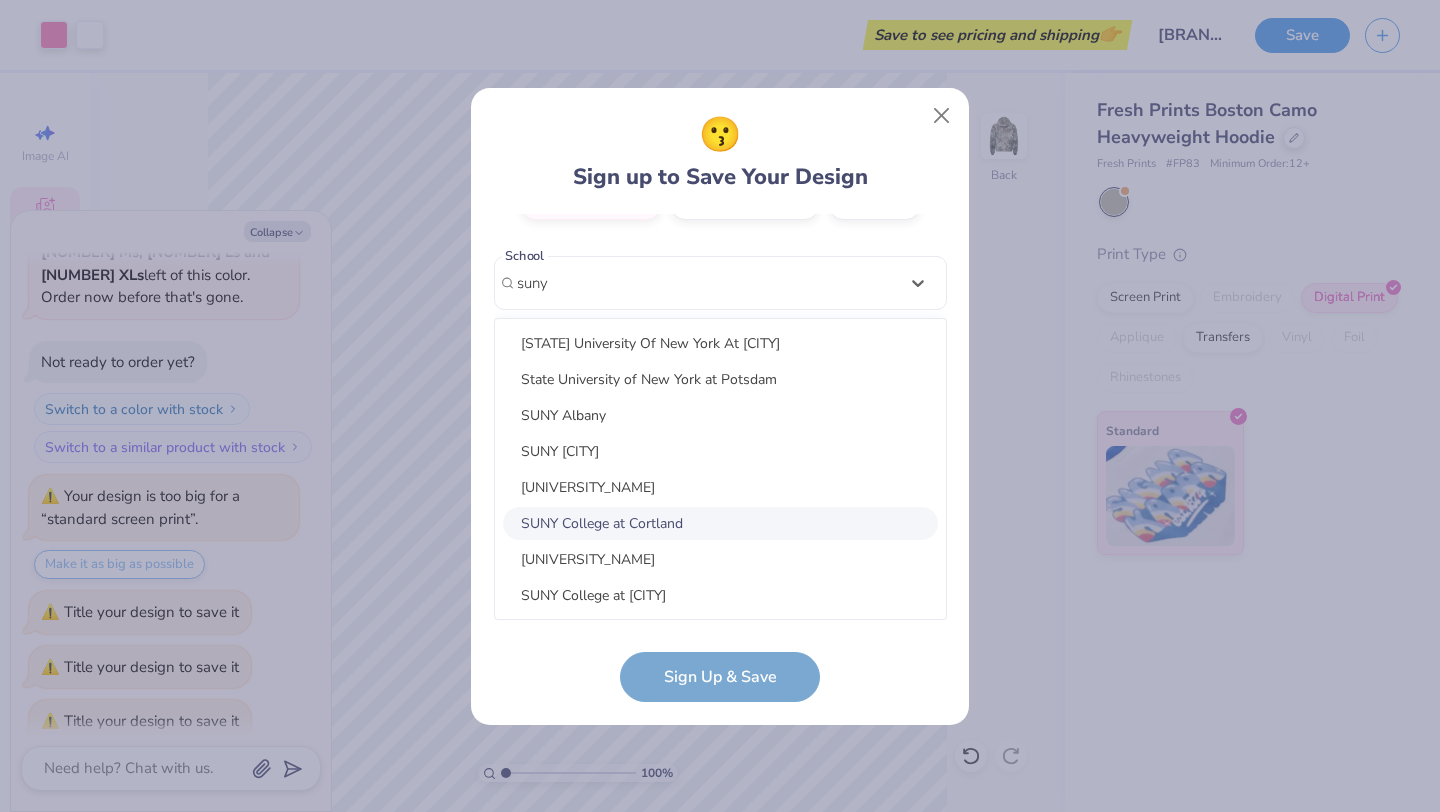 click on "SUNY College at Cortland" at bounding box center [720, 523] 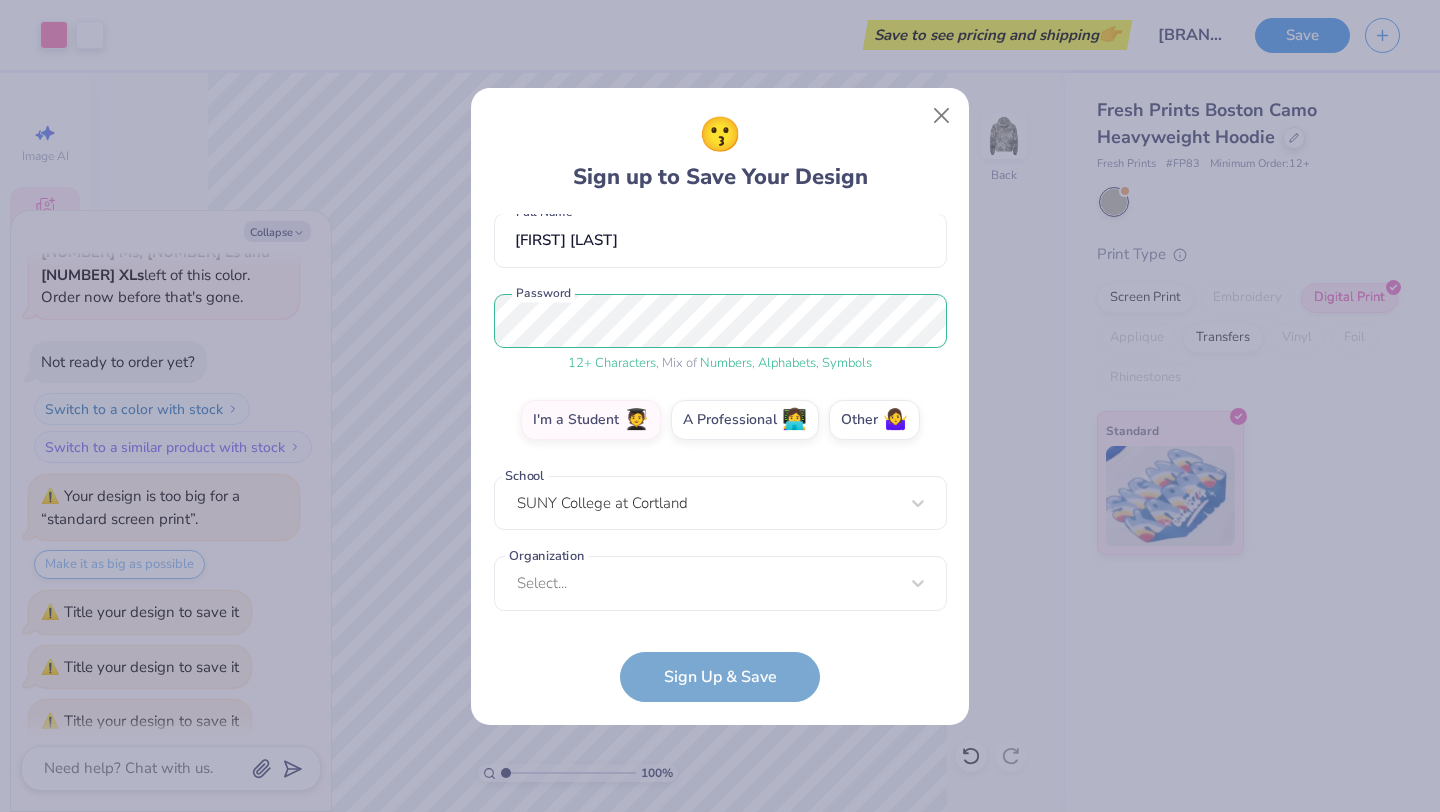 scroll, scrollTop: 182, scrollLeft: 0, axis: vertical 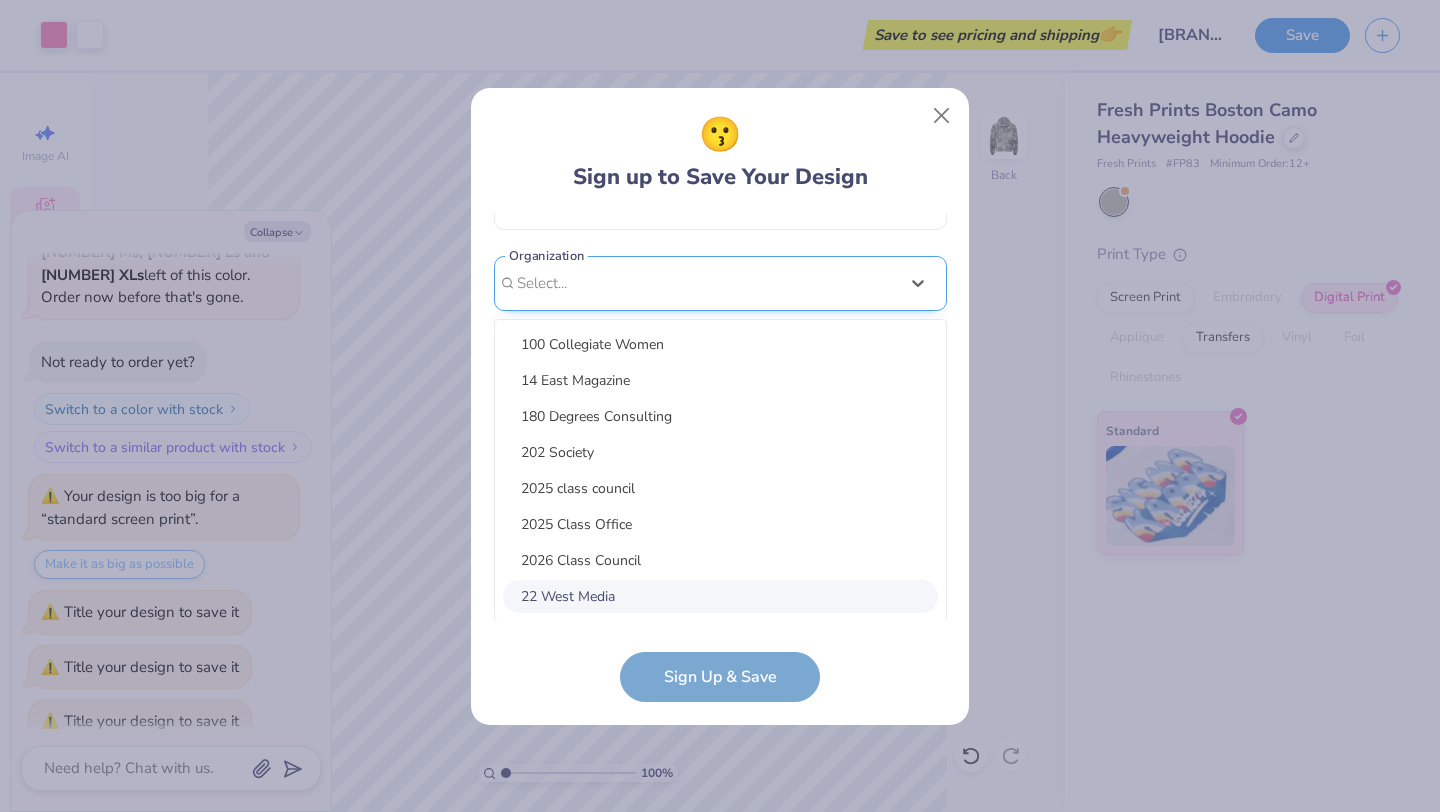 click on "option  focused, 8 of 15. 15 results available. Use Up and Down to choose options, press Enter to select the currently focused option, press Escape to exit the menu, press Tab to select the option and exit the menu. Select... 100 Collegiate Women 14 East Magazine 180 Degrees Consulting 202 Society 2025 class council 2025 Class Office 2026 Class Council 22 West Media 27 Heartbeats 314 Action 3D4E 4 Paws for Ability 4-H 45 Kings 49er Racing Club" at bounding box center (720, 438) 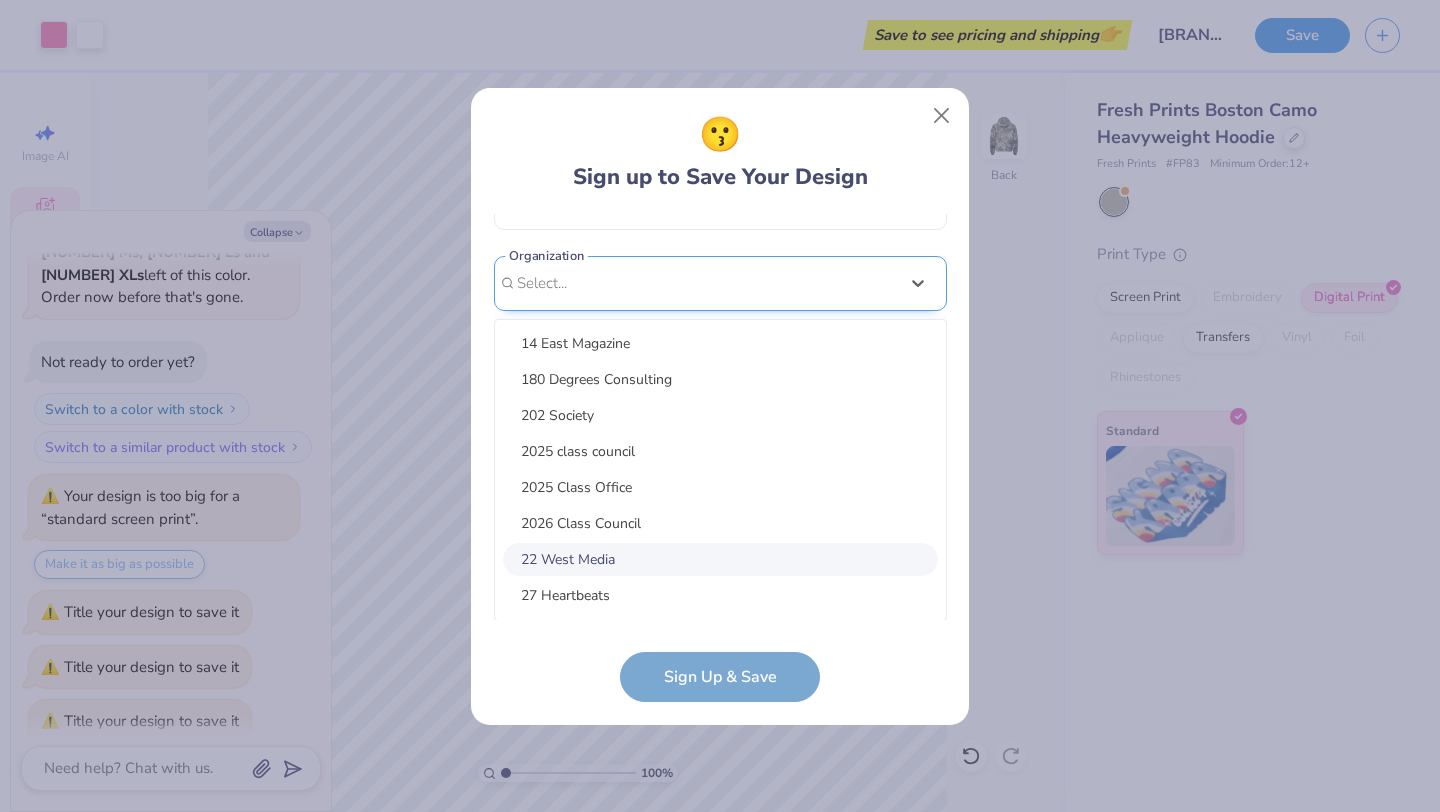 scroll, scrollTop: 38, scrollLeft: 0, axis: vertical 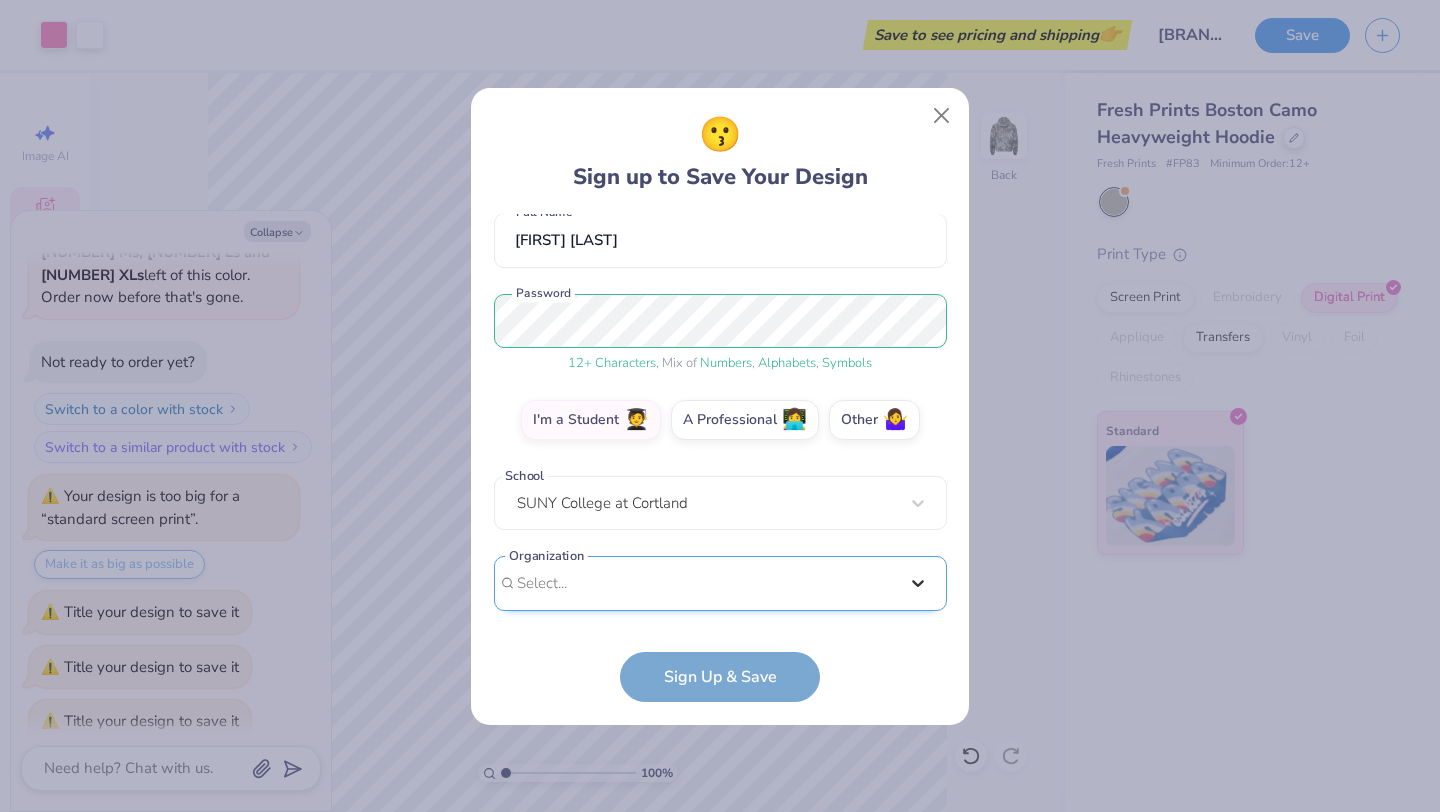 click on "[EMAIL] Email ([PHONE]) Phone [FULL NAME] Full Name 12 + Characters , Mix of   Numbers ,   Alphabets ,   Symbols Password I'm a Student 🧑‍🎓 A Professional 👩‍💻 Other 🤷‍♀️ School[UNIVERSITY_NAME] Organization   Select is focused ,type to refine list, press Down to open the menu,  Select... Organization cannot be null" at bounding box center [720, 417] 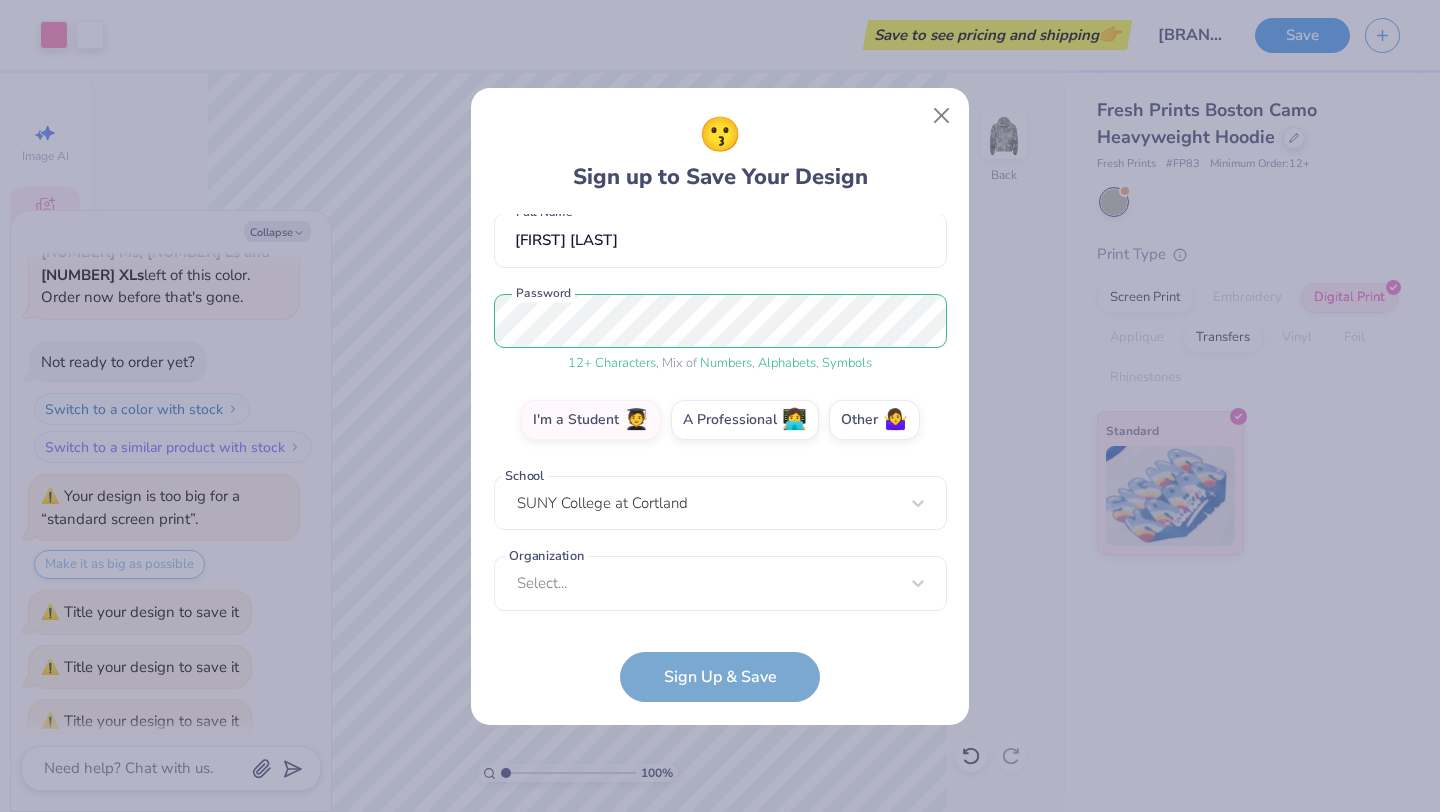 click on "[EMAIL] Email ([PHONE]) Phone [FULL NAME] Full Name 12 + Characters , Mix of   Numbers ,   Alphabets ,   Symbols Password I'm a Student 🧑‍🎓 A Professional 👩‍💻 Other 🤷‍♀️ School[UNIVERSITY_NAME] Organization Select... Organization cannot be null Sign Up & Save" at bounding box center (720, 458) 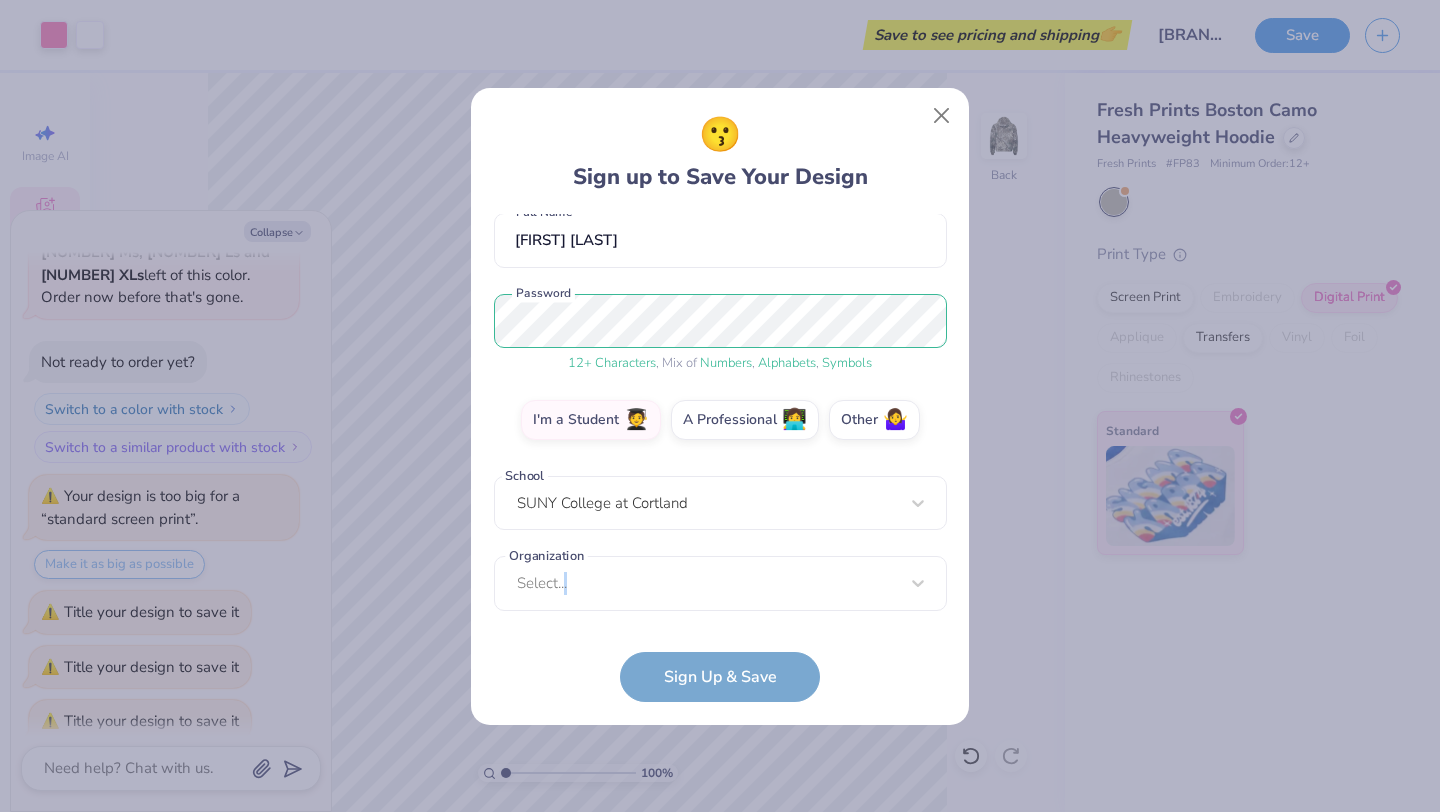 click on "[EMAIL] Email ([PHONE]) Phone [FULL NAME] Full Name 12 + Characters , Mix of   Numbers ,   Alphabets ,   Symbols Password I'm a Student 🧑‍🎓 A Professional 👩‍💻 Other 🤷‍♀️ School[UNIVERSITY_NAME] Organization Select... Organization cannot be null Sign Up & Save" at bounding box center [720, 458] 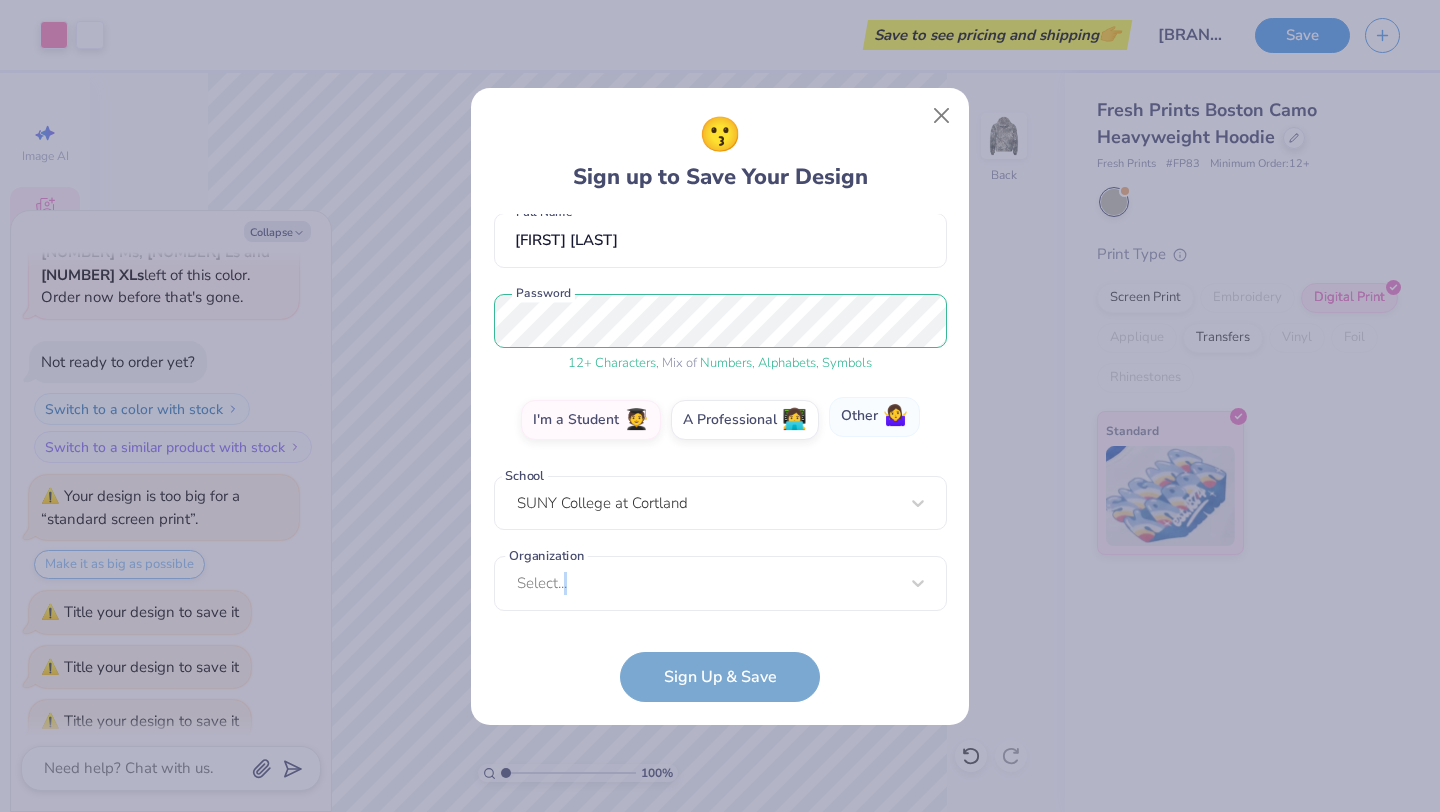 click on "🤷‍♀️" at bounding box center [895, 416] 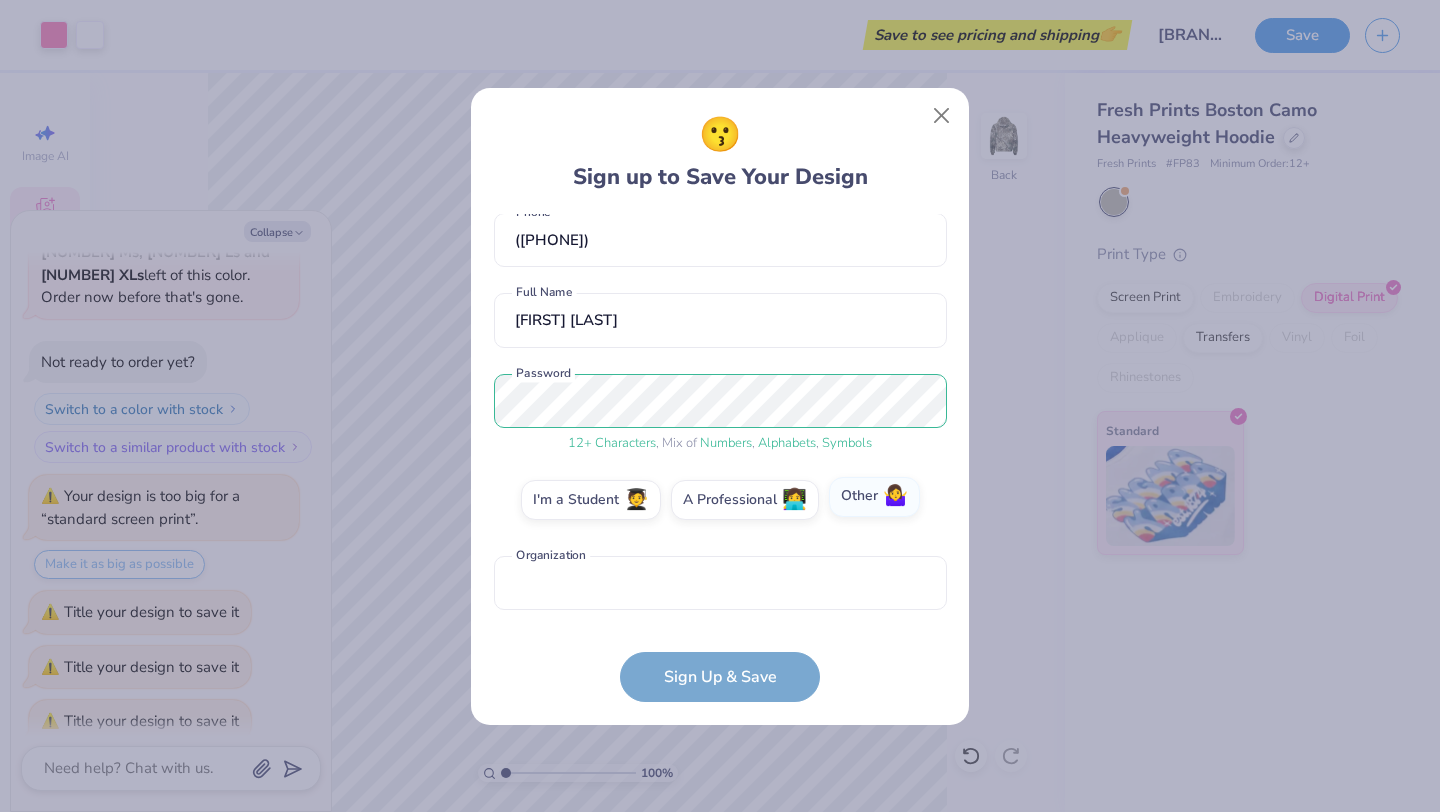 scroll, scrollTop: 102, scrollLeft: 0, axis: vertical 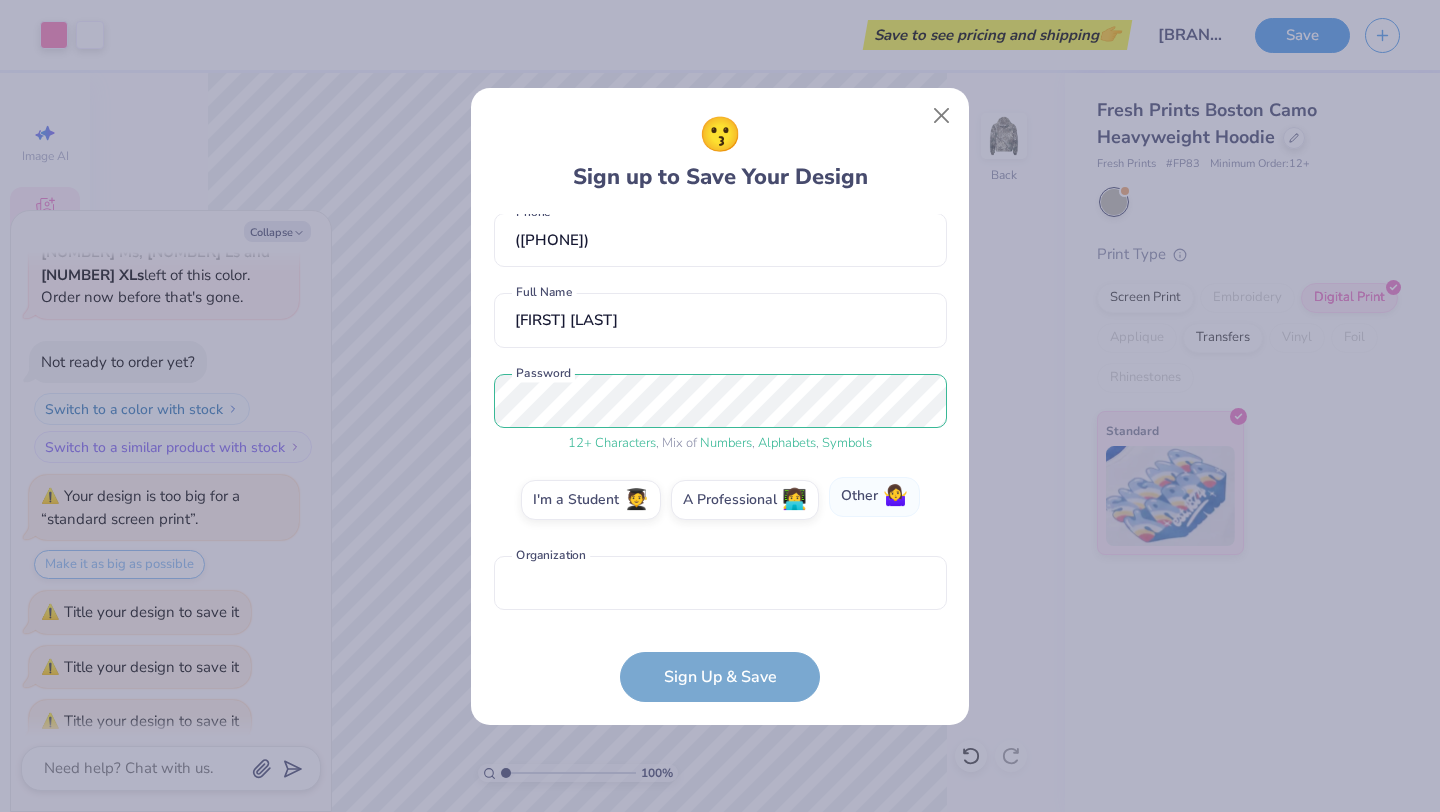 click on "Other 🤷‍♀️" at bounding box center [874, 497] 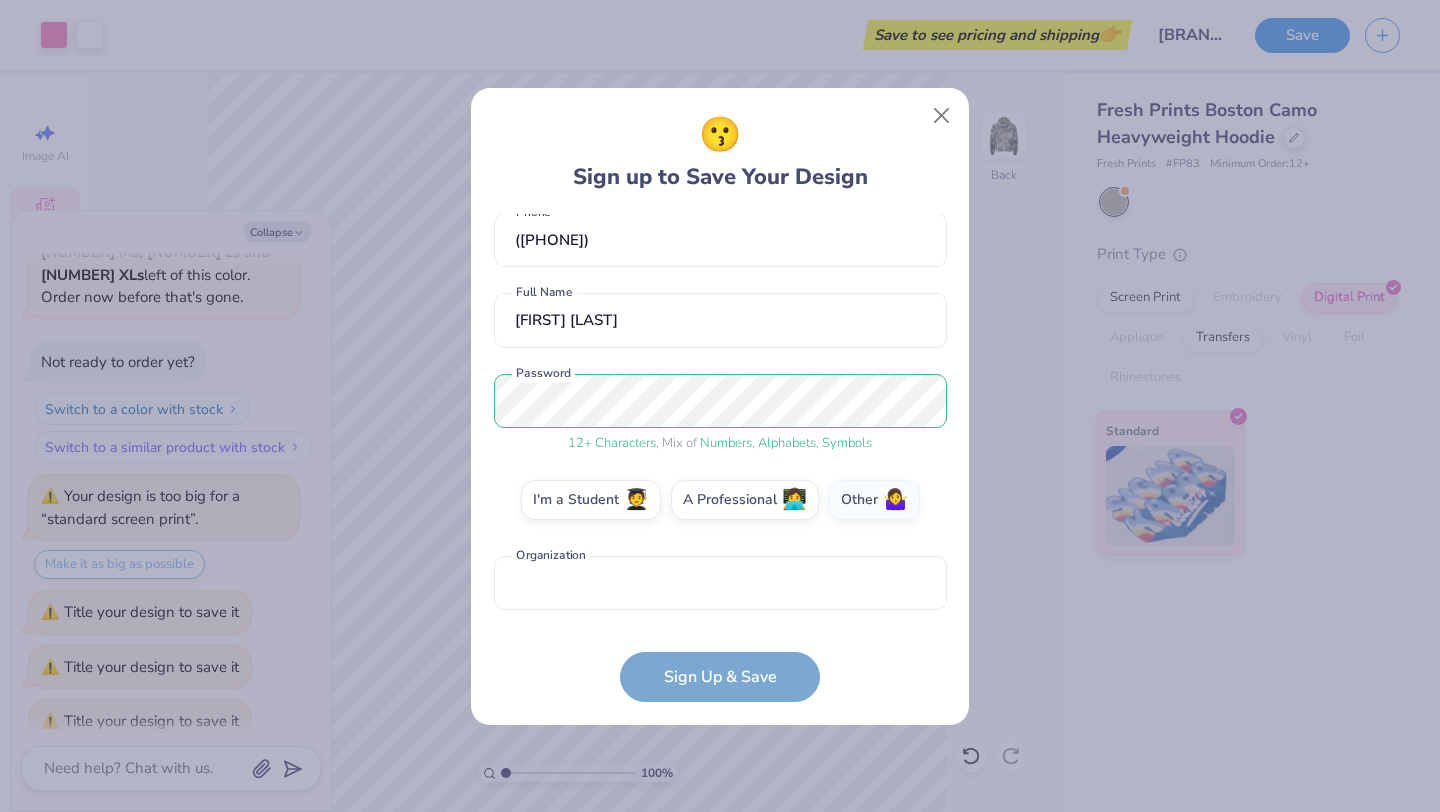 click on "😗 Sign up to Save Your Design [EMAIL] Email (XXX) XXX-XXXX Phone [PHONE] [FIRST] [LAST] Full Name 12 + Characters , Mix of   Numbers ,   Alphabets ,   Symbols Password is a required field Password Sign Up & Save" at bounding box center (720, 458) 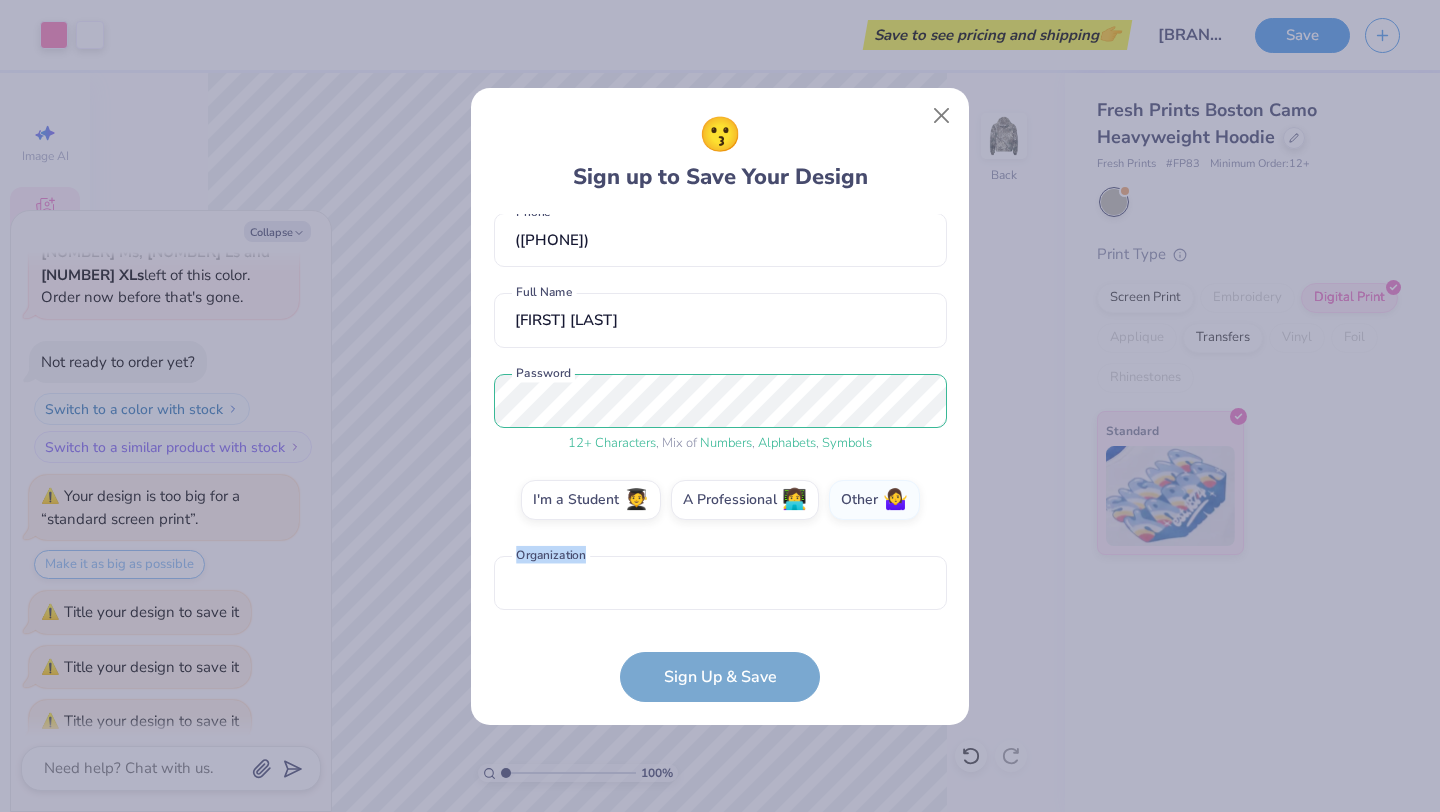 click on "😗 Sign up to Save Your Design [EMAIL] Email (XXX) XXX-XXXX Phone [PHONE] [FIRST] [LAST] Full Name 12 + Characters , Mix of   Numbers ,   Alphabets ,   Symbols Password is a required field Password Sign Up & Save" at bounding box center [720, 458] 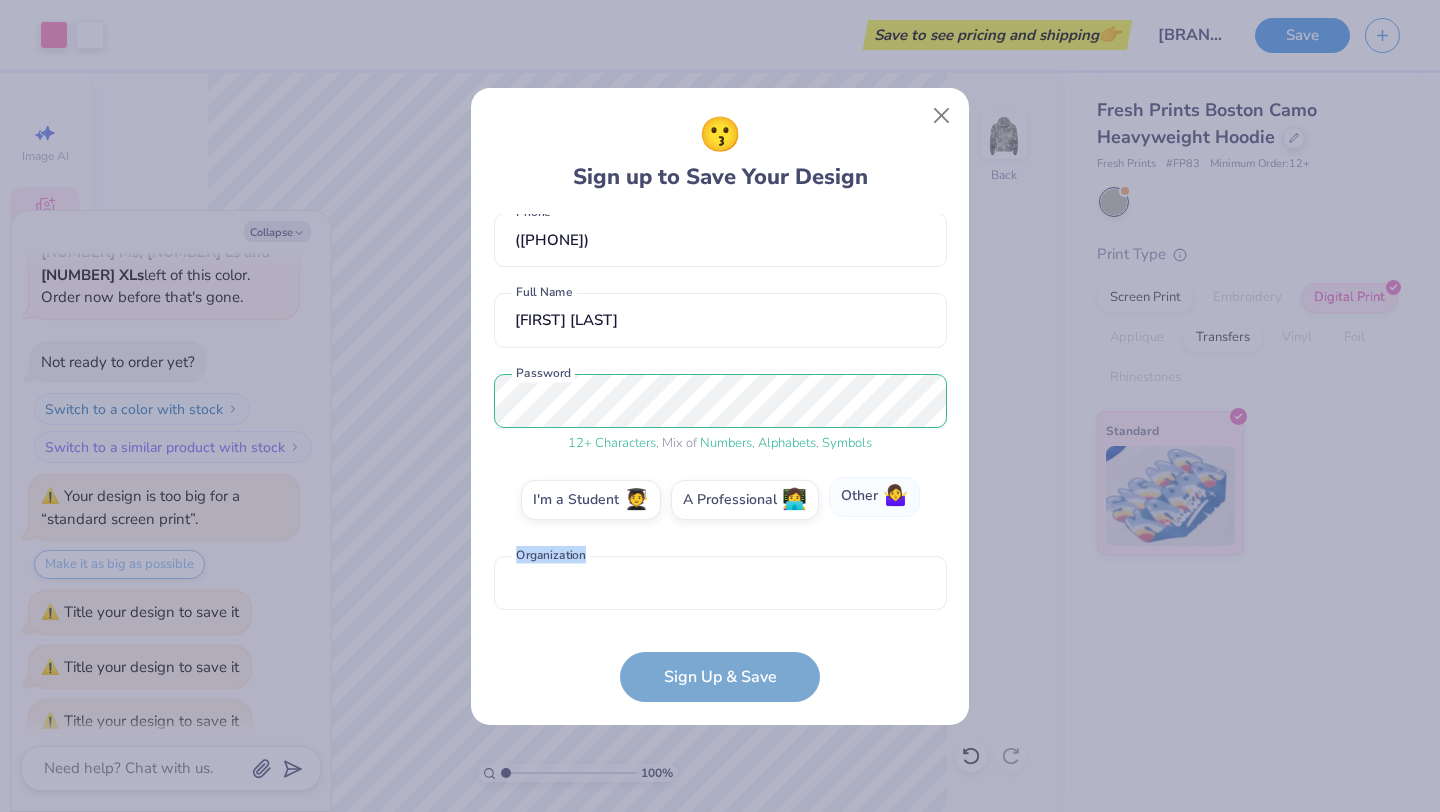 click on "Other 🤷‍♀️" at bounding box center [874, 497] 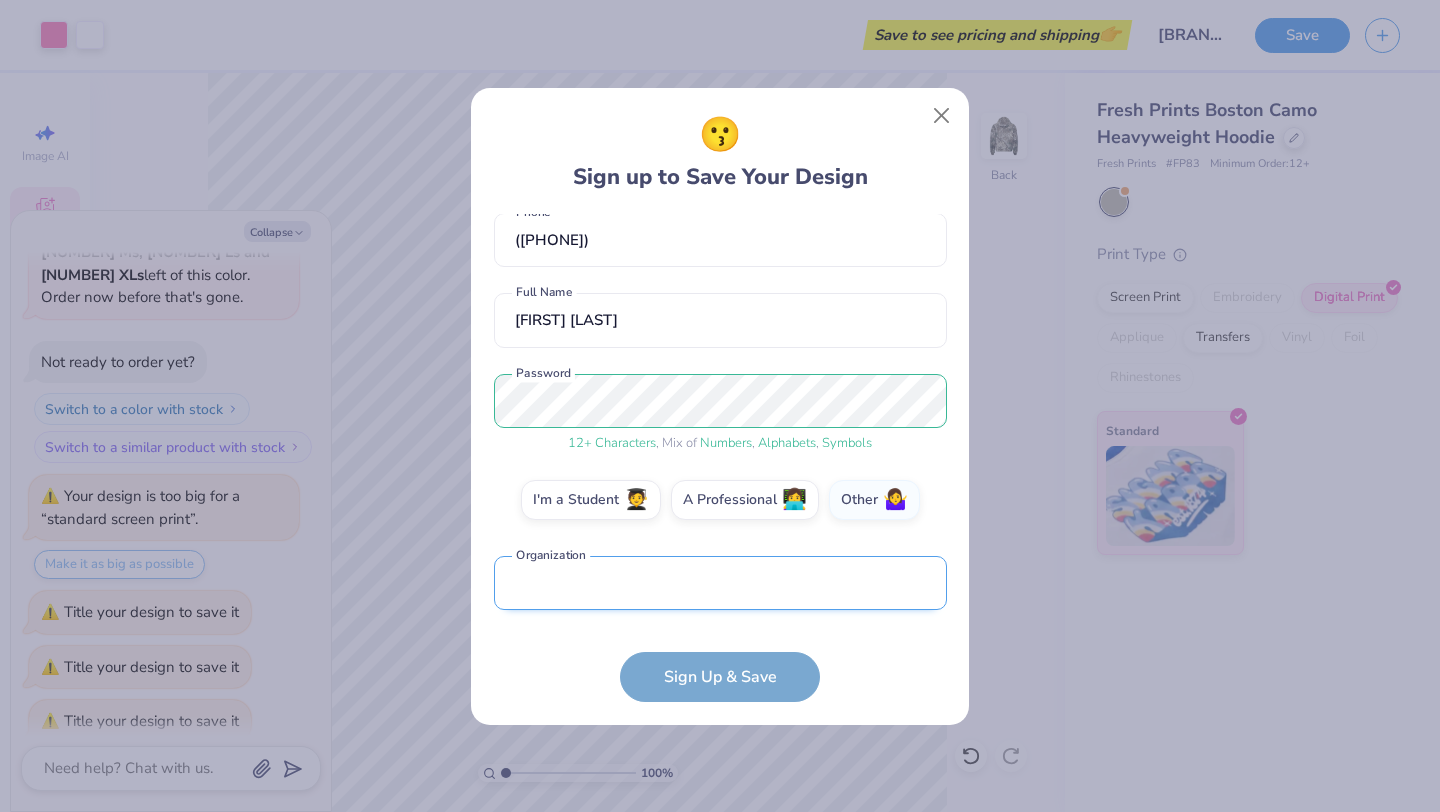 click at bounding box center (720, 583) 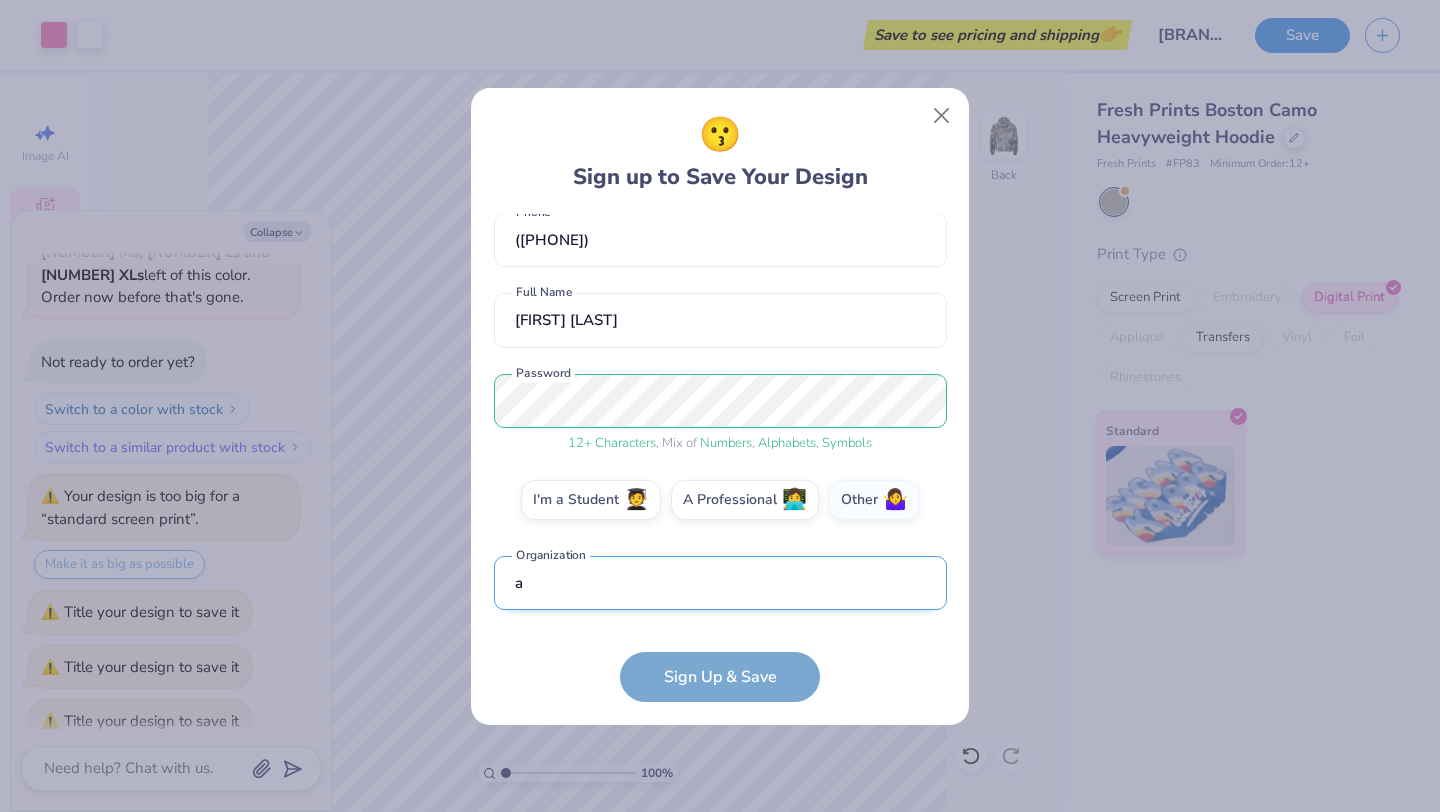 scroll, scrollTop: 221, scrollLeft: 0, axis: vertical 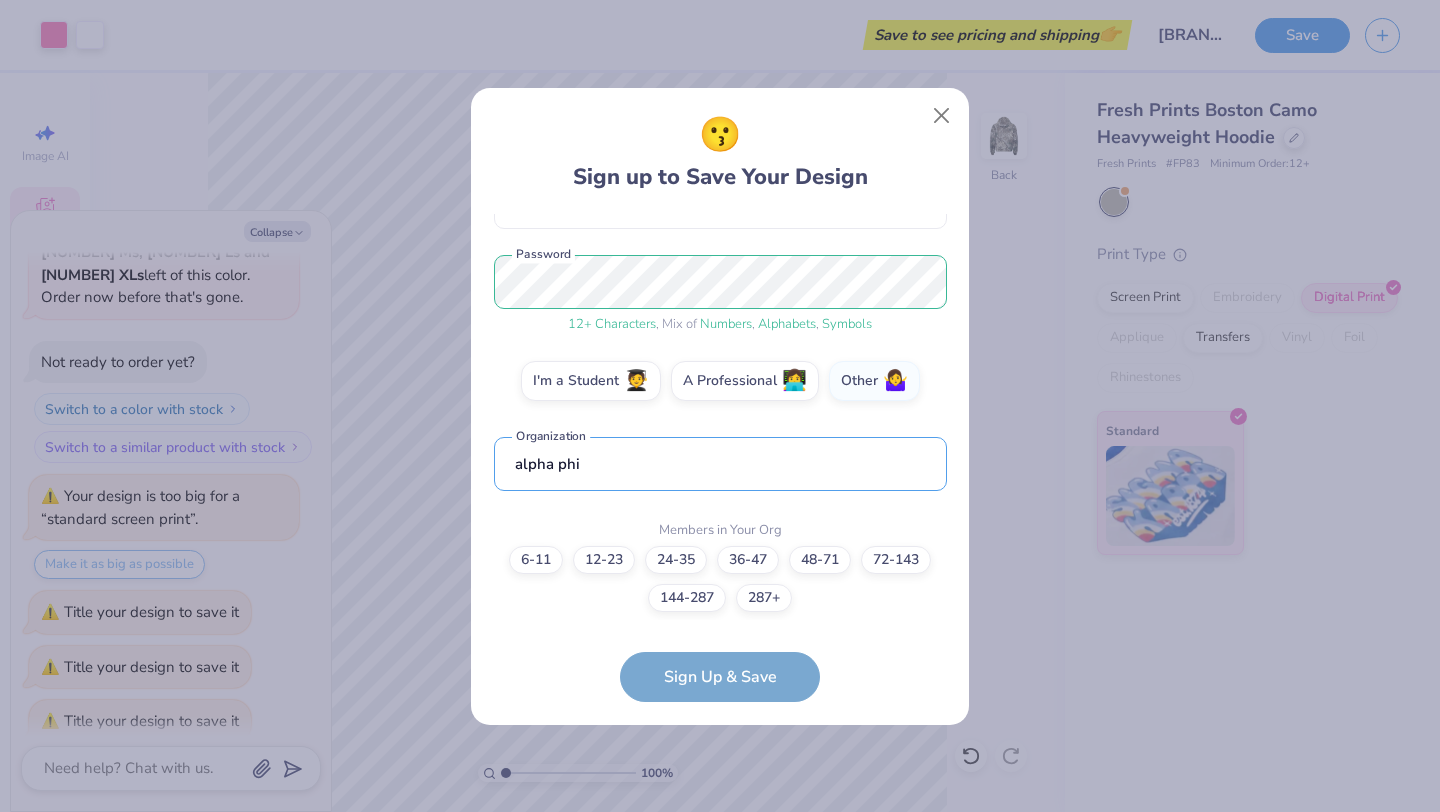 type on "alpha phi" 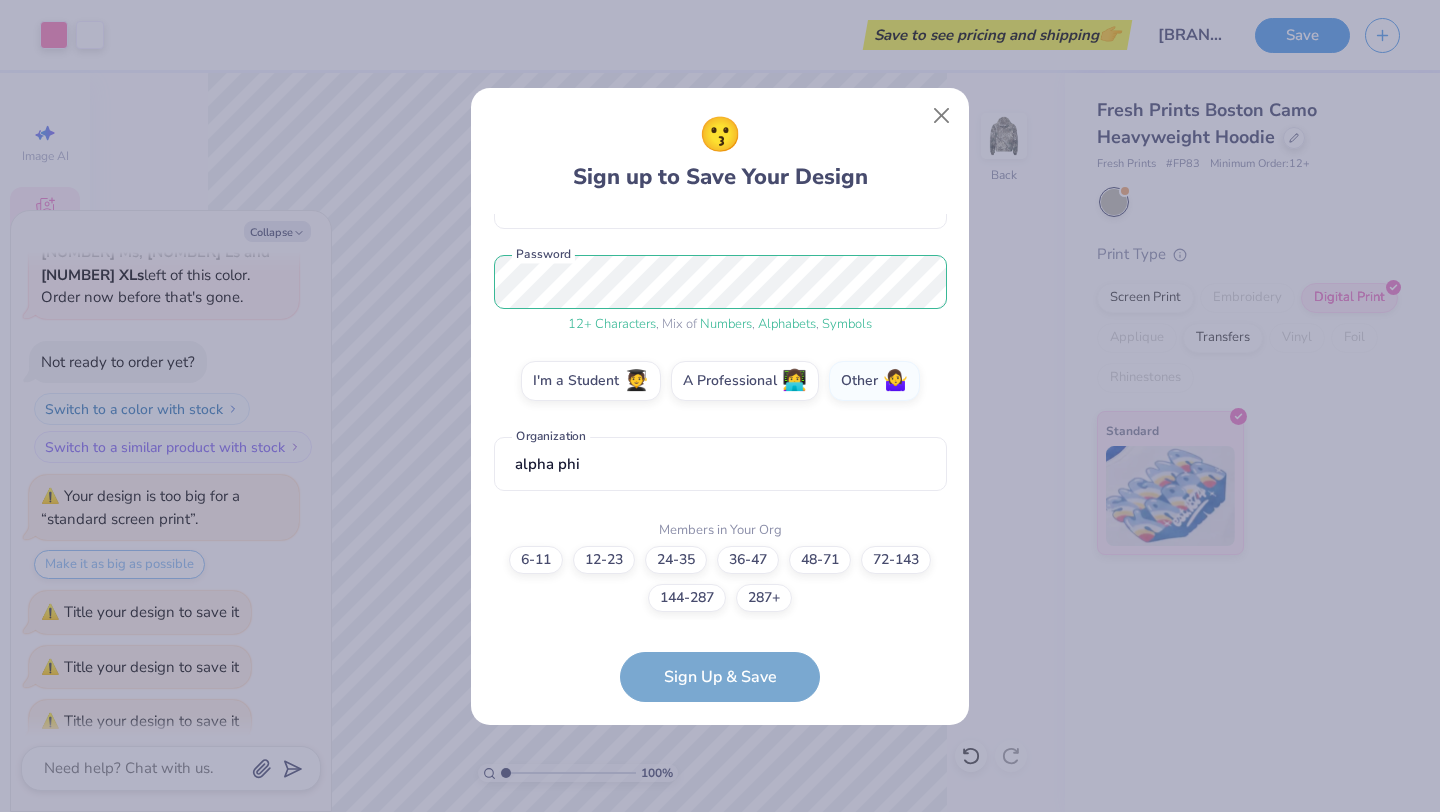 click on "[EMAIL] Email ([PHONE]) Phone [FIRST] [LAST] Full Name 12 + Characters , Mix of   Numbers ,   Alphabets ,   Symbols Password I'm a Student 🧑‍🎓 A Professional 👩‍💻 Other 🤷‍♀️ alpha phi Organization Members in Your Org 6-11 12-23 24-35 36-47 48-71 72-143 144-287 287+ Sign Up & Save" at bounding box center (720, 458) 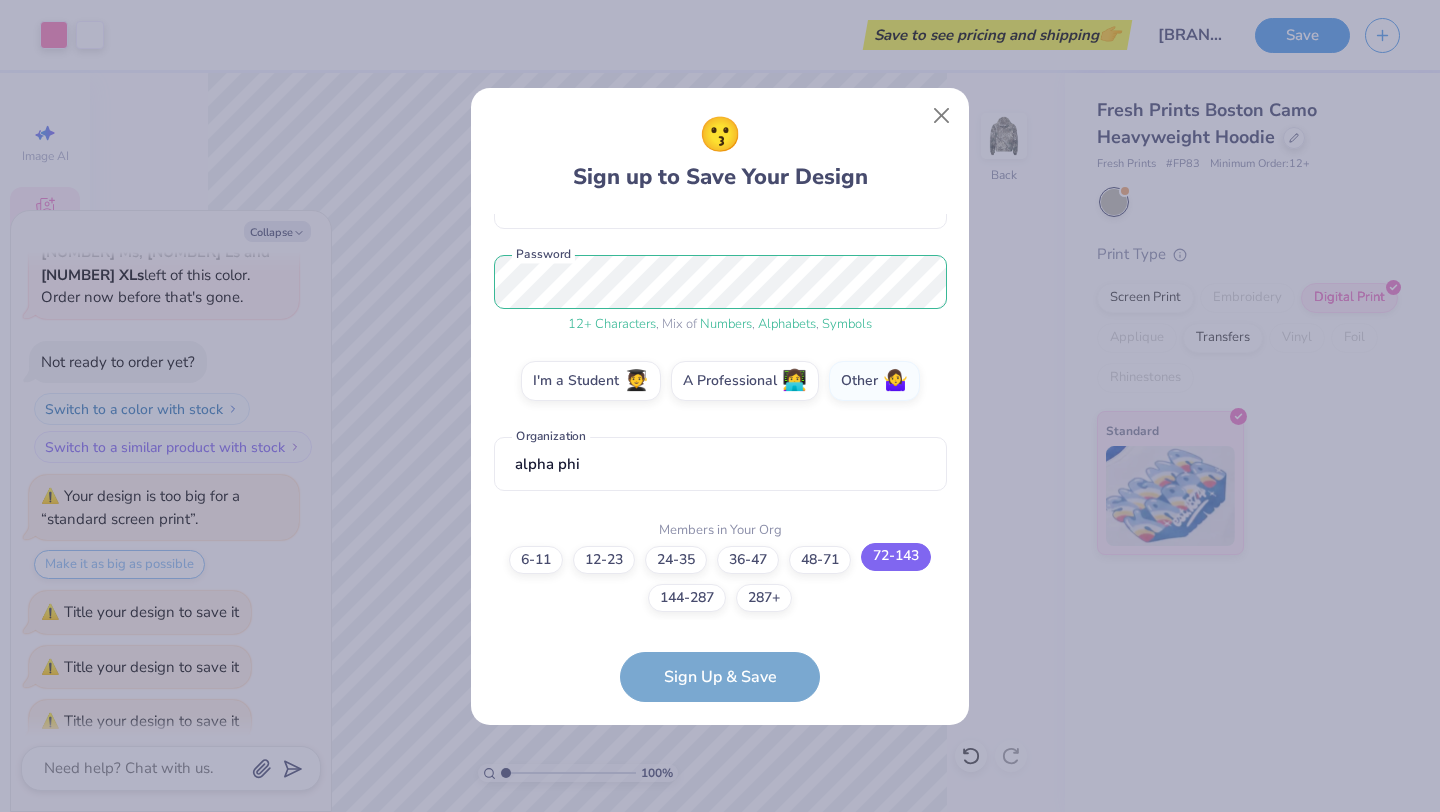 click on "72-143" at bounding box center (896, 557) 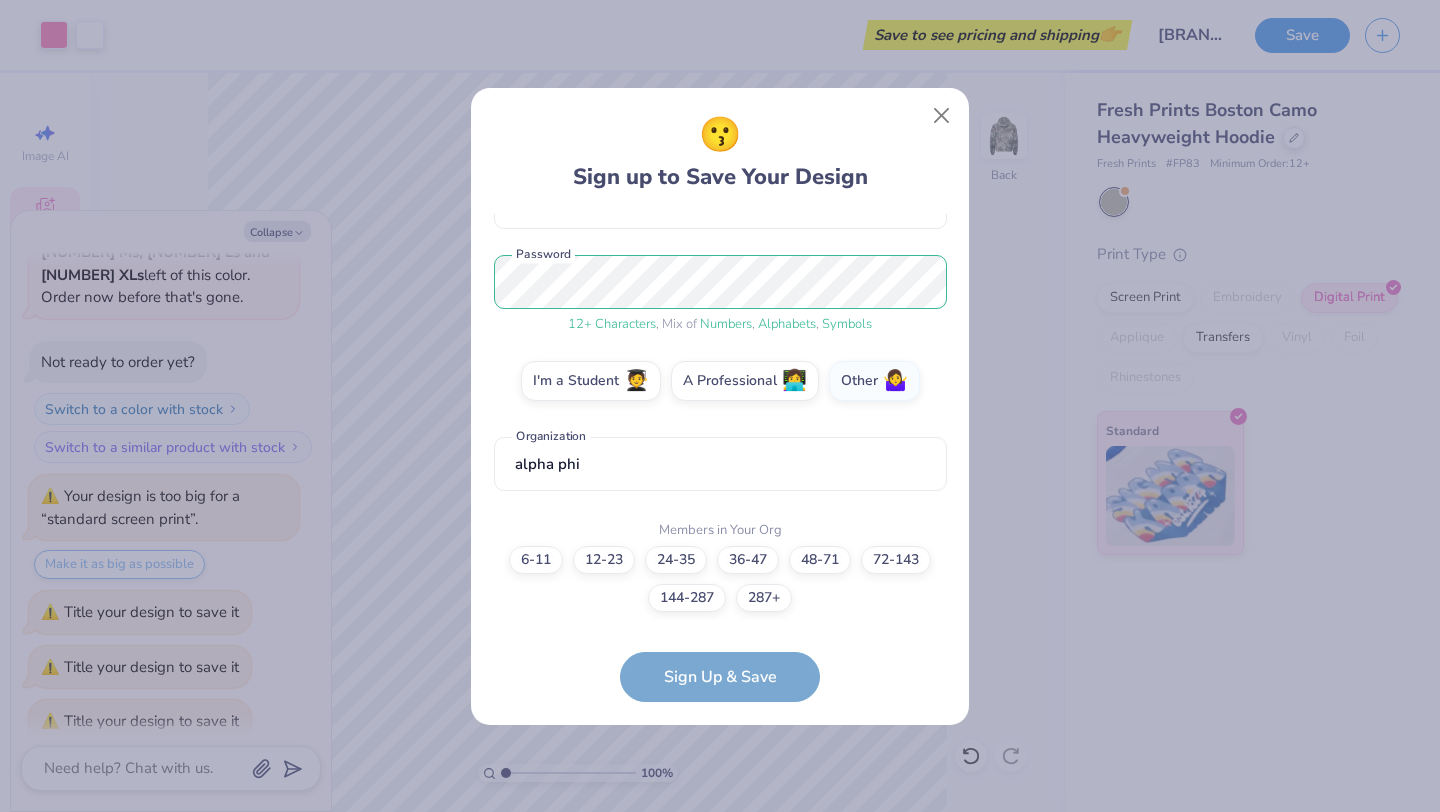 scroll, scrollTop: 0, scrollLeft: 0, axis: both 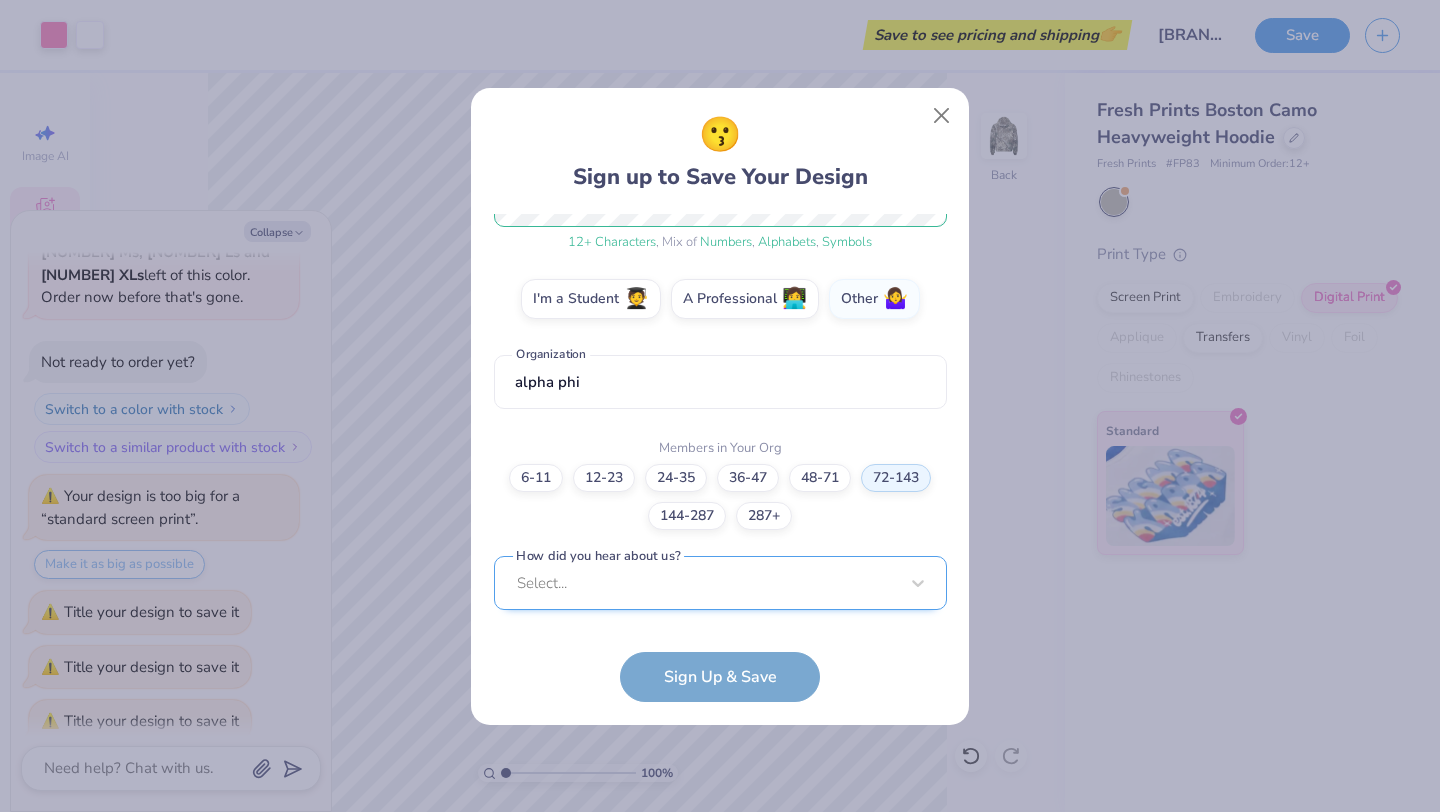 click on "Select..." at bounding box center (720, 583) 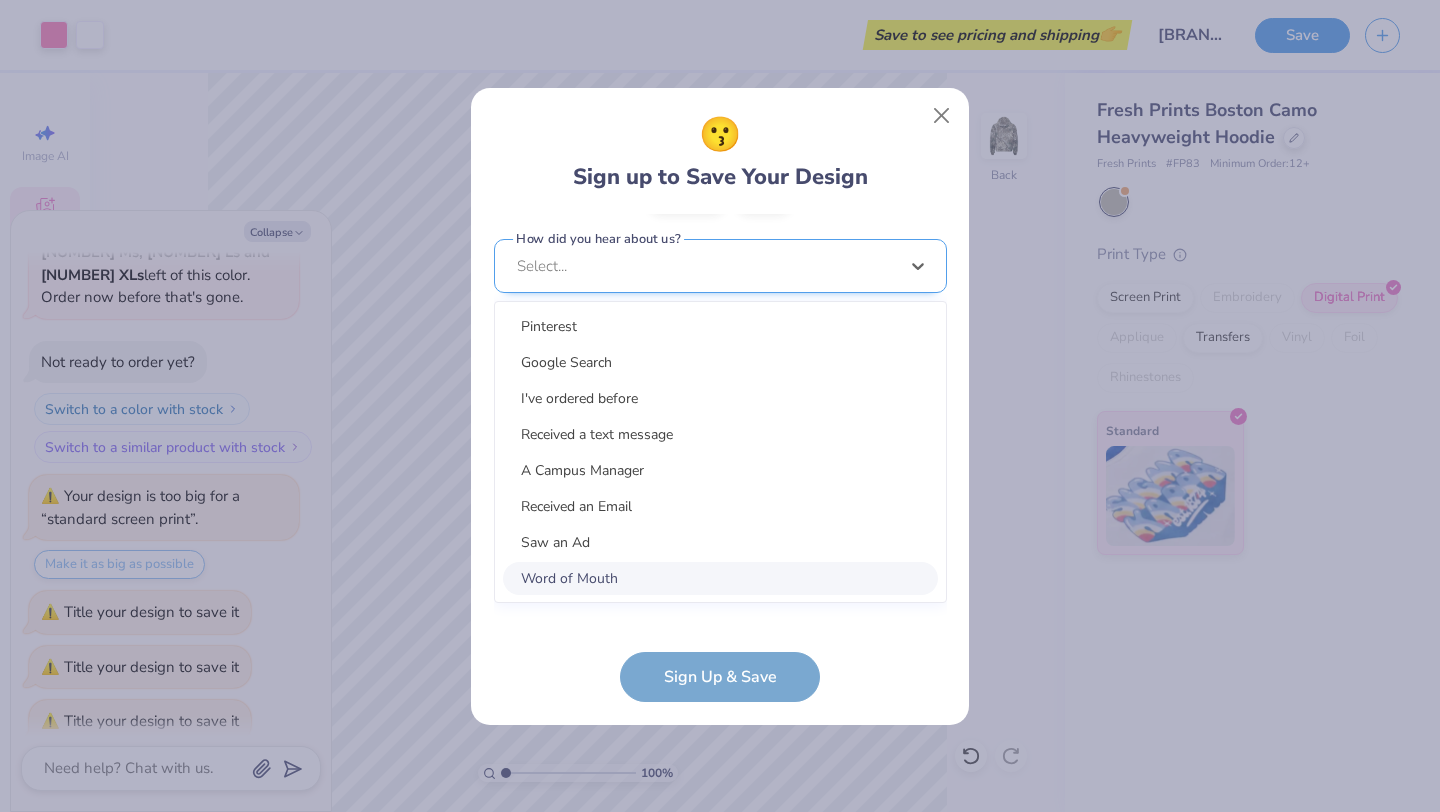 scroll, scrollTop: 602, scrollLeft: 0, axis: vertical 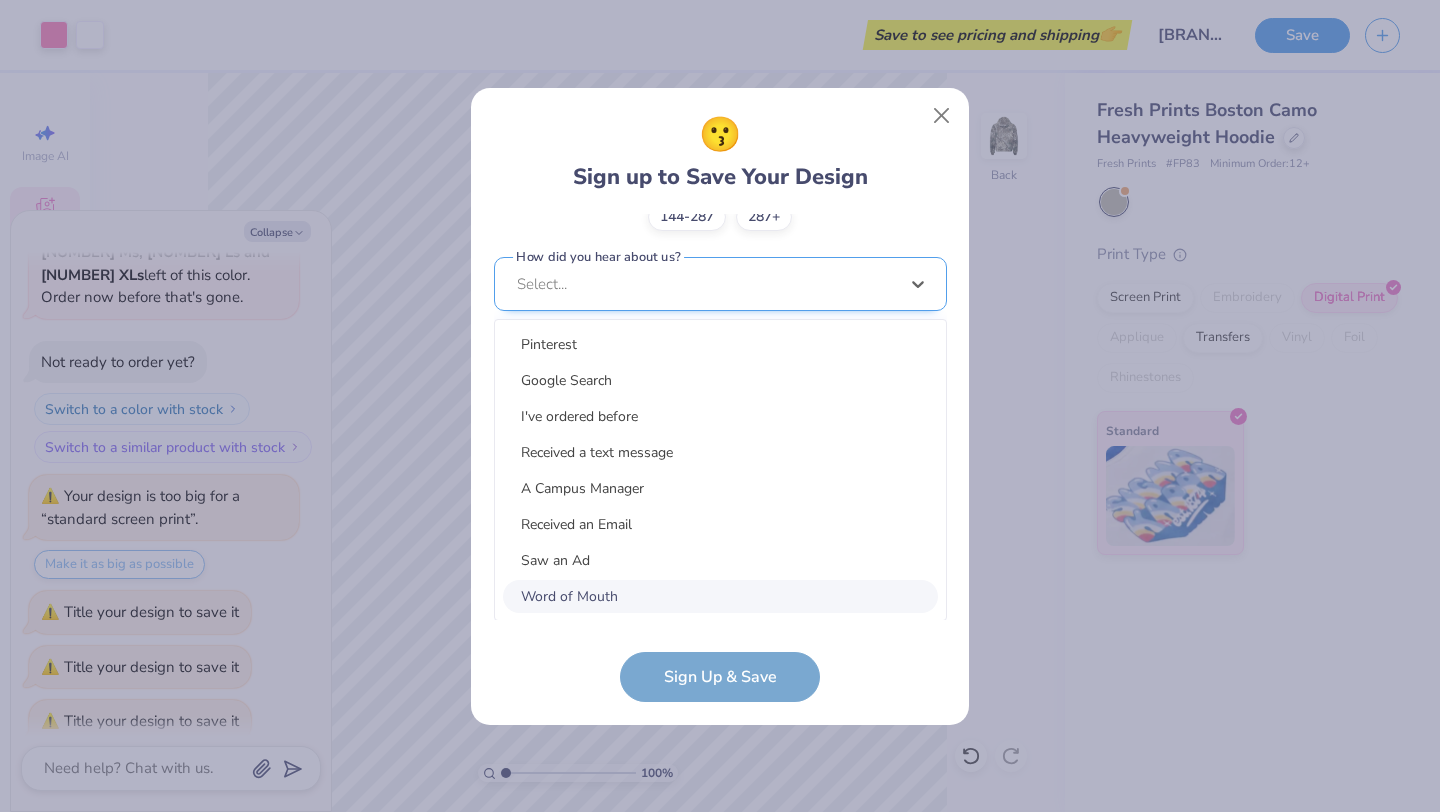 click on "Word of Mouth" at bounding box center [720, 596] 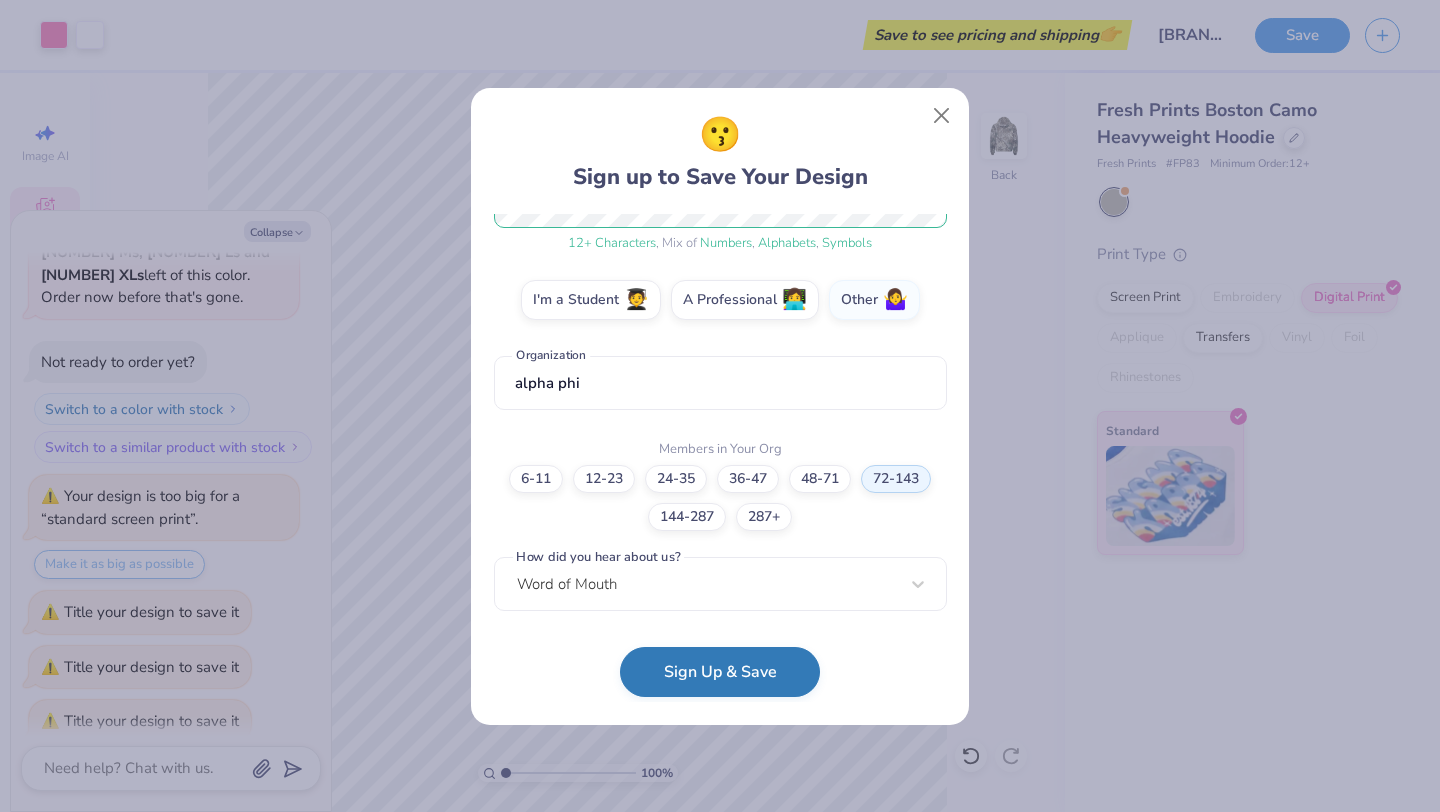 click on "Sign Up & Save" at bounding box center [720, 672] 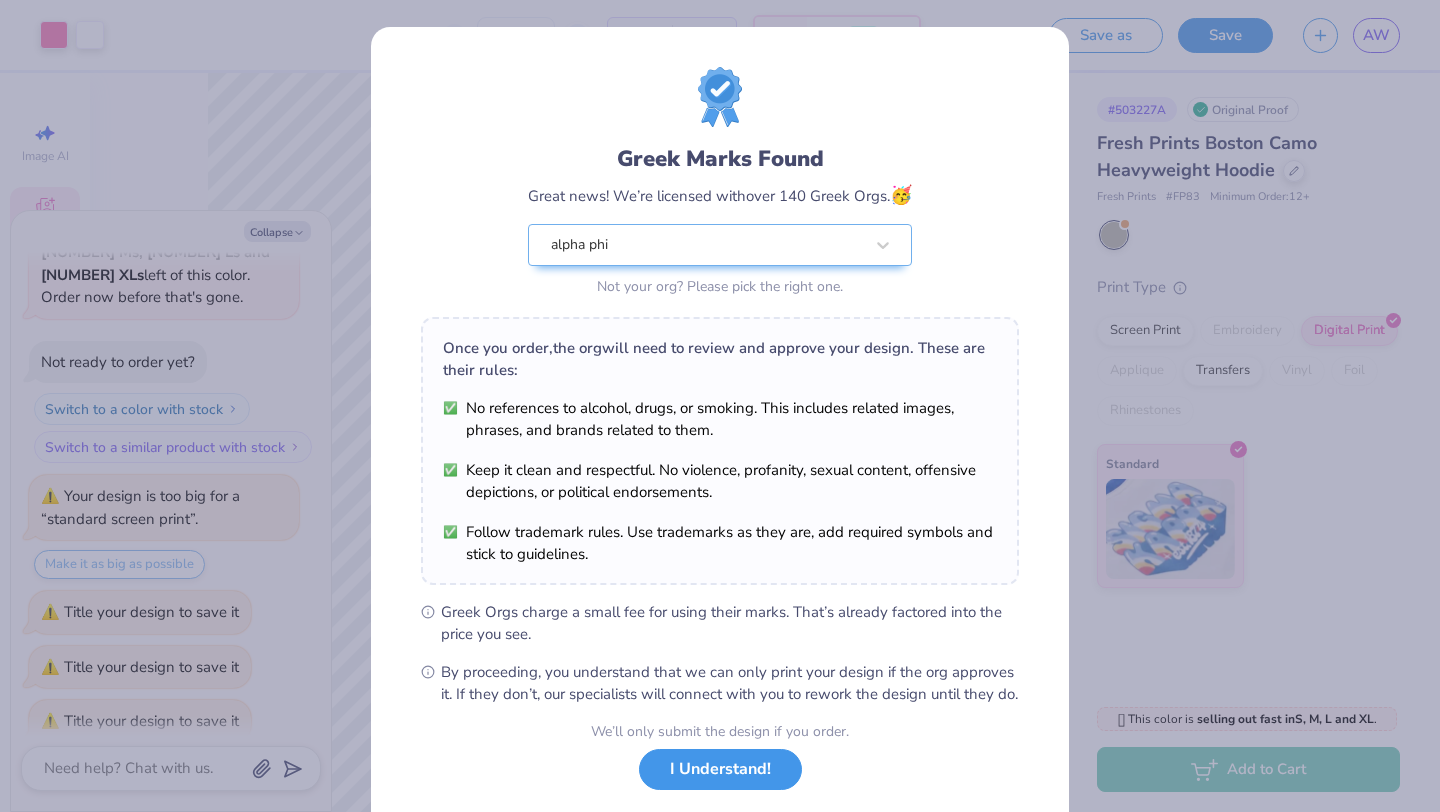 click on "I Understand!" at bounding box center (720, 769) 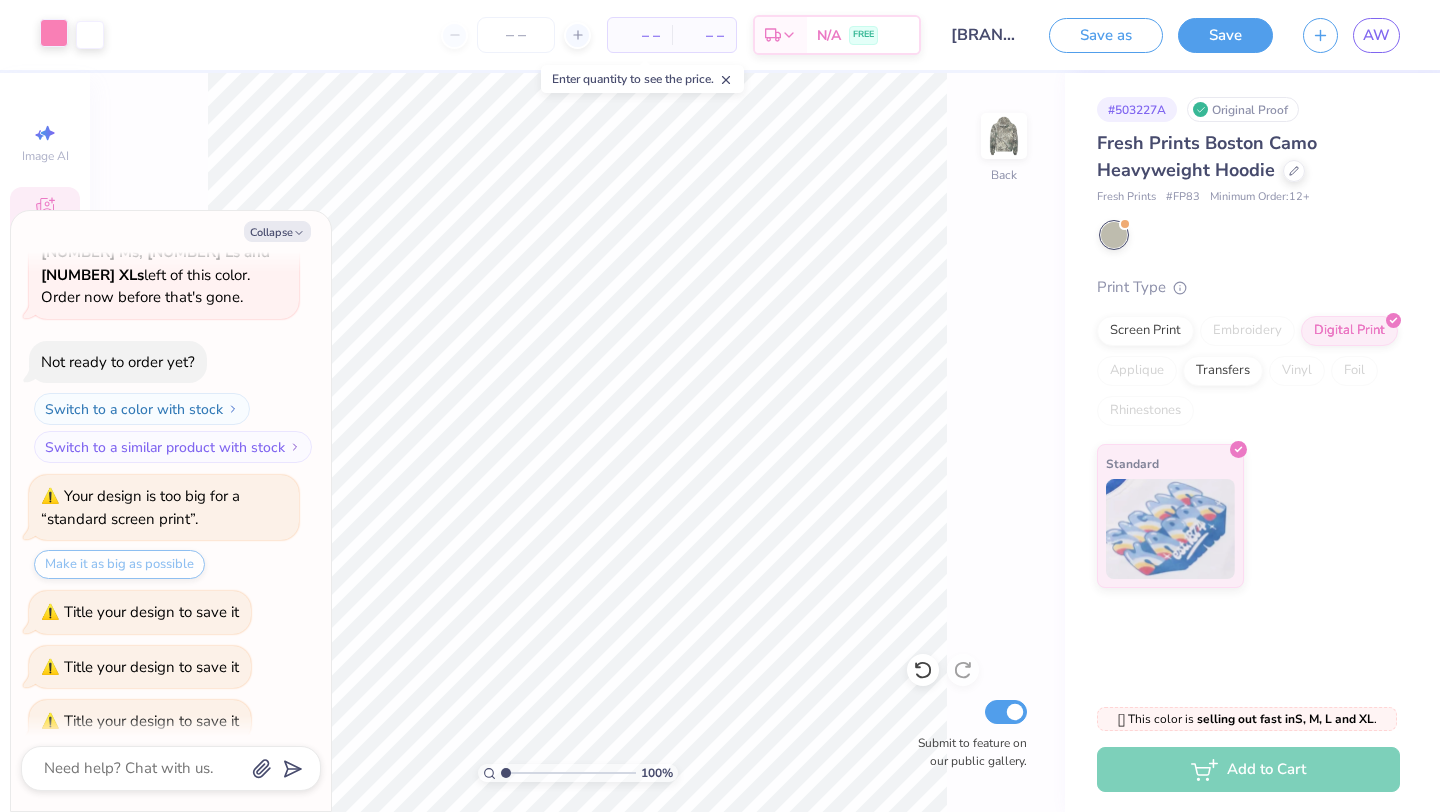 click at bounding box center (54, 33) 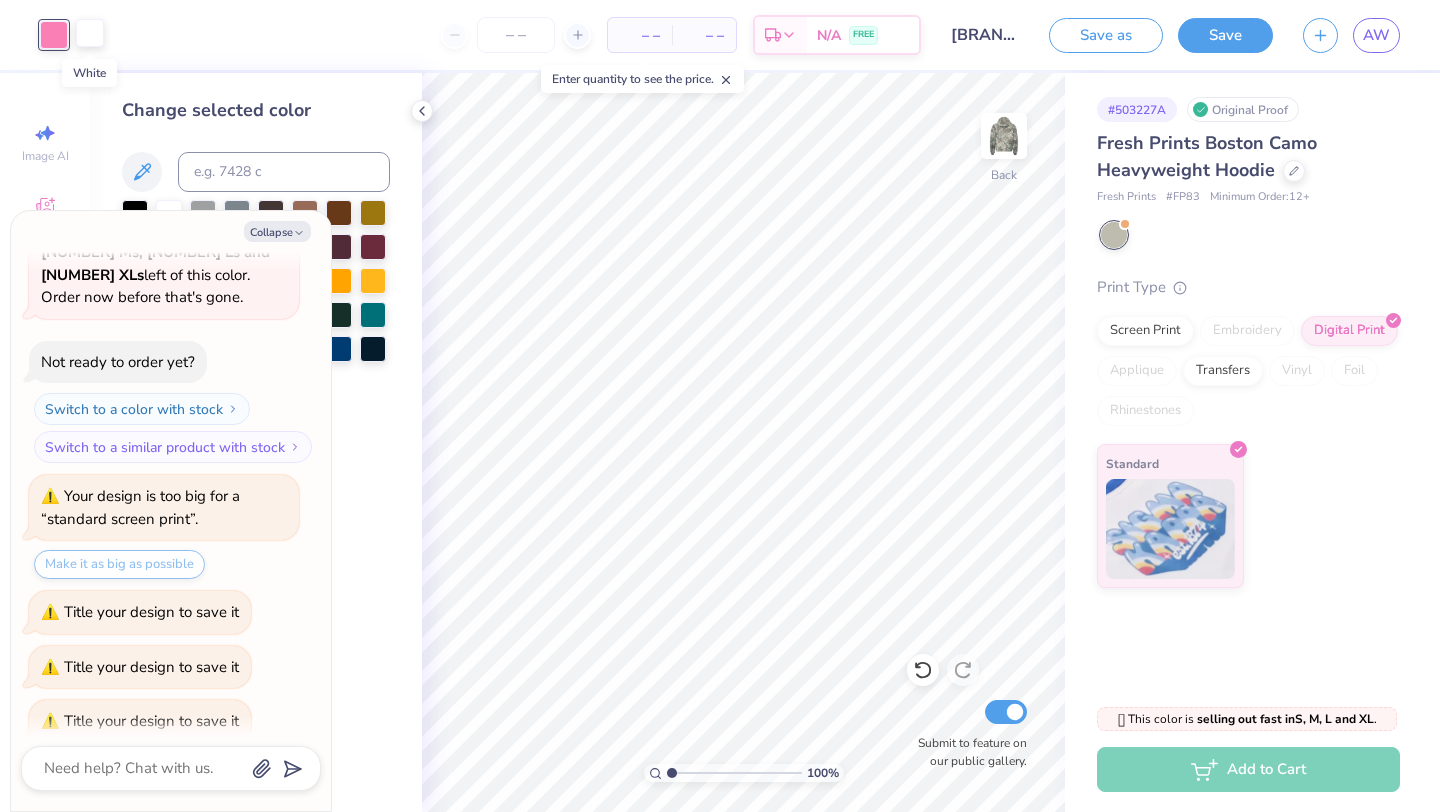 click at bounding box center (90, 33) 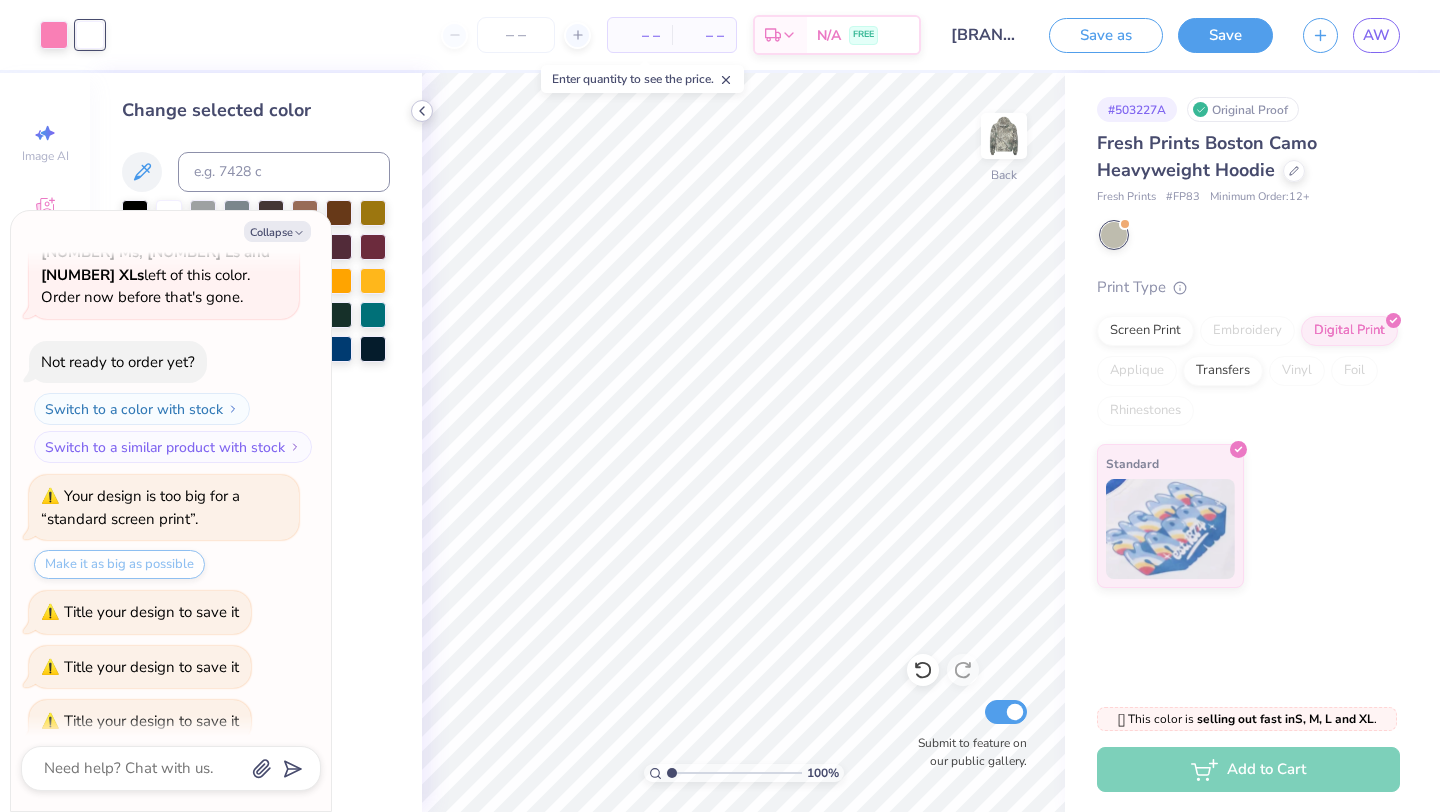 click 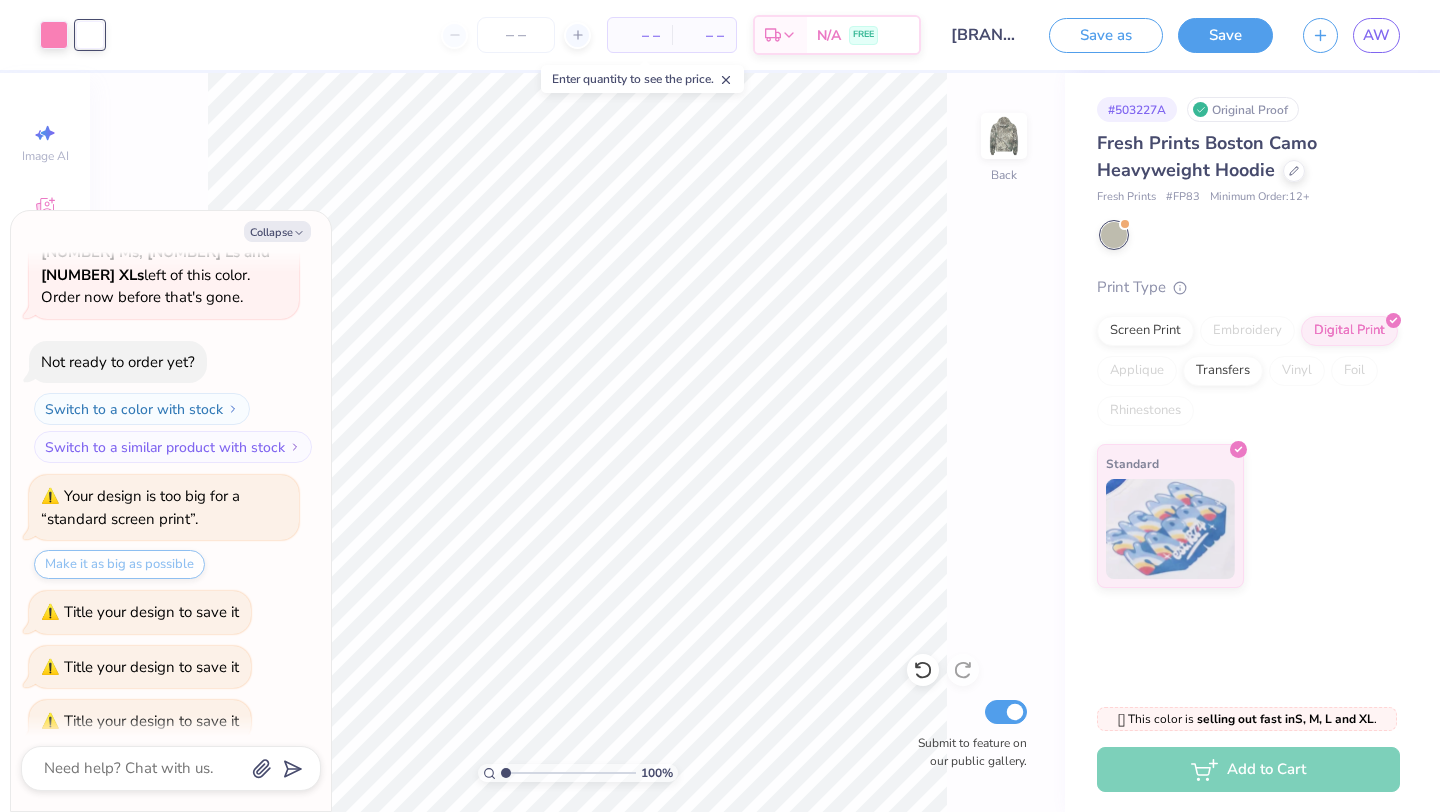 click on "Collapse How can we help you? 🫣 There are only  12 Ss, 90 Ms, 192 Ls and 86 XLs  left of this color. Order now before that's gone. Not ready to order yet? Switch to a color with stock Switch to a similar product with stock Your design is too big for a “standard screen print”. Make it as big as possible Title your design to save it Title your design to save it Title your design to save it" at bounding box center [171, 511] 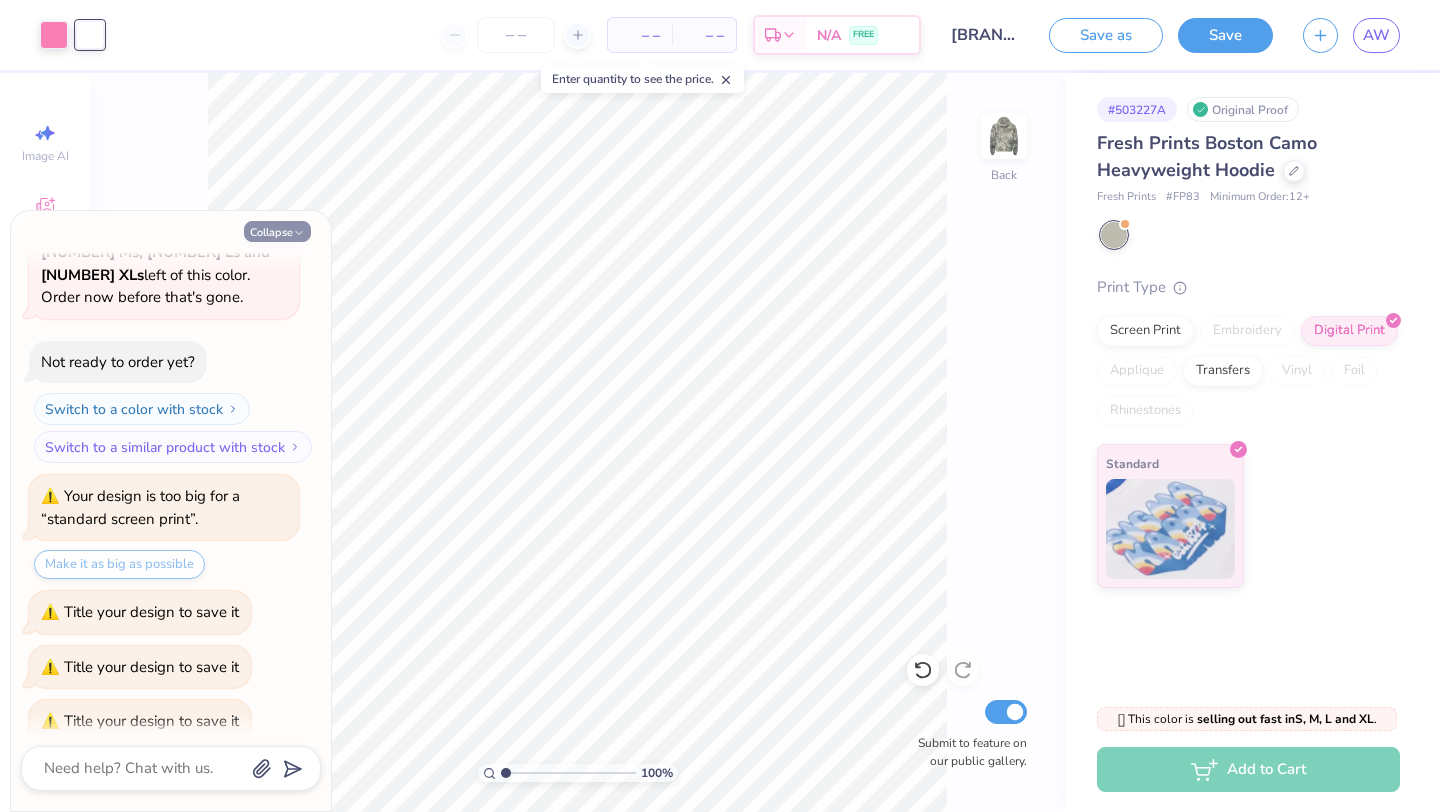 click on "Collapse" at bounding box center (277, 231) 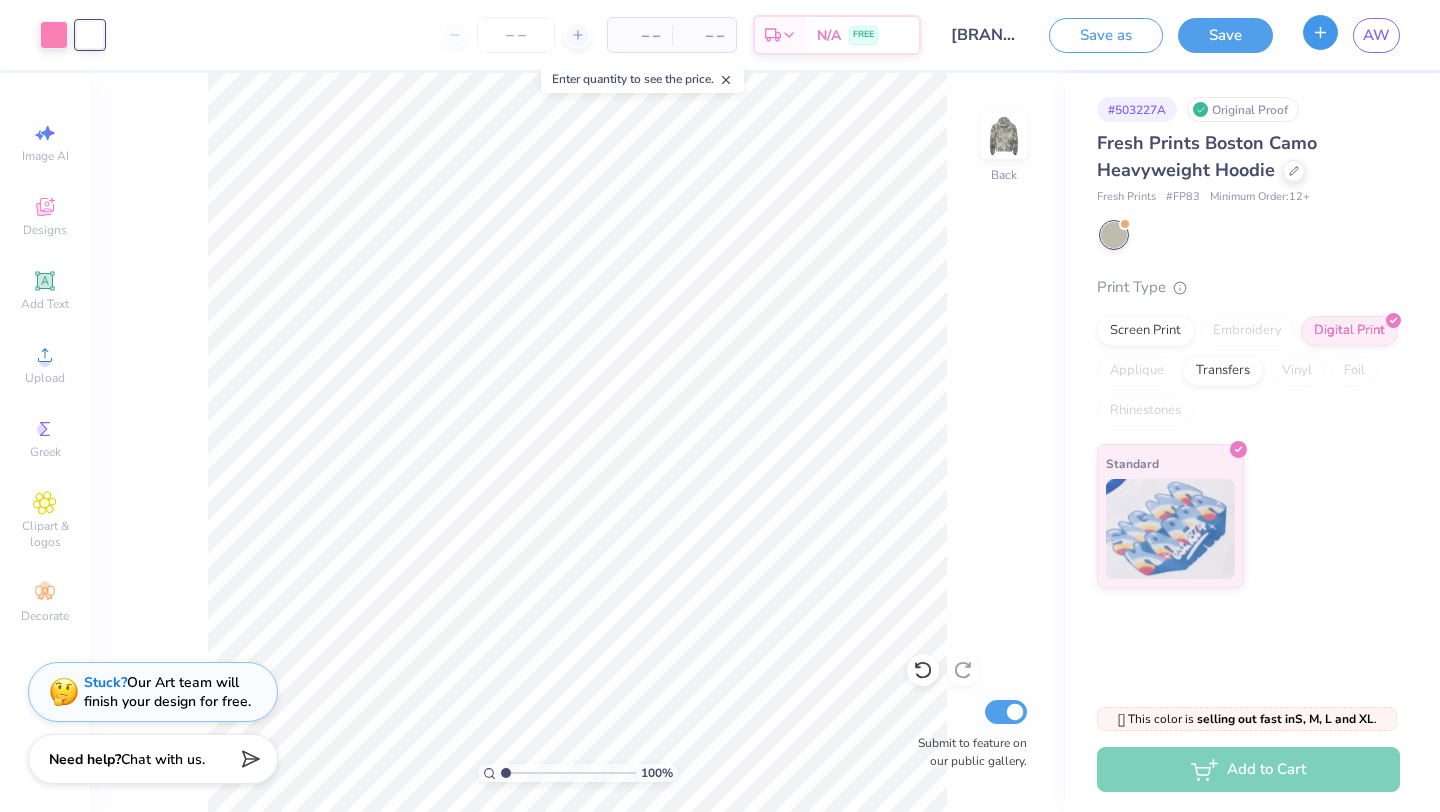 click 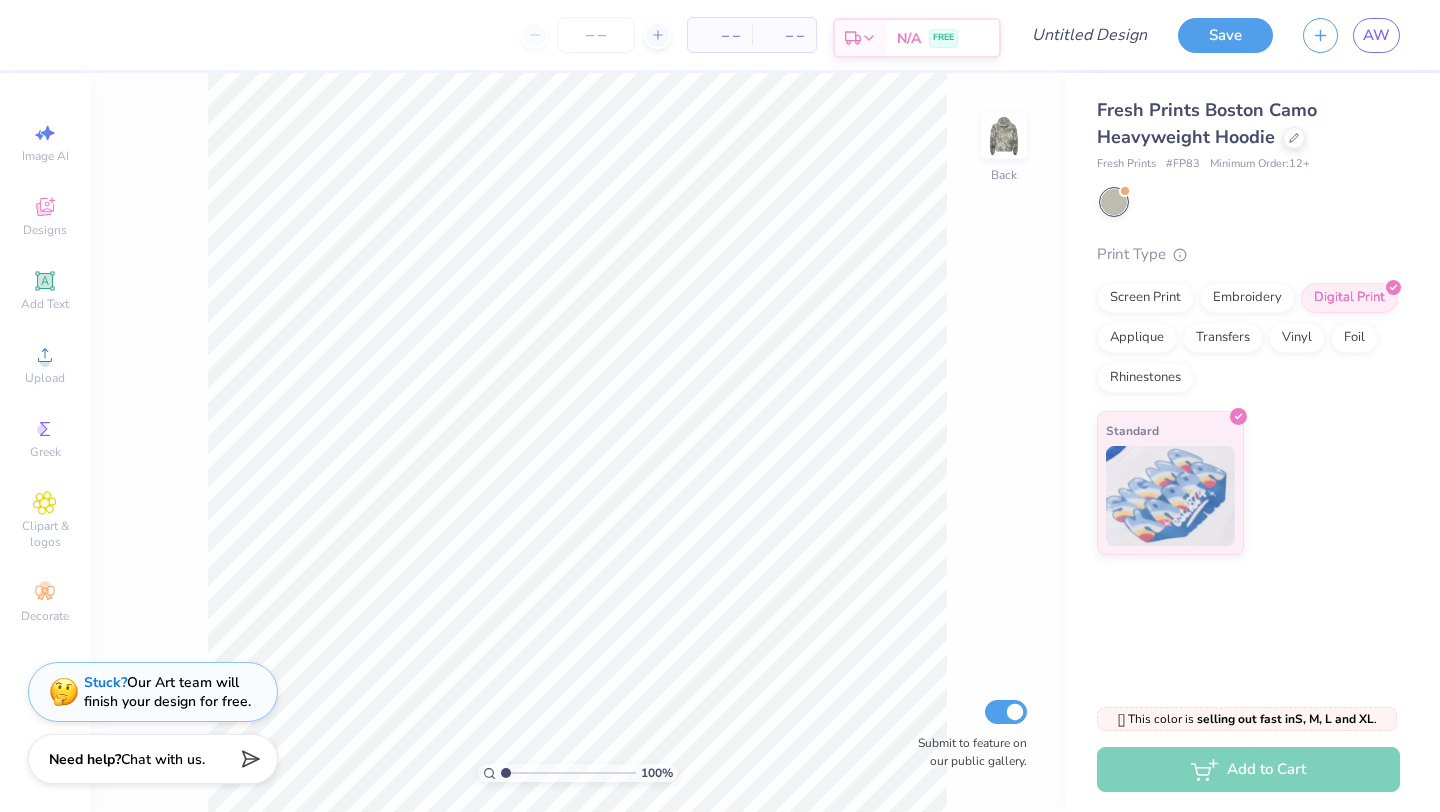 click on "N/A" at bounding box center [909, 38] 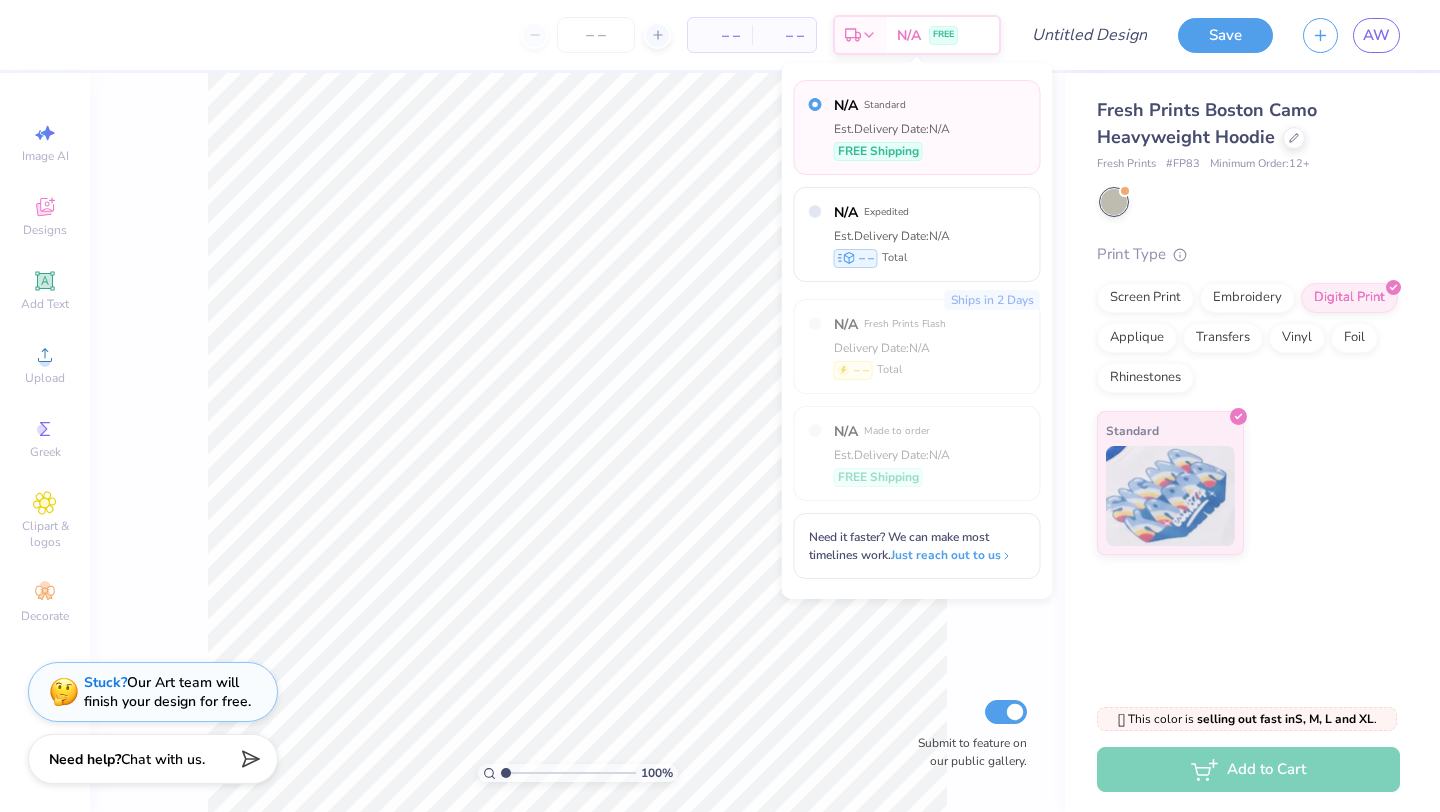 click on "N/A Standard   Est.  Delivery Date:  N/A FREE Shipping N/A Expedited   Est.  Delivery Date:  N/A – – Total Ships in 2 Days N/A Fresh Prints Flash   Delivery Date:  N/A – – Total N/A Made to order   Est.  Delivery Date:  N/A FREE Shipping Need it faster? We can make most timelines work.  Just reach out to us" at bounding box center (917, 331) 